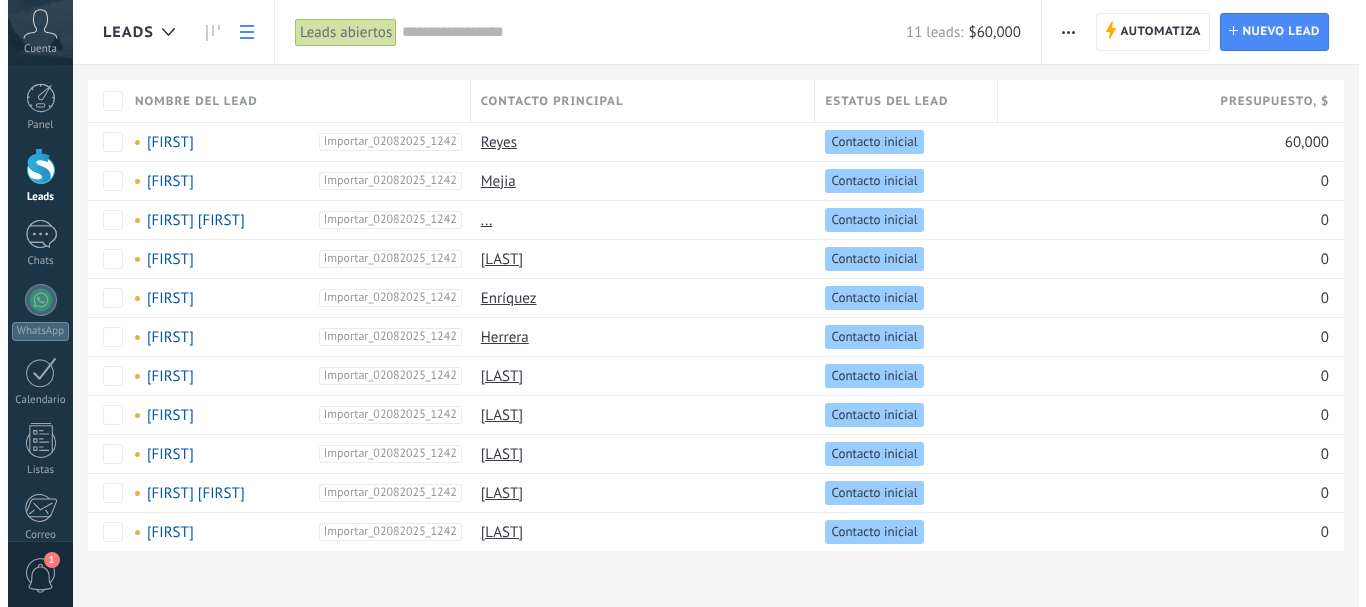 scroll, scrollTop: 0, scrollLeft: 0, axis: both 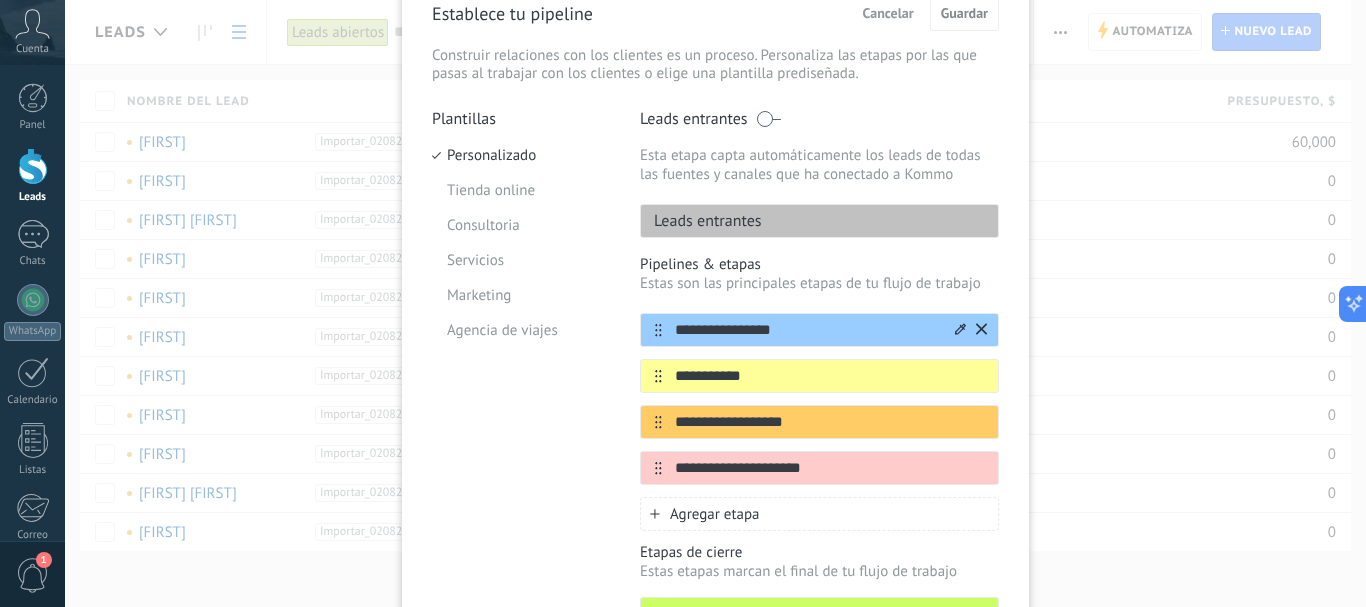 click 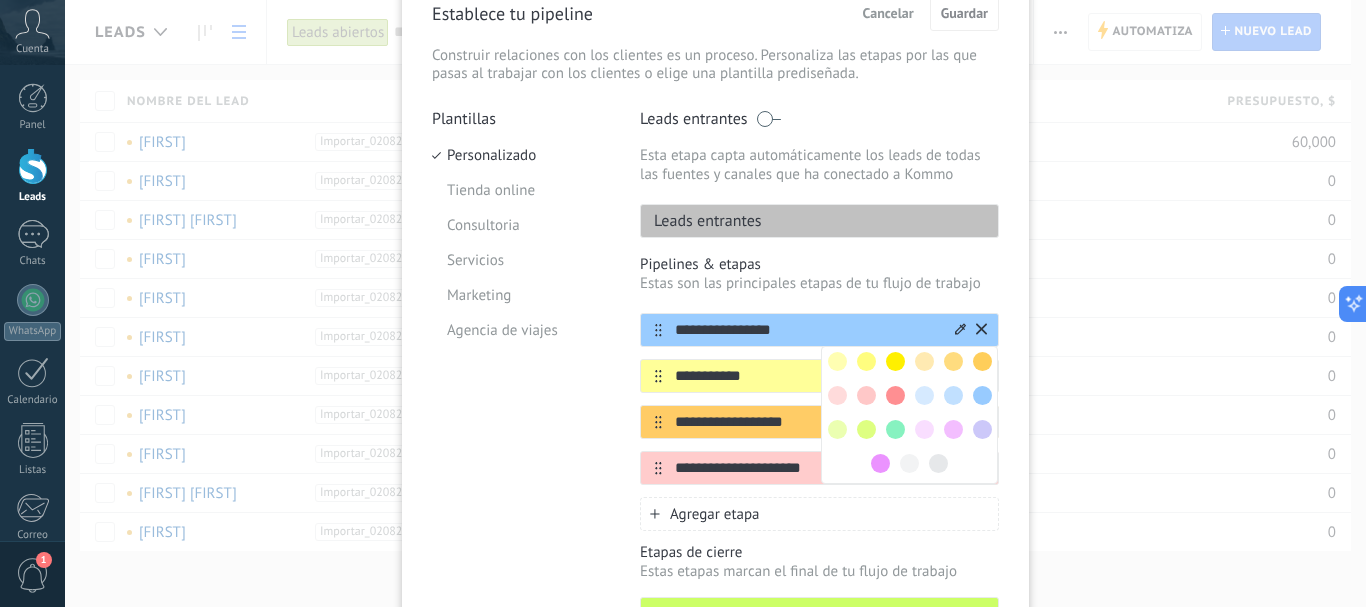 click on "**********" at bounding box center [807, 330] 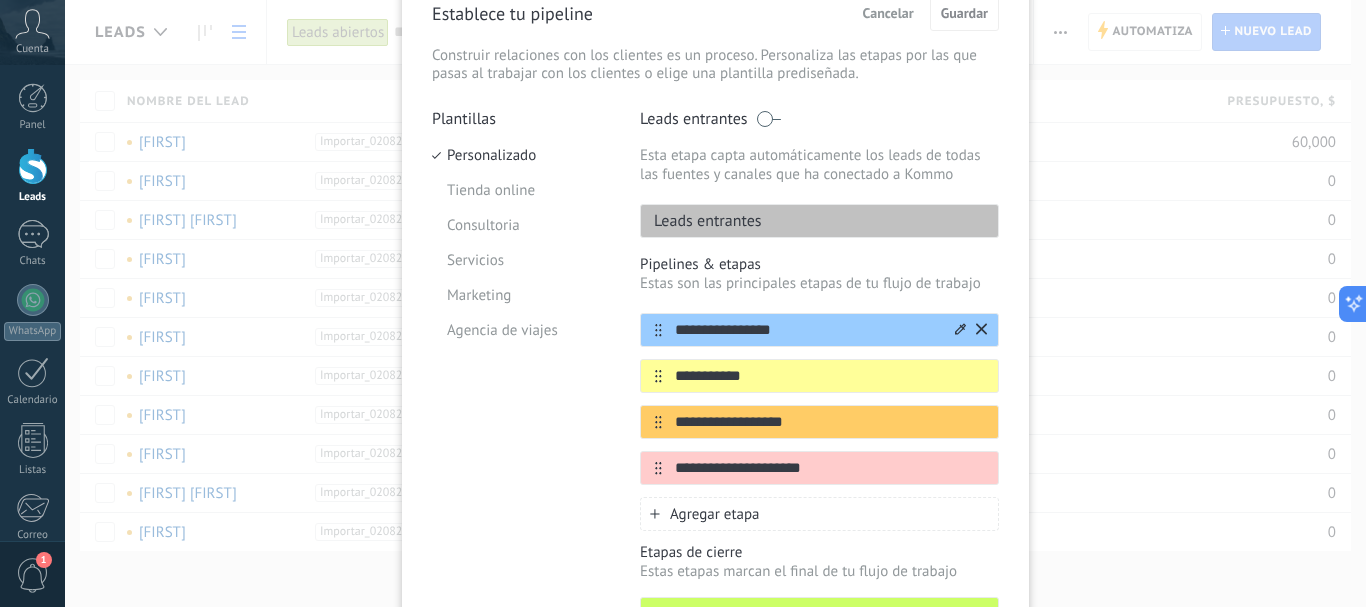 click on "**********" at bounding box center (807, 330) 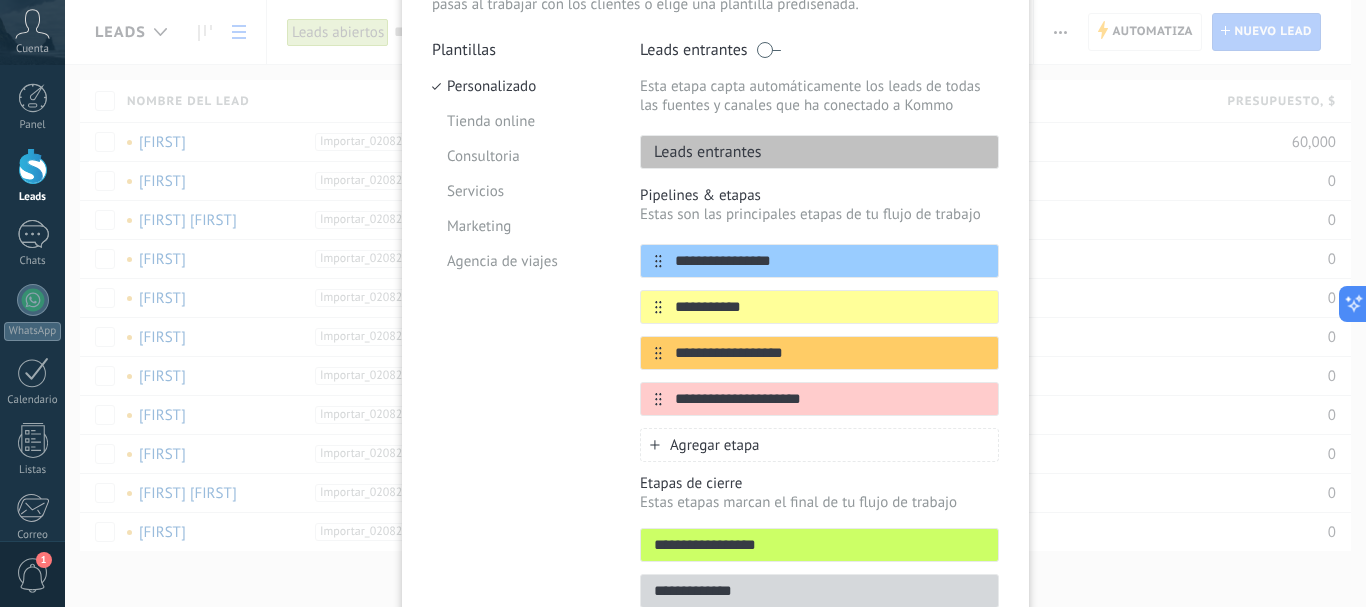 scroll, scrollTop: 200, scrollLeft: 0, axis: vertical 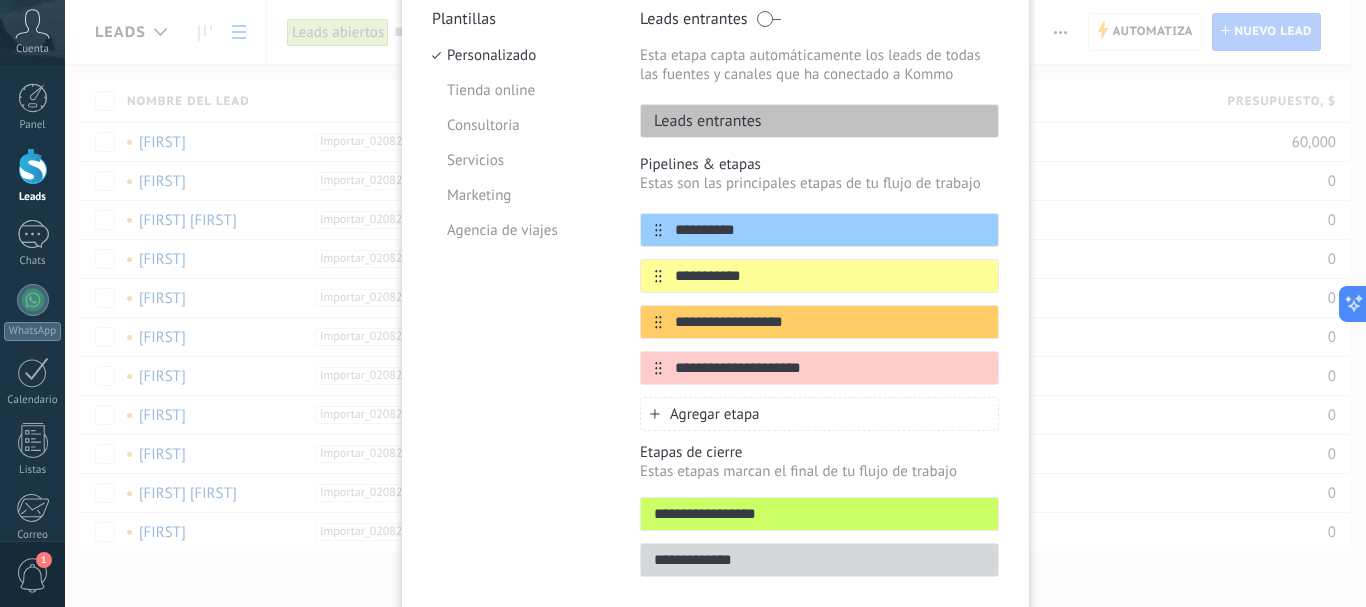 type on "**********" 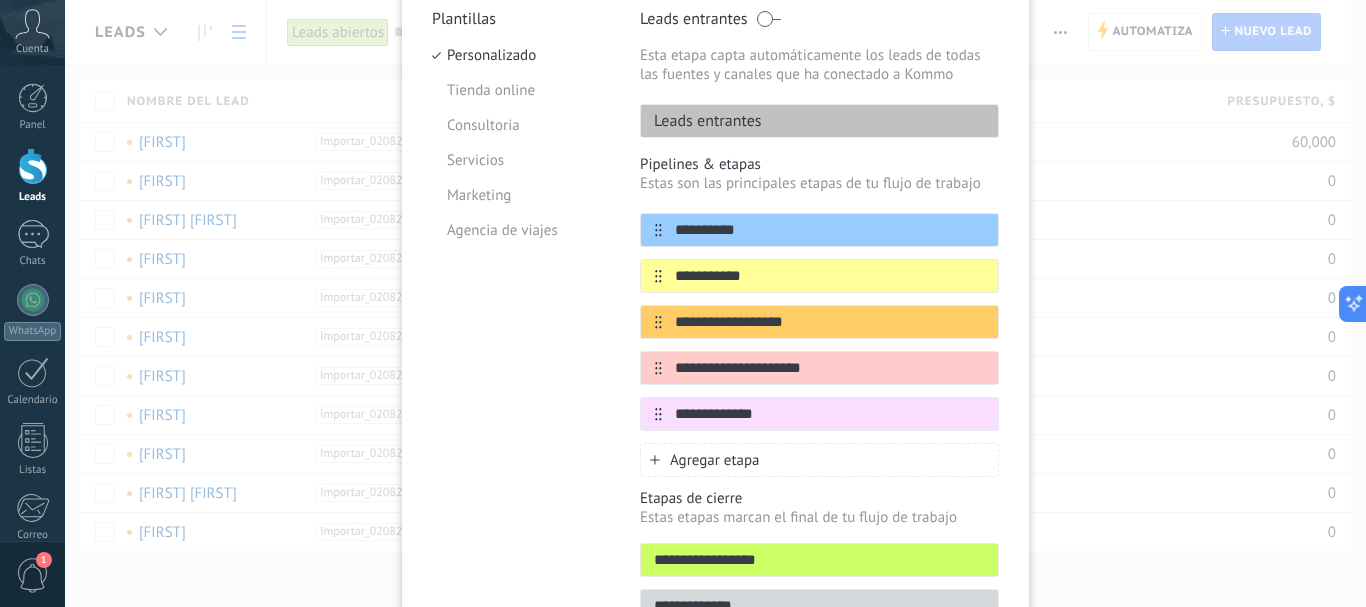 type on "**********" 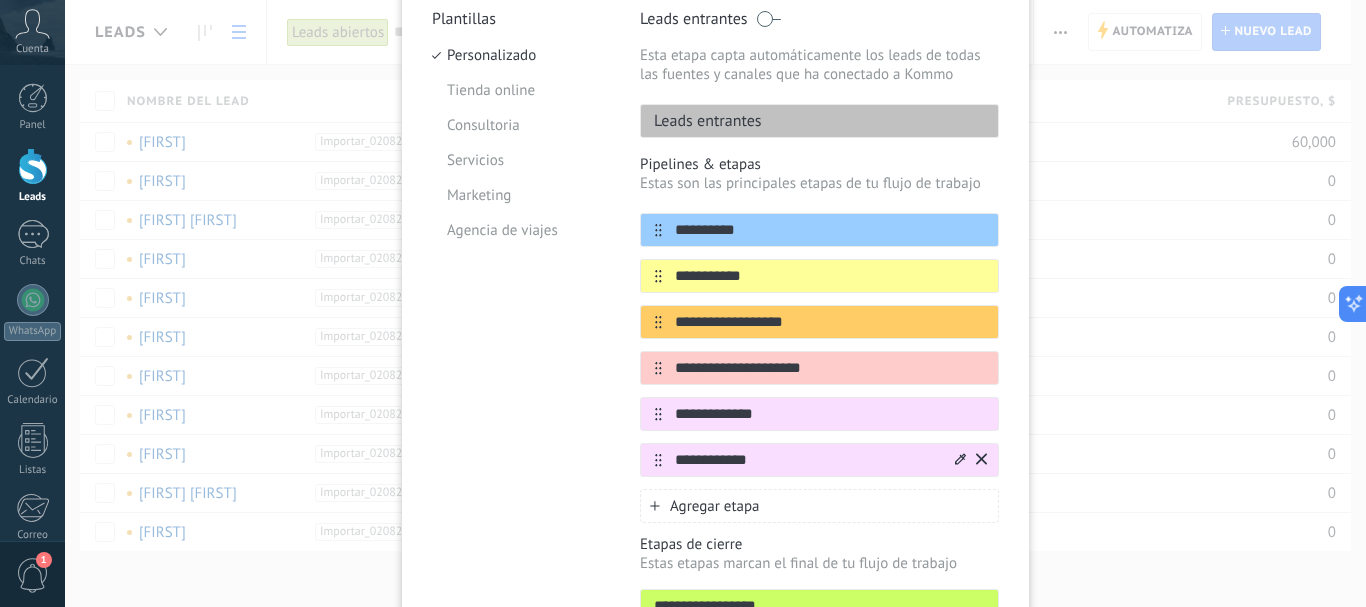 click on "**********" at bounding box center [807, 460] 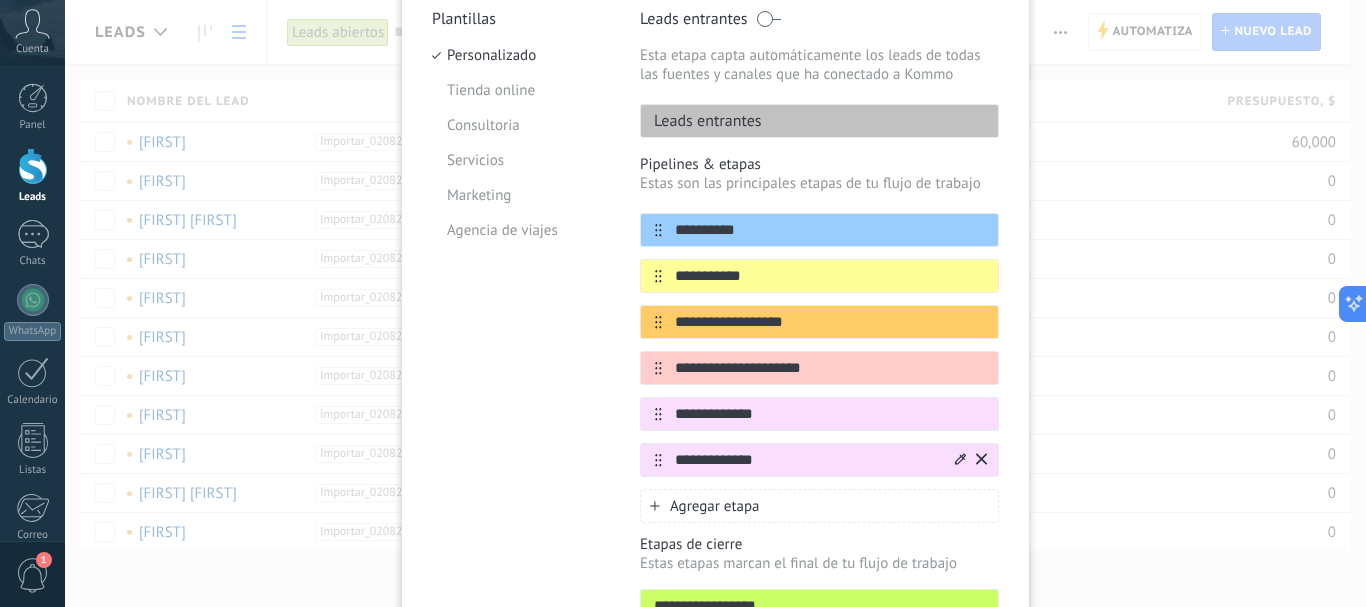 click on "**********" at bounding box center [807, 460] 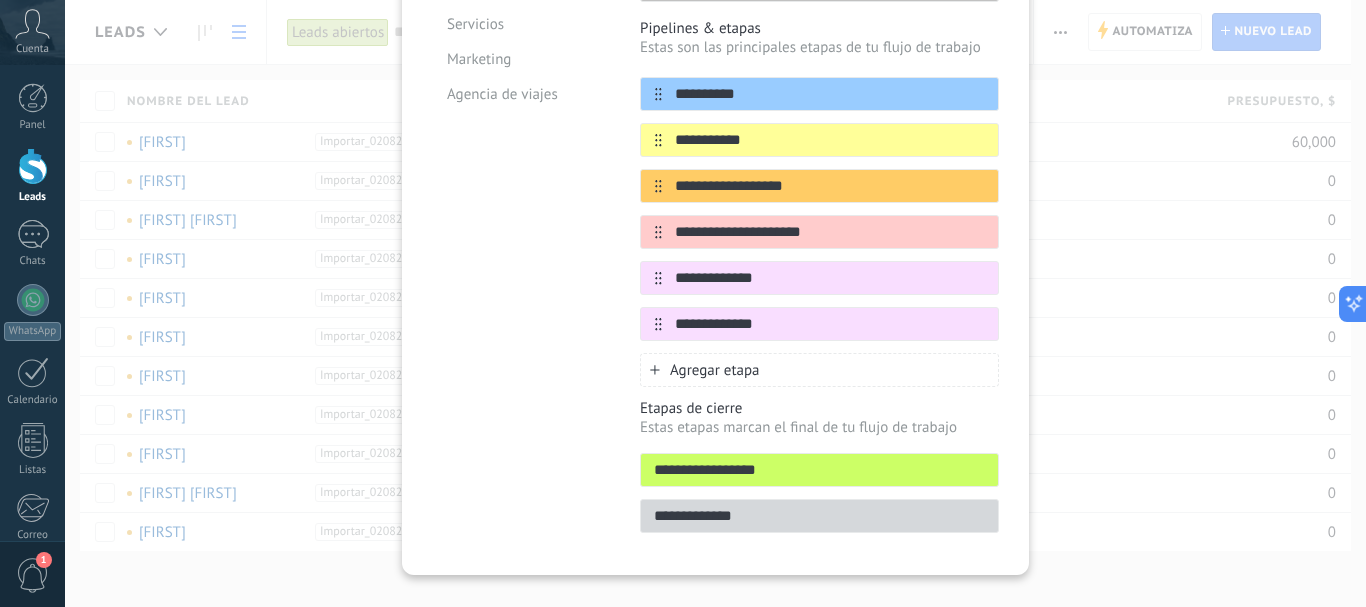 scroll, scrollTop: 369, scrollLeft: 0, axis: vertical 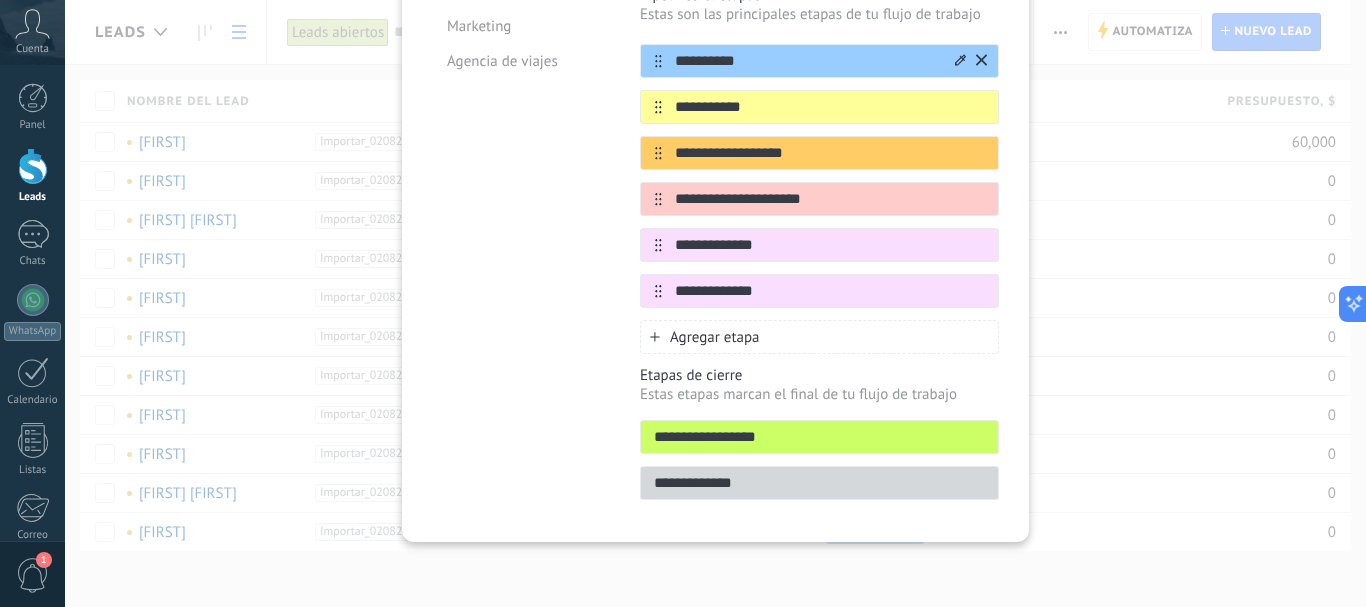 type on "**********" 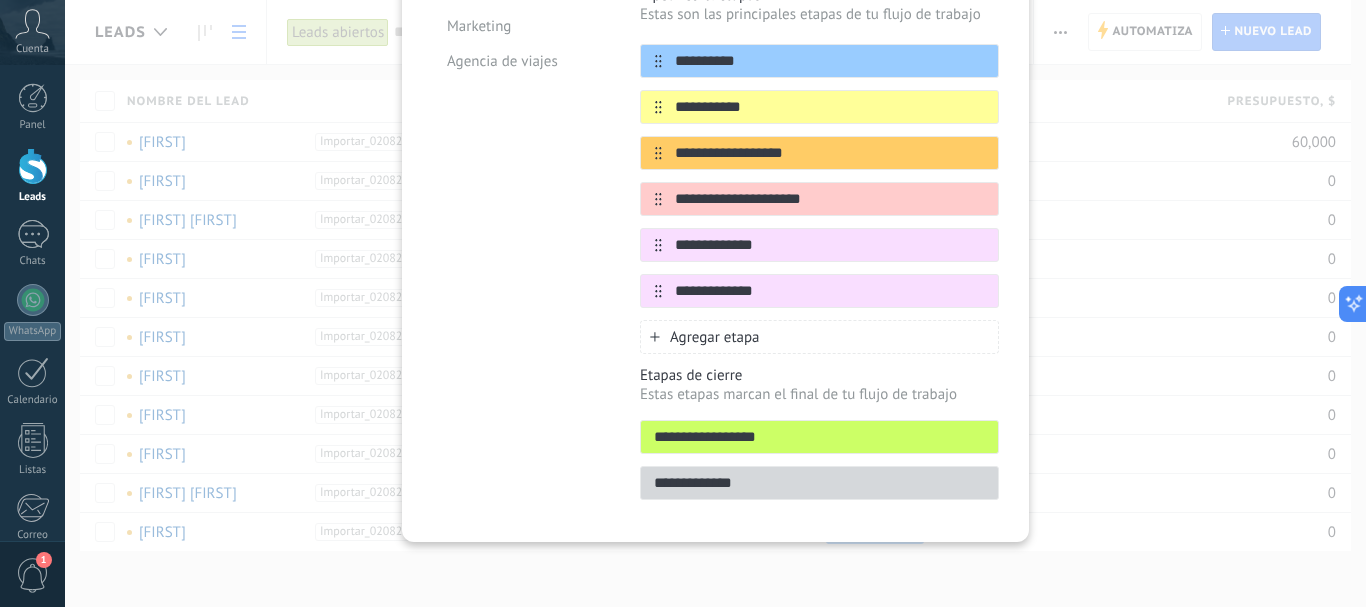 type on "**********" 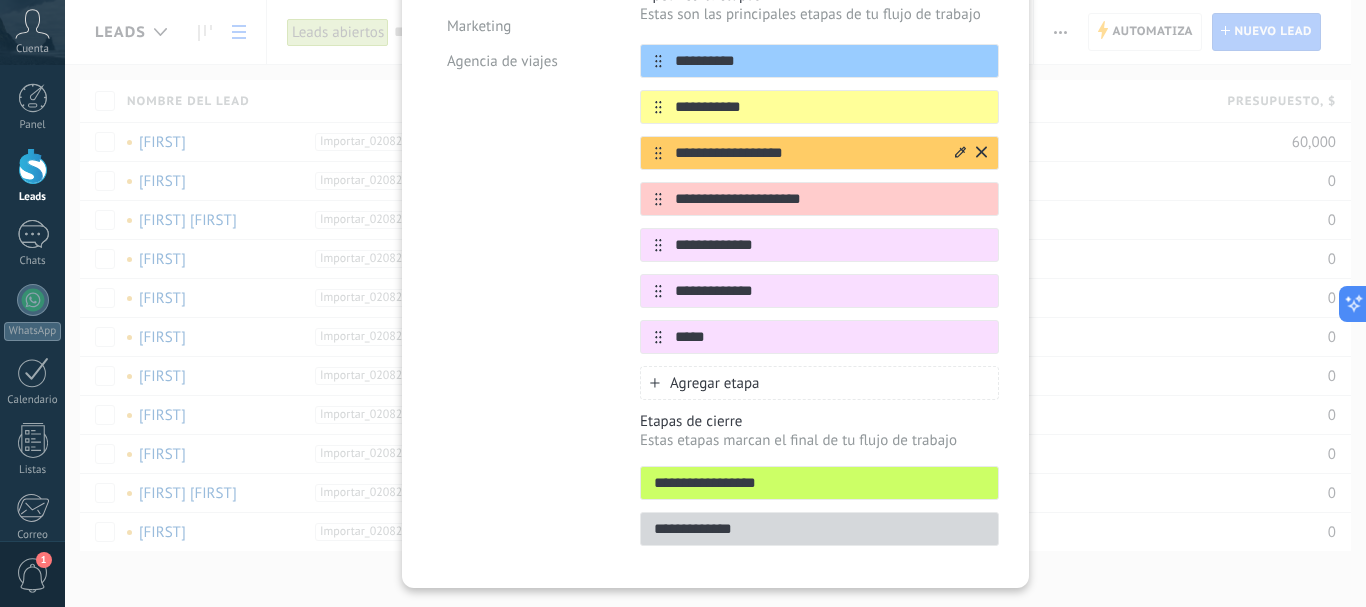 type on "*****" 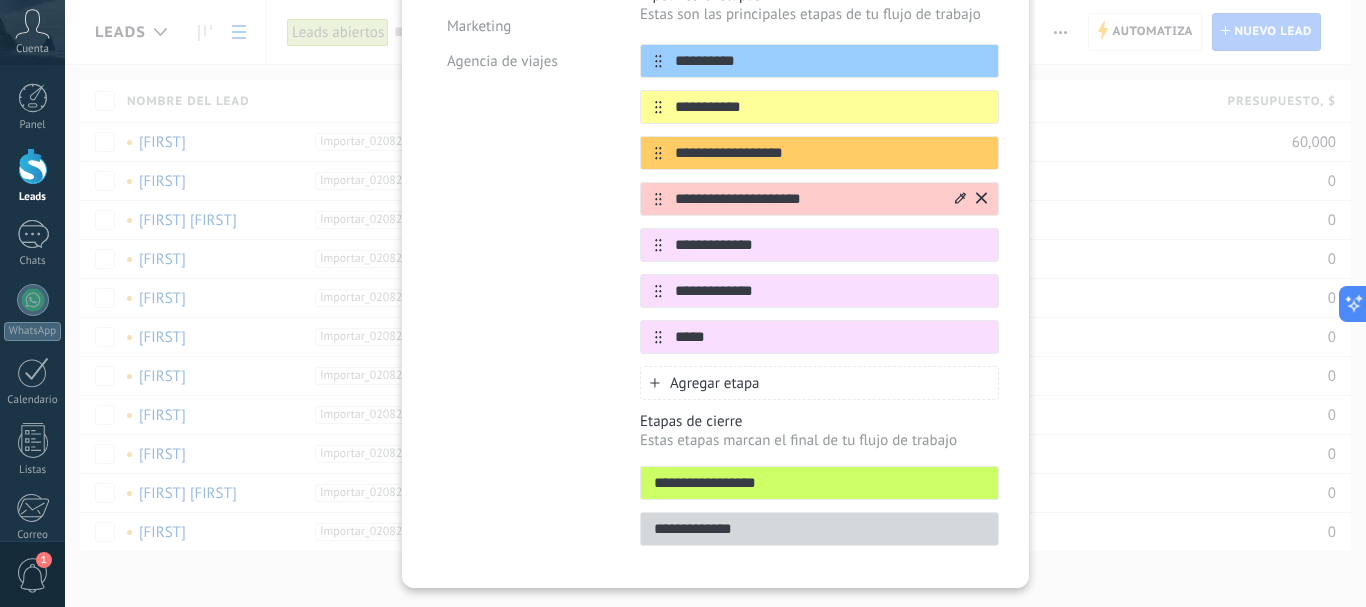 drag, startPoint x: 800, startPoint y: 159, endPoint x: 645, endPoint y: 185, distance: 157.16551 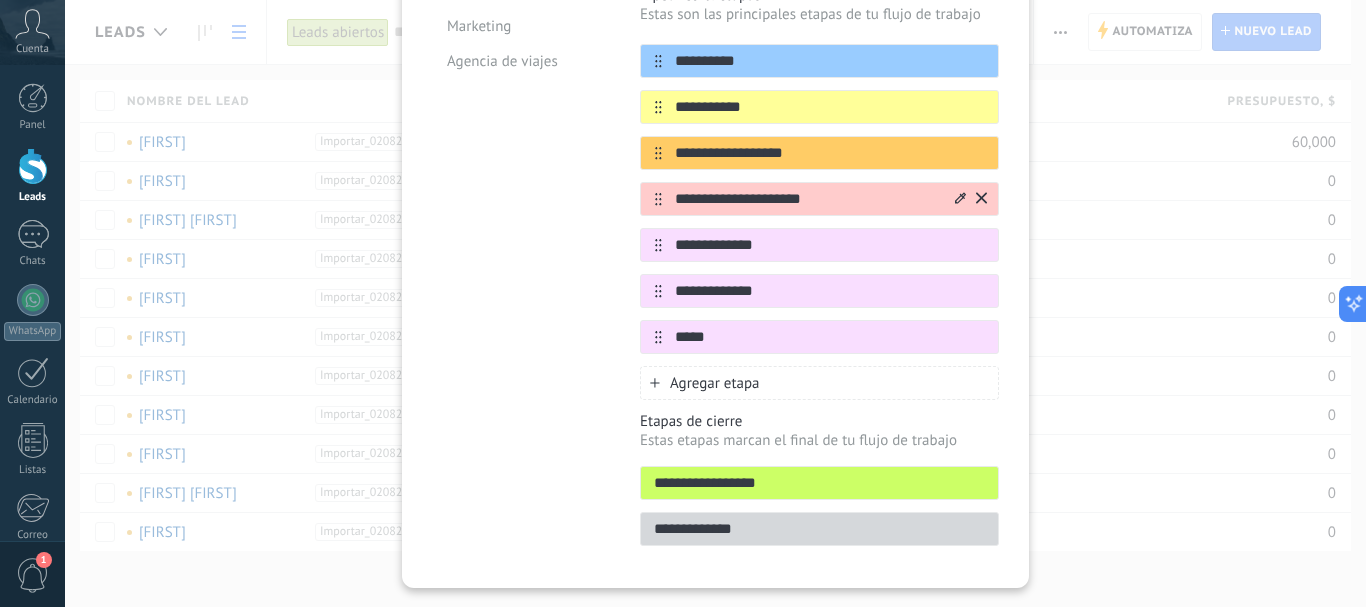 click on "[NUMBER] [STREET] [CITY] [STATE] [ZIP]" at bounding box center (819, 199) 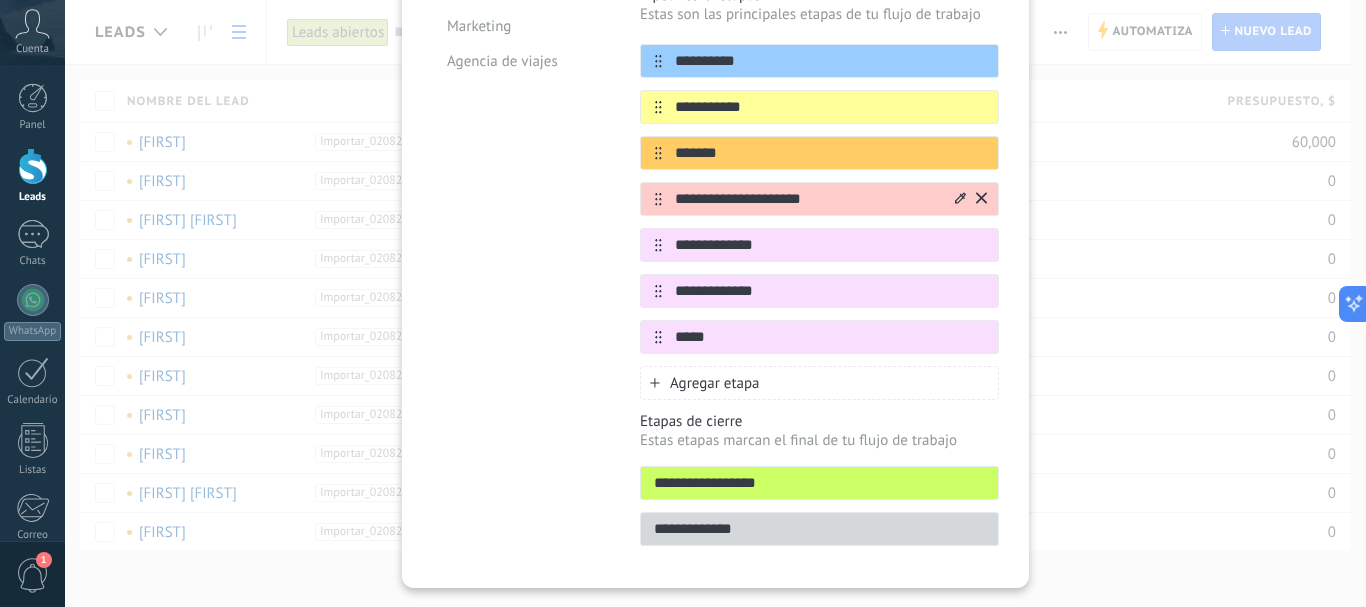 type on "*******" 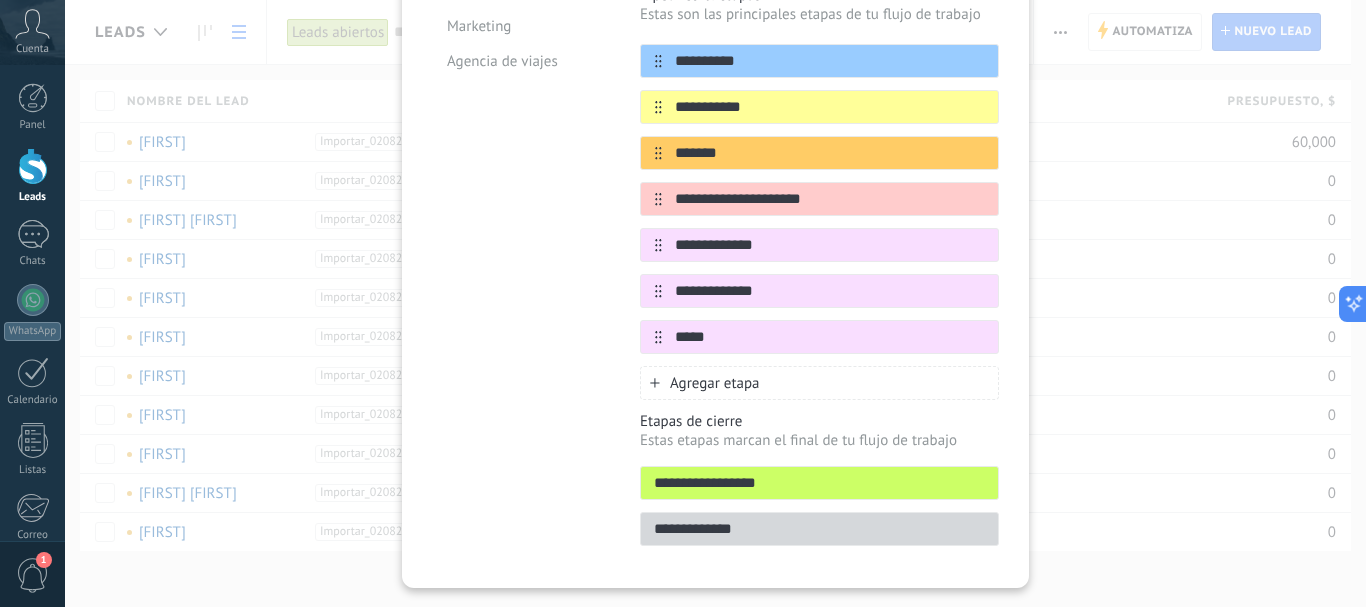 drag, startPoint x: 838, startPoint y: 197, endPoint x: 611, endPoint y: 195, distance: 227.0088 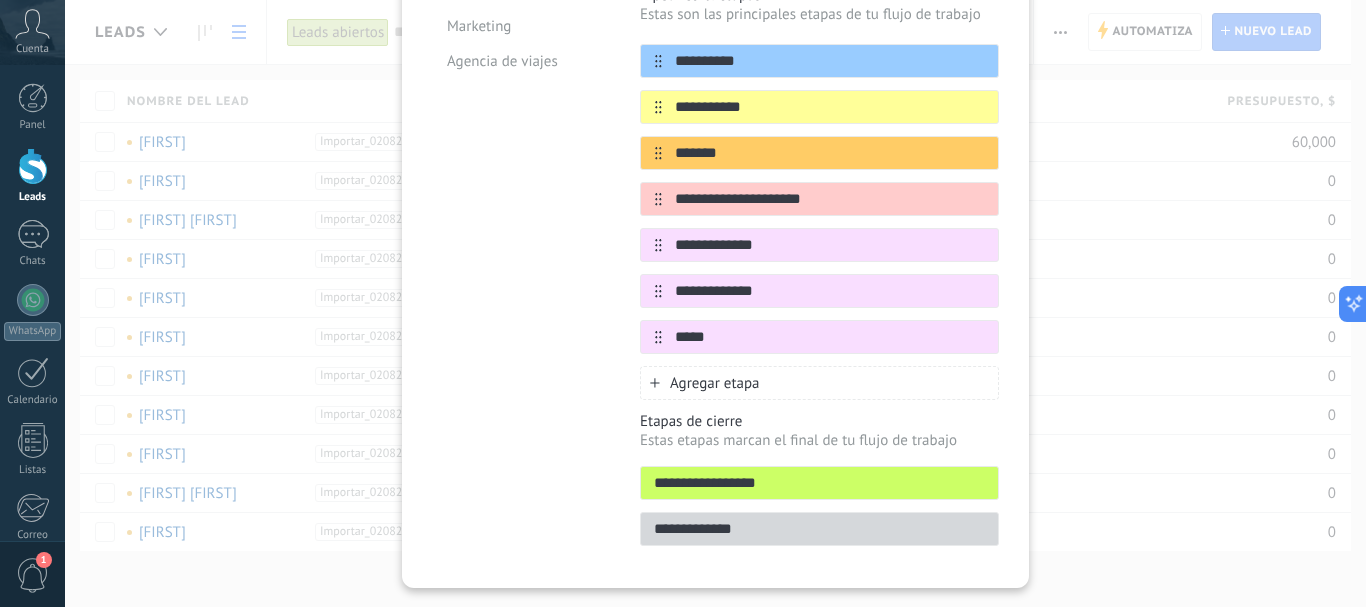 click on "Pipelines & etapas Estas son las principales etapas de tu flujo de trabajo [NUMBER] [STREET] [CITY] [STATE] [ZIP] Agregar etapa Etapas de cierre Estas etapas marcan el final de tu flujo de trabajo [NUMBER] [STREET]" at bounding box center (715, 199) 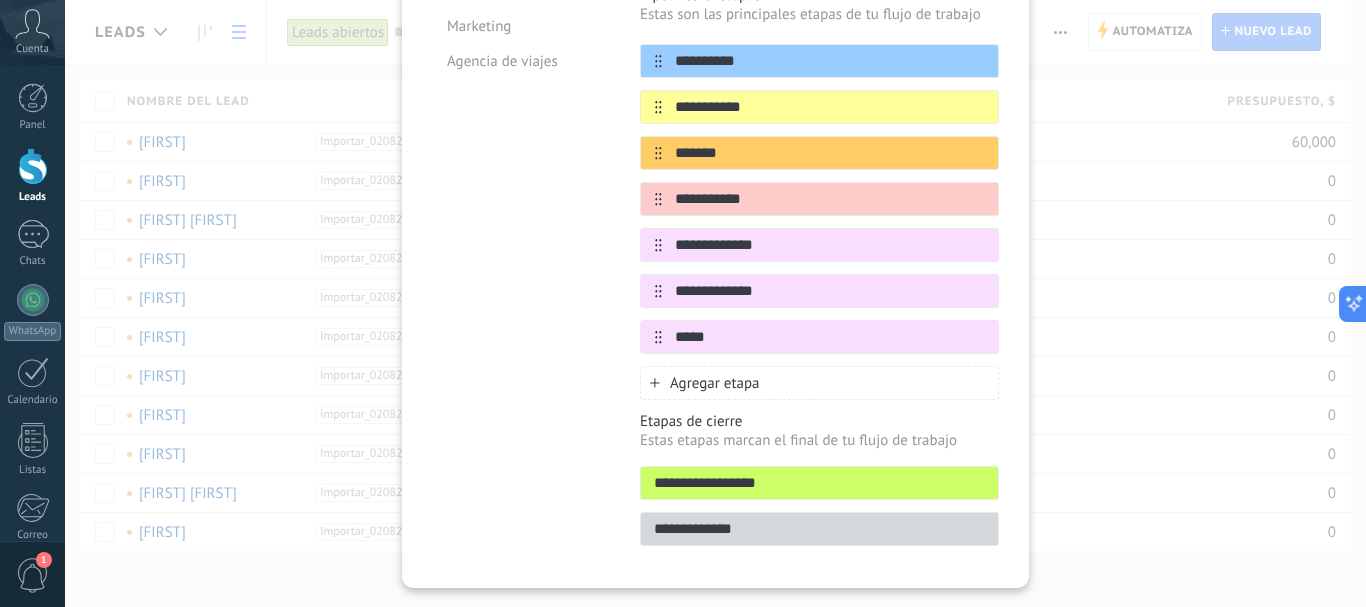 type on "**********" 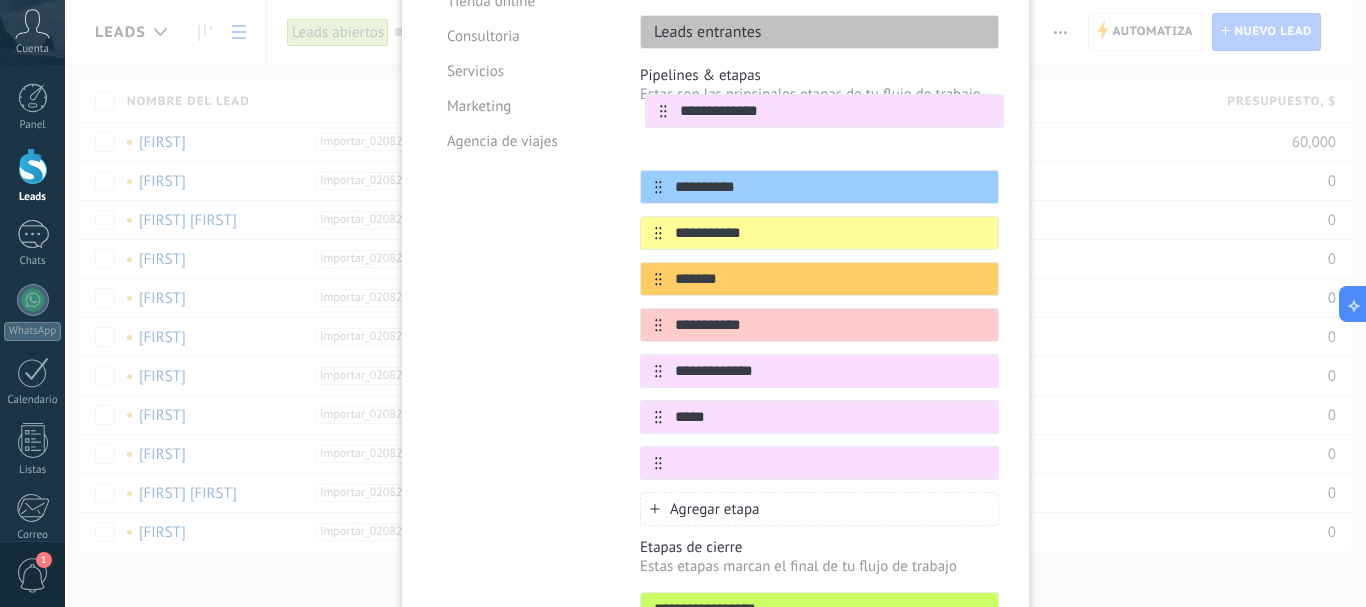scroll, scrollTop: 269, scrollLeft: 0, axis: vertical 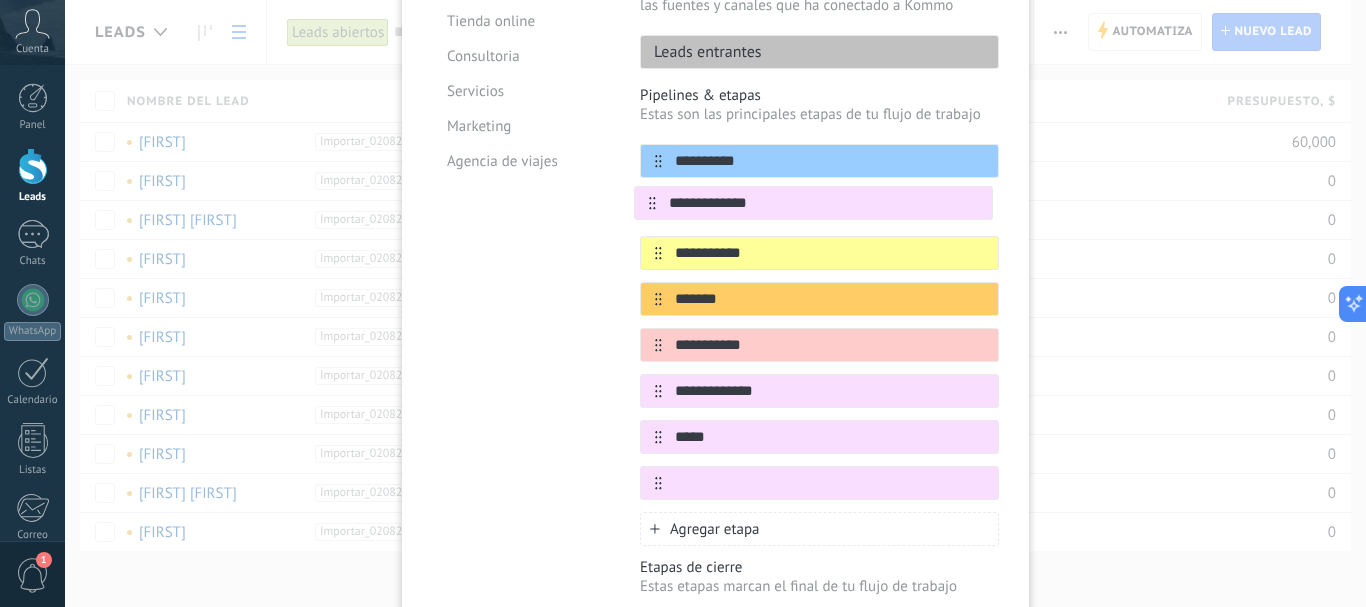drag, startPoint x: 653, startPoint y: 246, endPoint x: 655, endPoint y: 204, distance: 42.047592 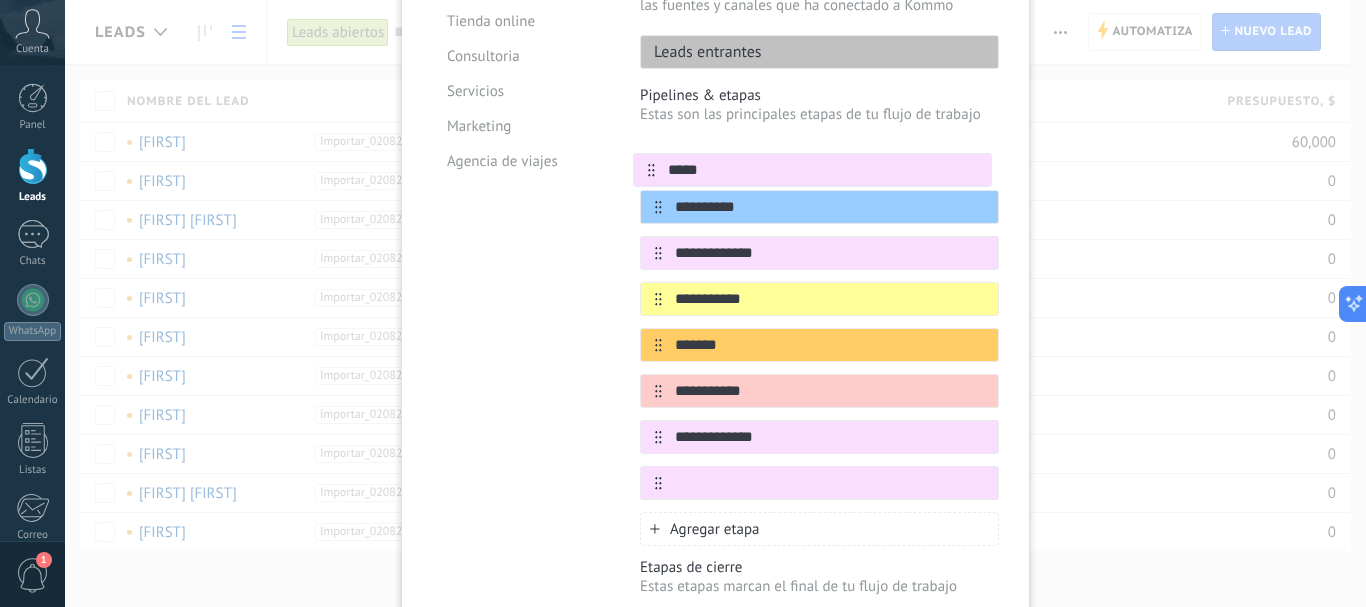 drag, startPoint x: 654, startPoint y: 439, endPoint x: 657, endPoint y: 164, distance: 275.01636 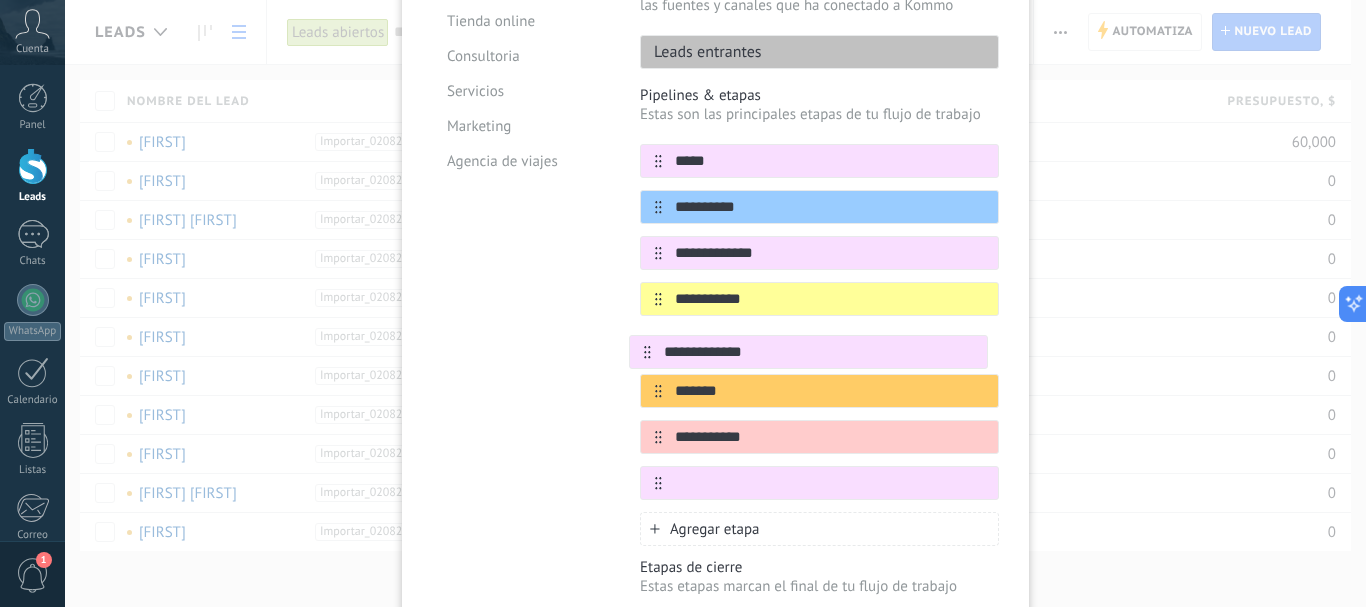 drag, startPoint x: 652, startPoint y: 442, endPoint x: 643, endPoint y: 350, distance: 92.43917 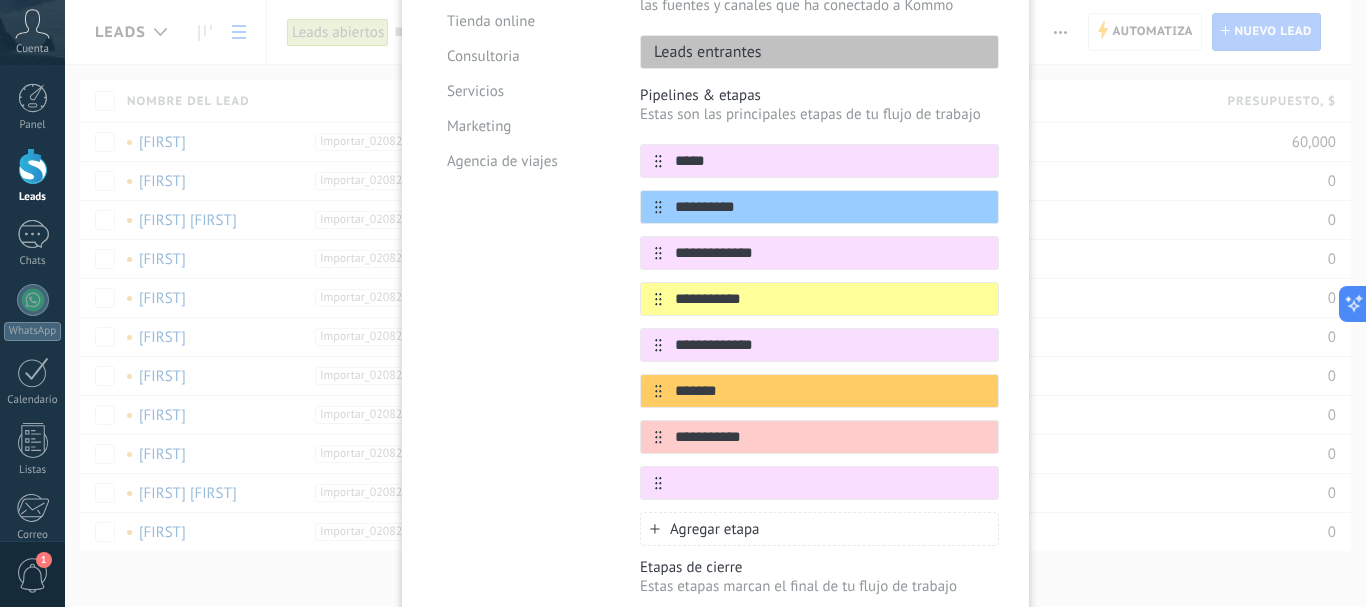 scroll, scrollTop: 461, scrollLeft: 0, axis: vertical 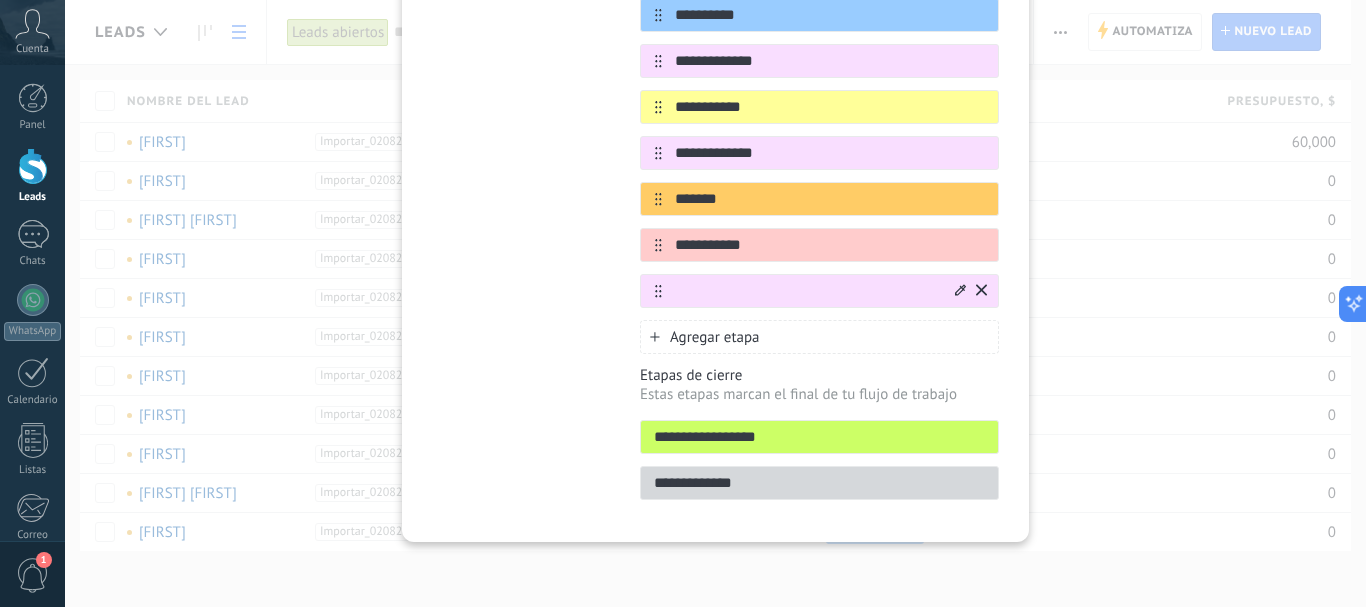 click 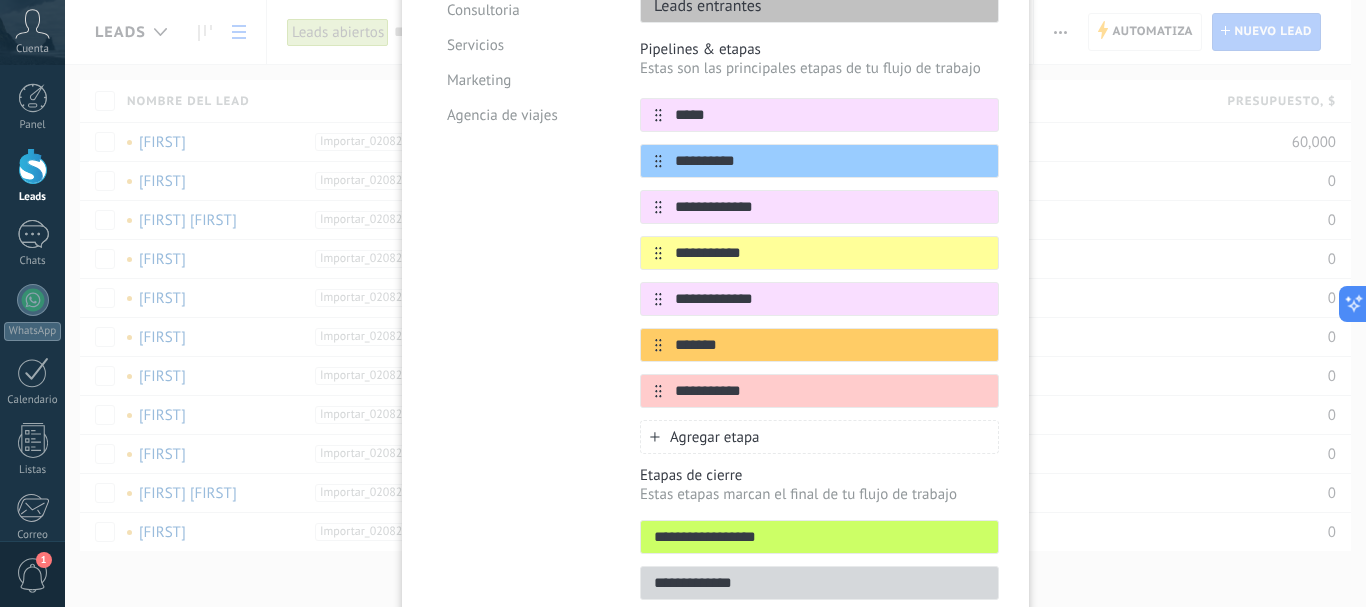 scroll, scrollTop: 415, scrollLeft: 0, axis: vertical 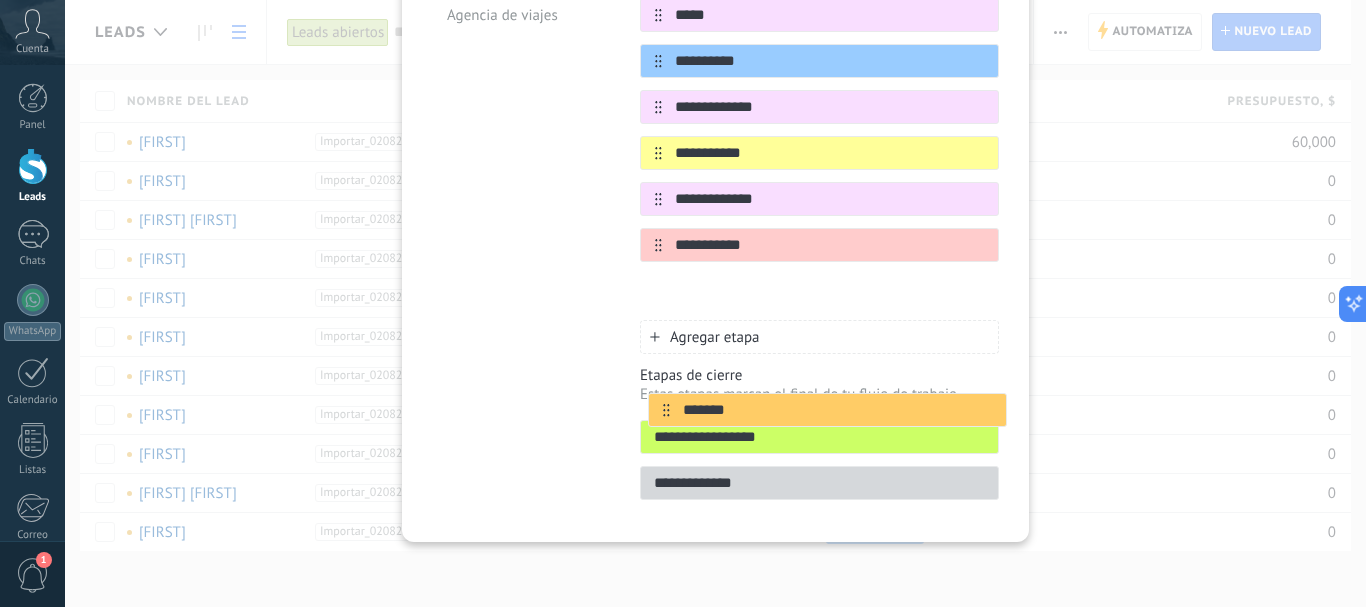 drag, startPoint x: 654, startPoint y: 251, endPoint x: 674, endPoint y: 419, distance: 169.1863 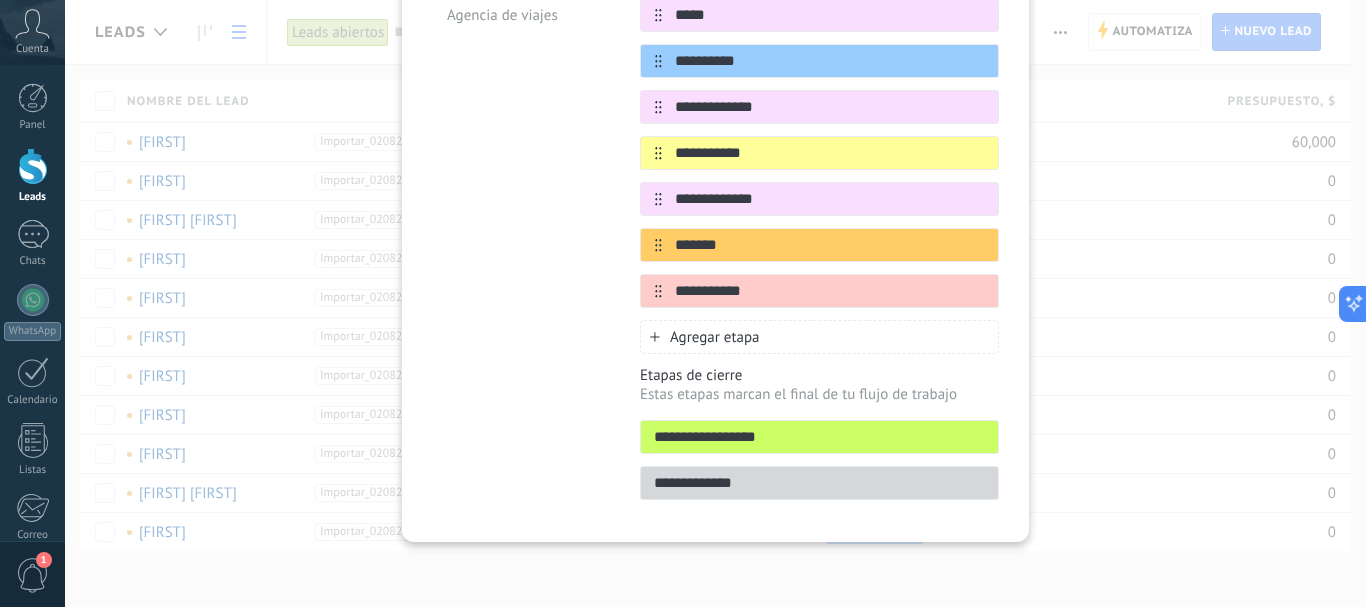 click on "**********" at bounding box center [819, 437] 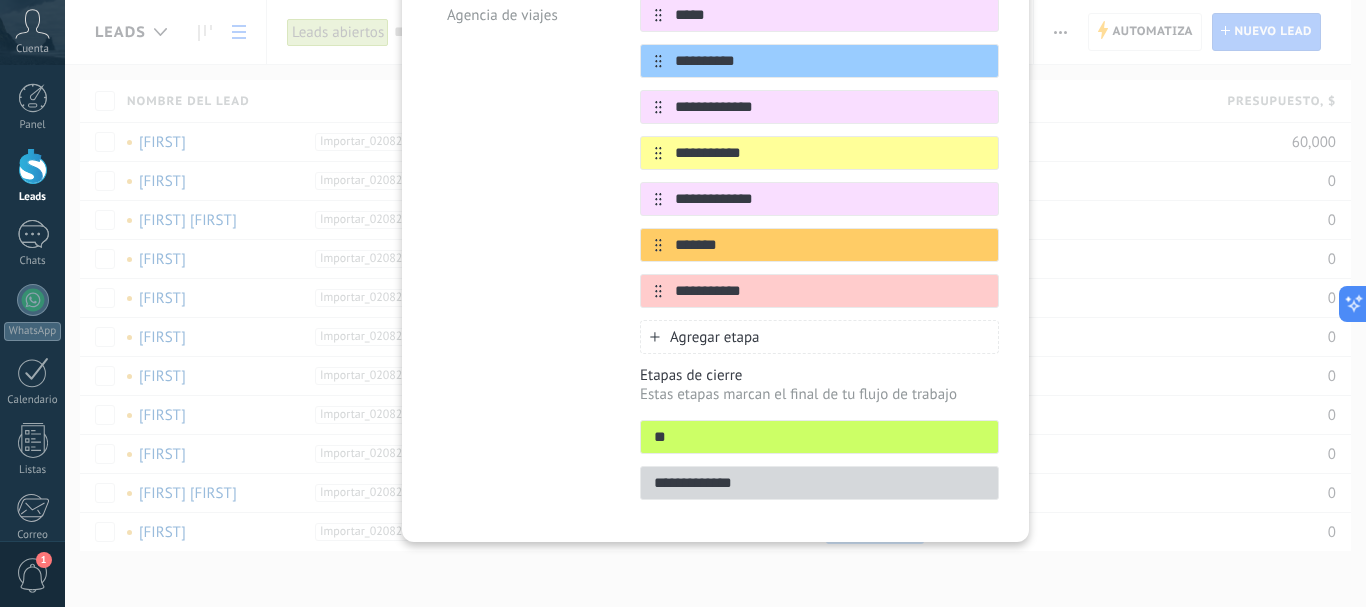type on "*" 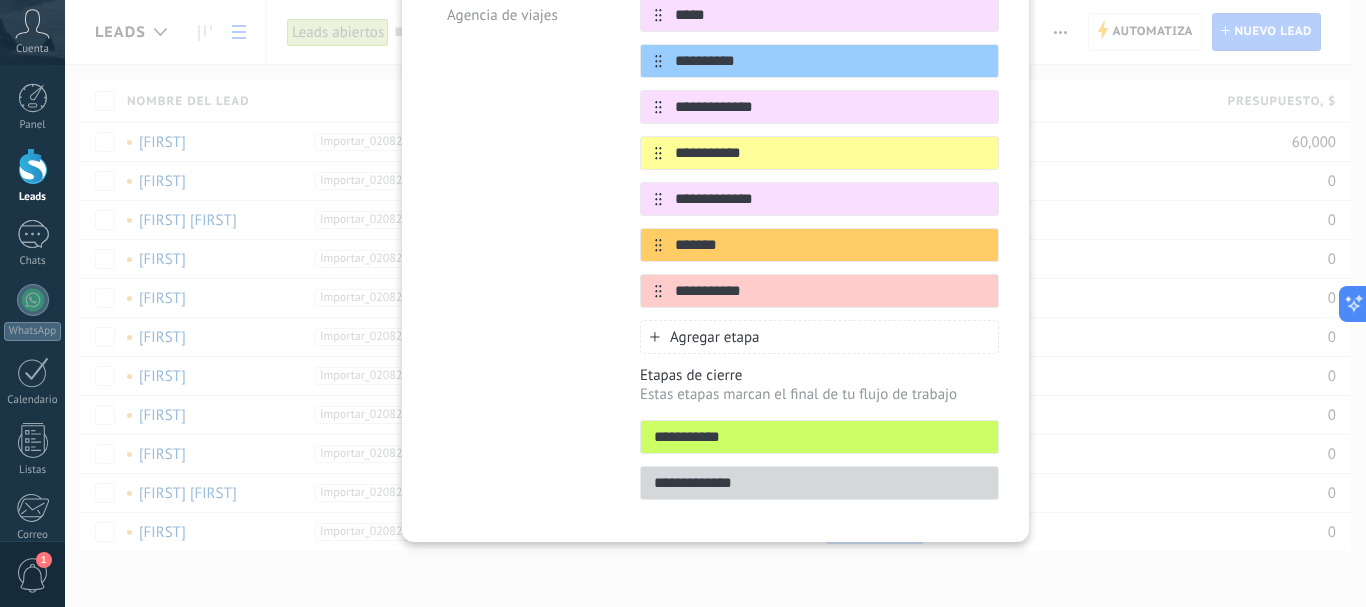 click on "**********" at bounding box center [819, 437] 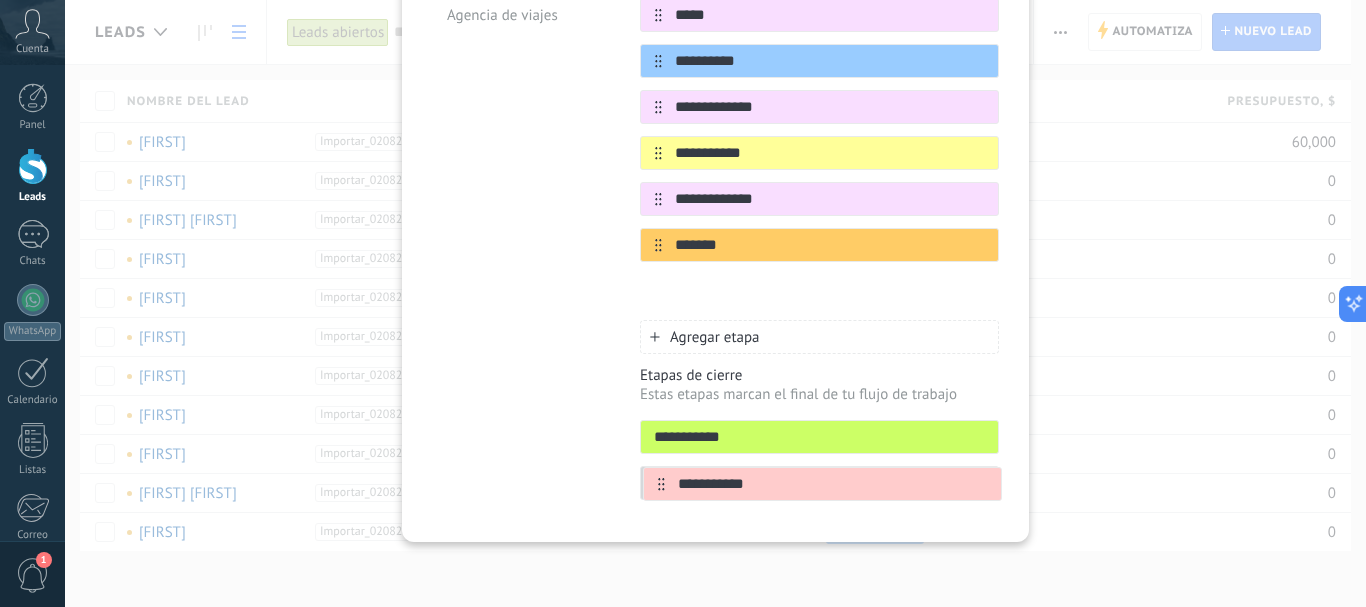 drag, startPoint x: 655, startPoint y: 294, endPoint x: 661, endPoint y: 498, distance: 204.08821 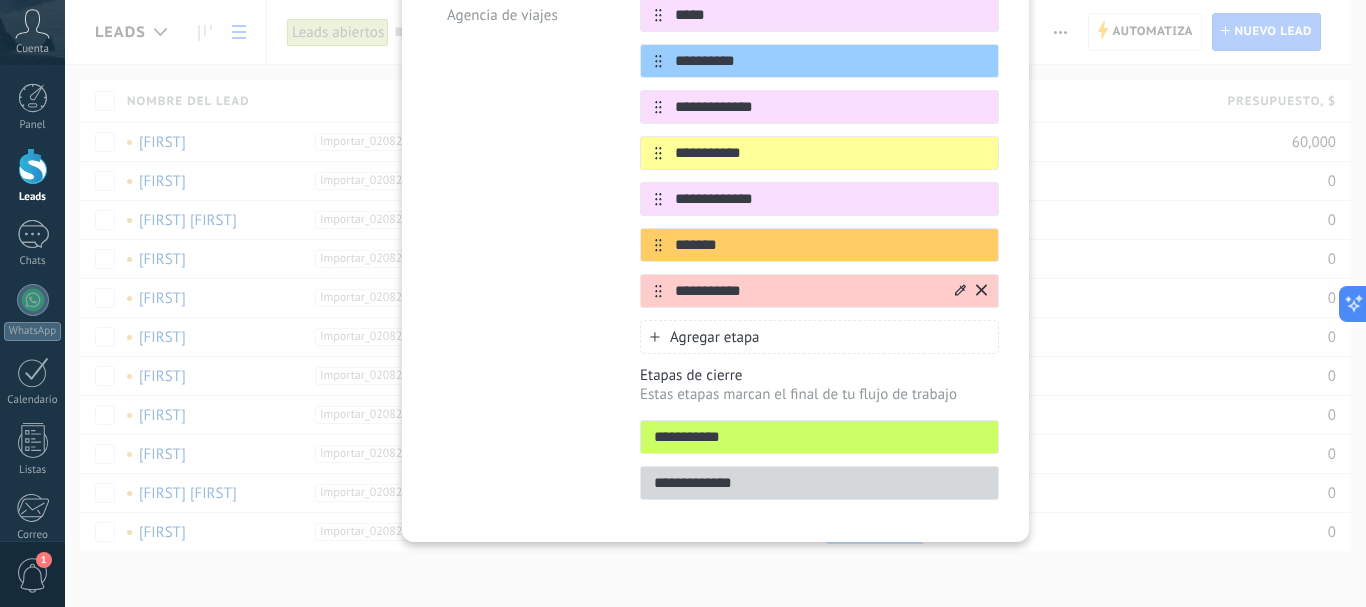 type on "**********" 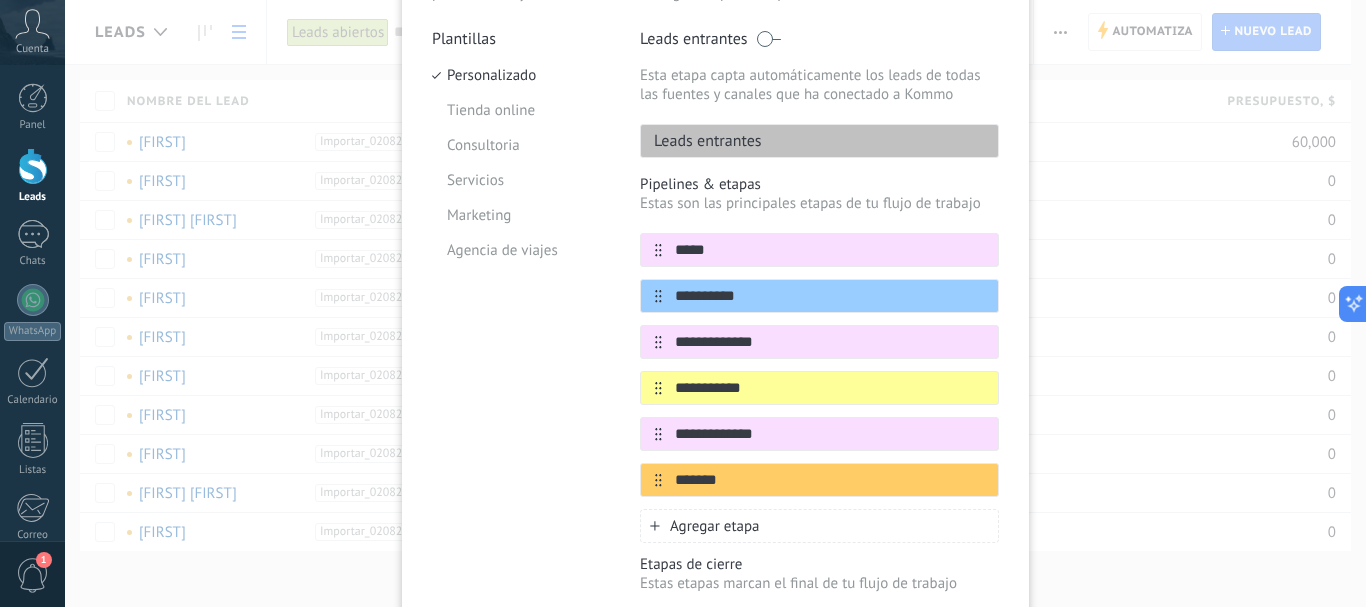 scroll, scrollTop: 200, scrollLeft: 0, axis: vertical 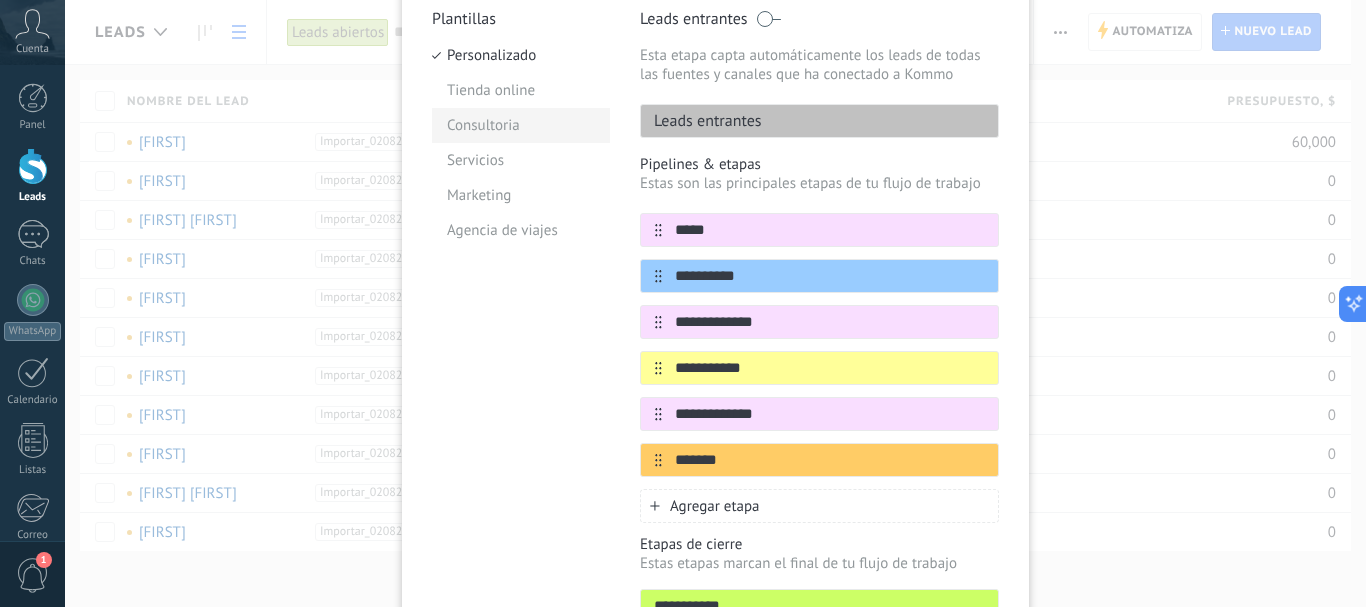 click on "Consultoria" at bounding box center [521, 125] 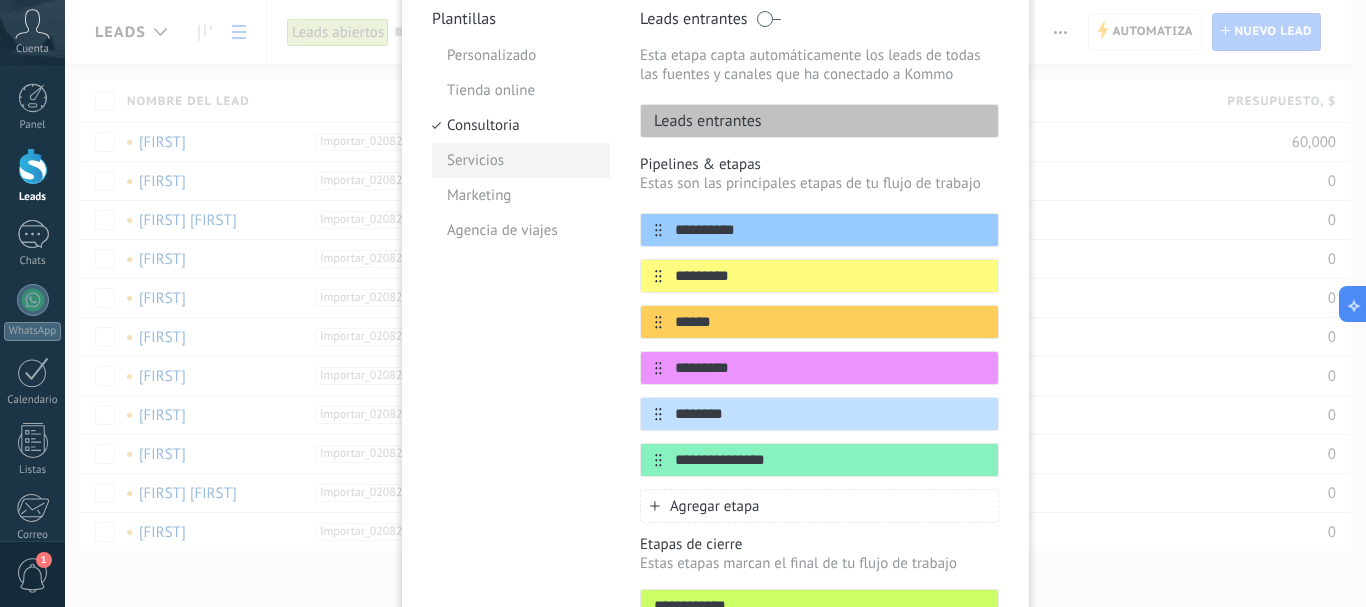click on "Servicios" at bounding box center (521, 160) 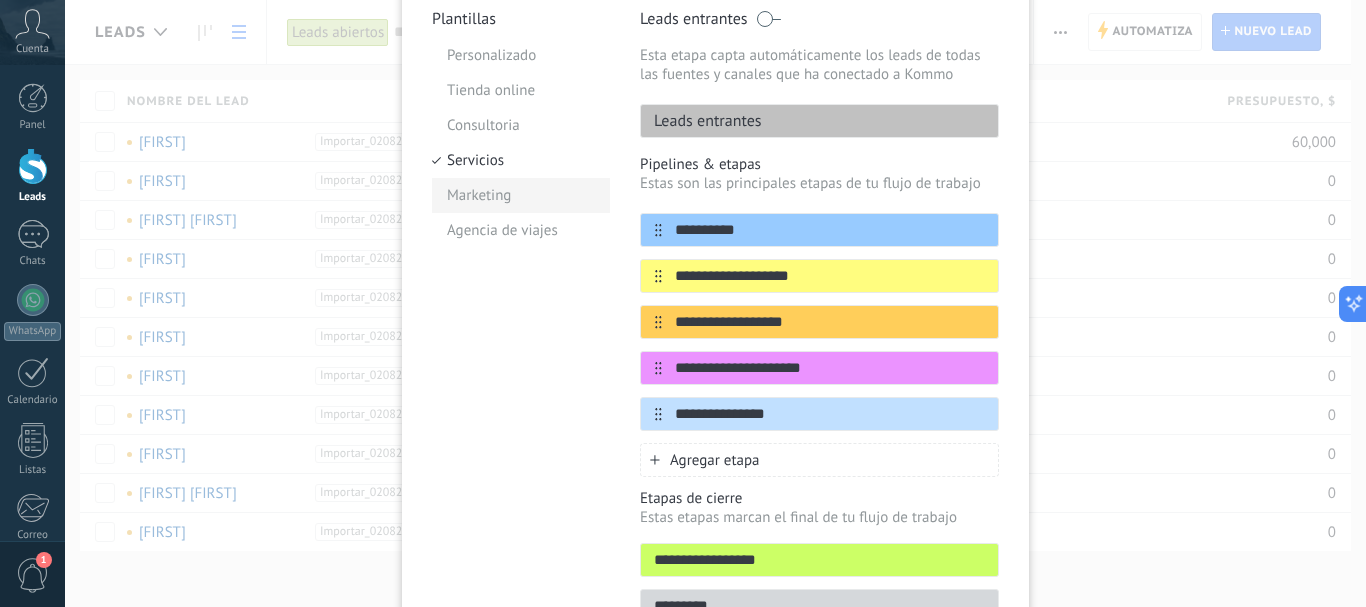 click on "Marketing" at bounding box center (521, 195) 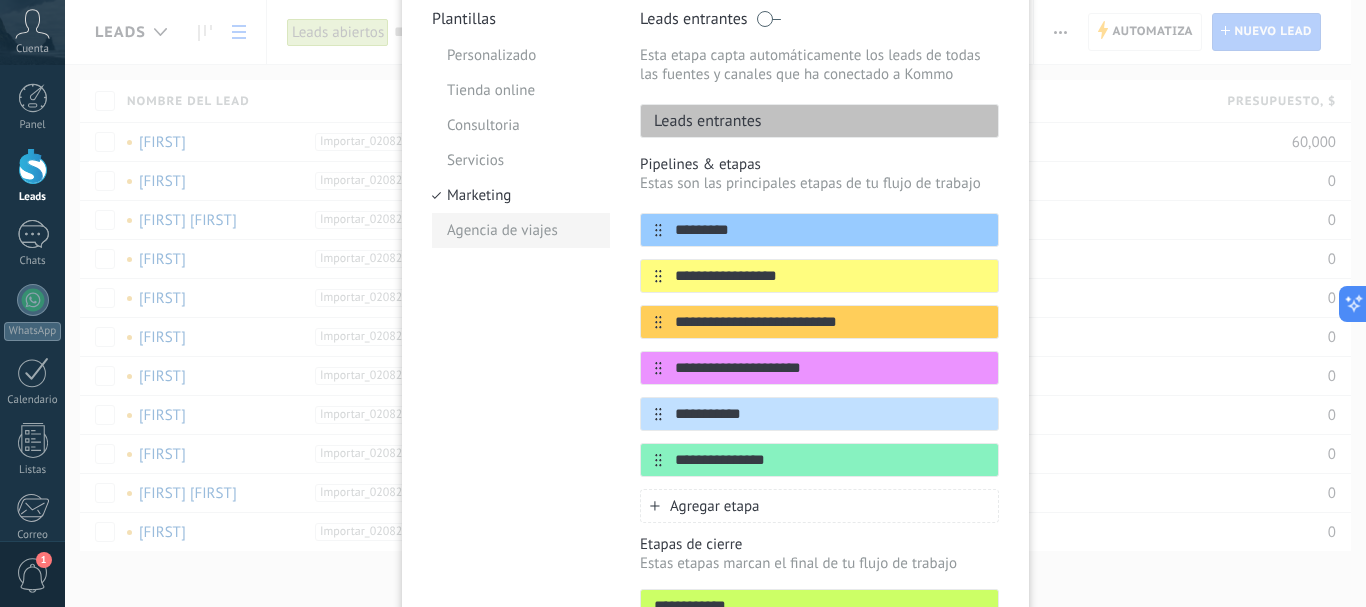 click on "Agencia de viajes" at bounding box center (521, 230) 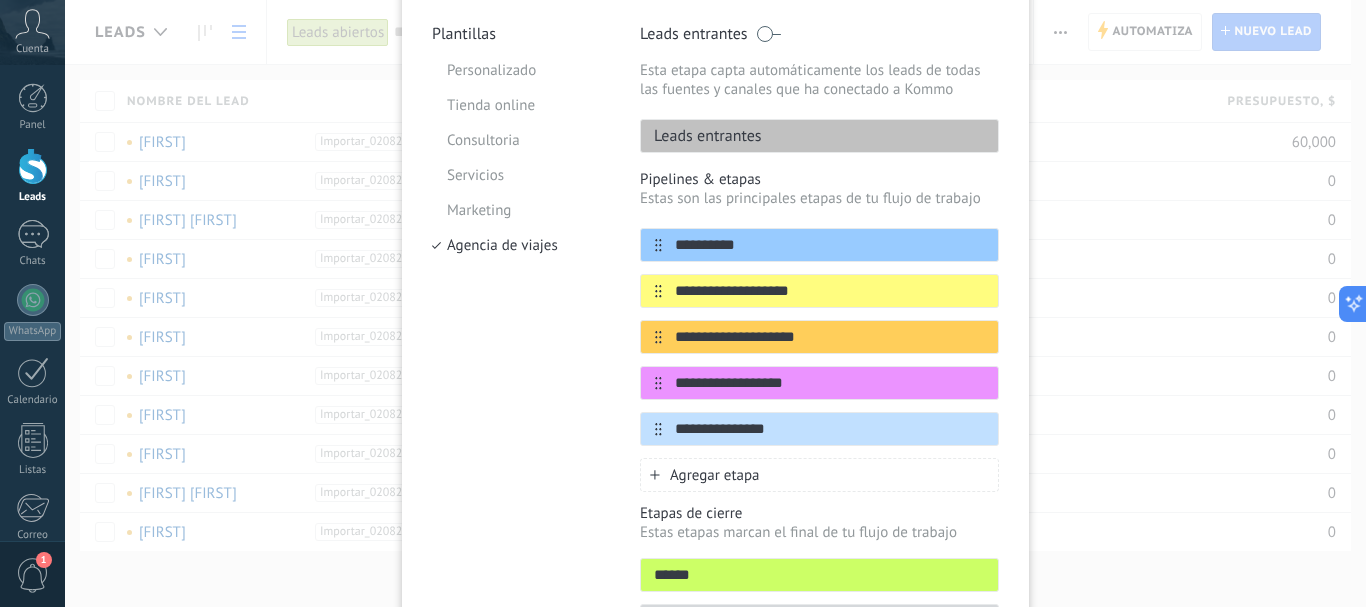 scroll, scrollTop: 0, scrollLeft: 0, axis: both 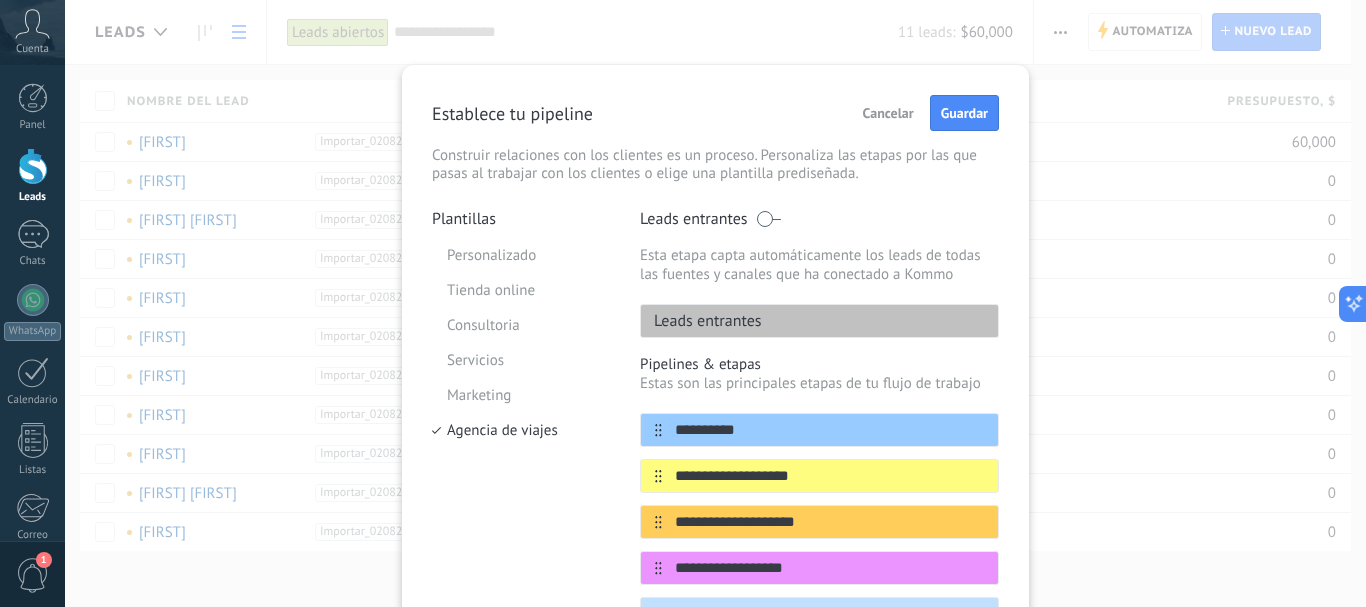 click on "Plantillas" at bounding box center (521, 219) 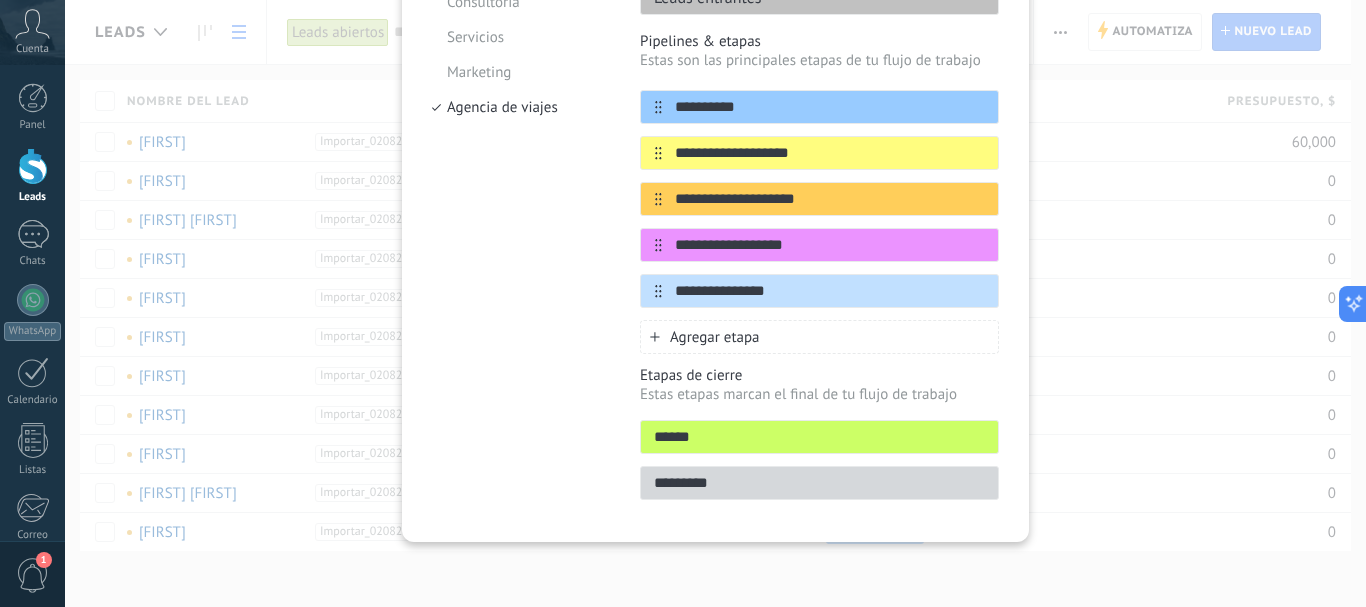 scroll, scrollTop: 0, scrollLeft: 0, axis: both 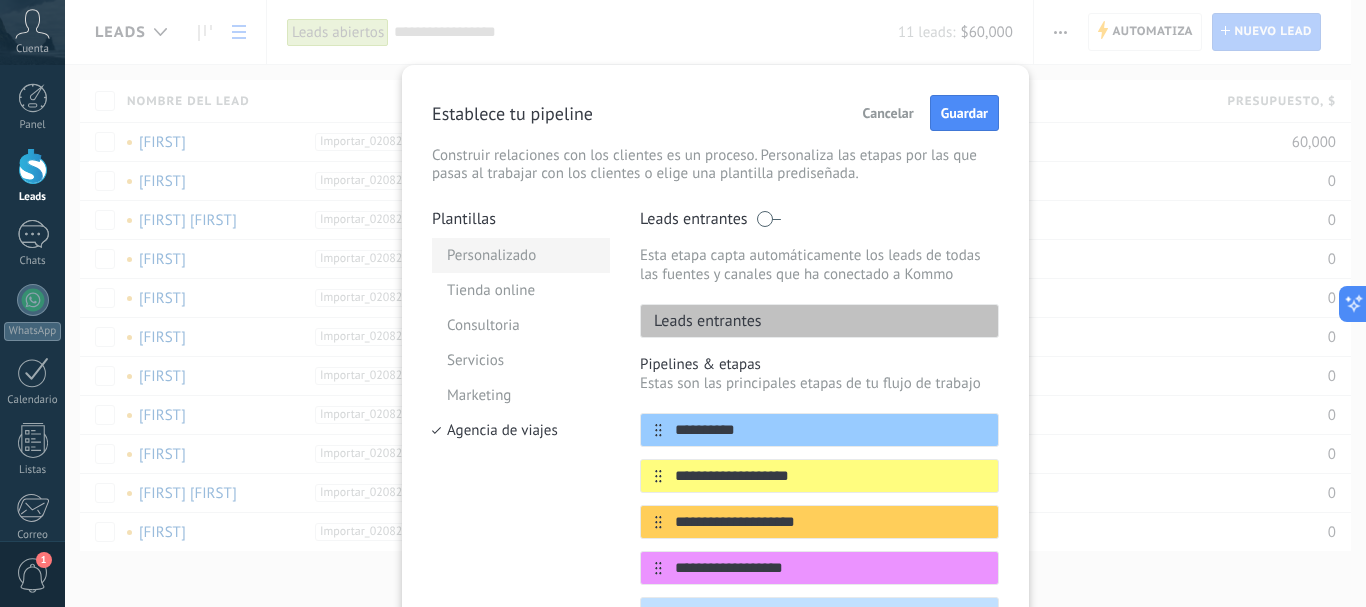click on "Personalizado" at bounding box center [521, 255] 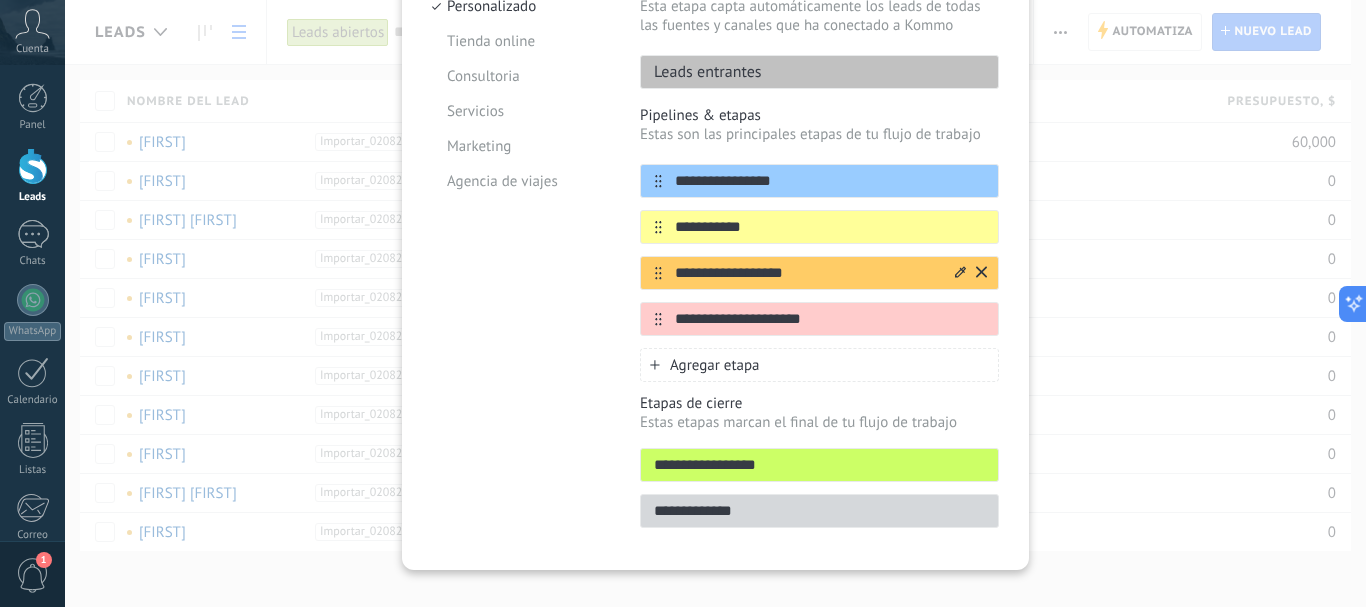 scroll, scrollTop: 277, scrollLeft: 0, axis: vertical 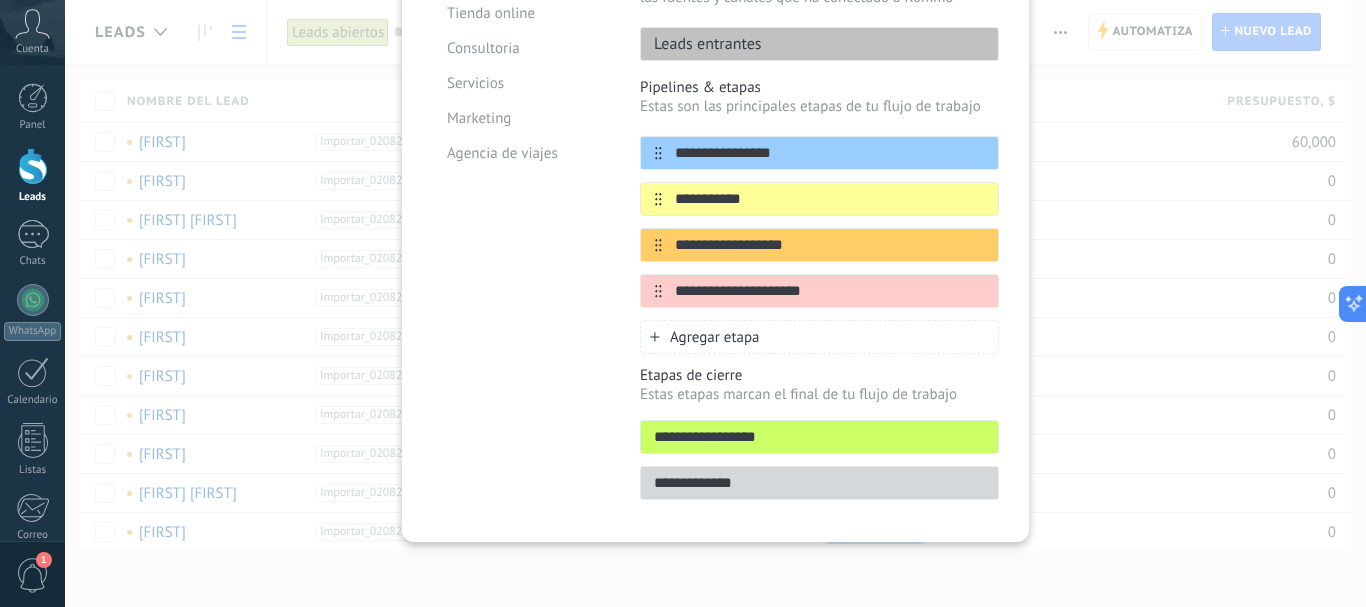 click on "**********" at bounding box center [819, 437] 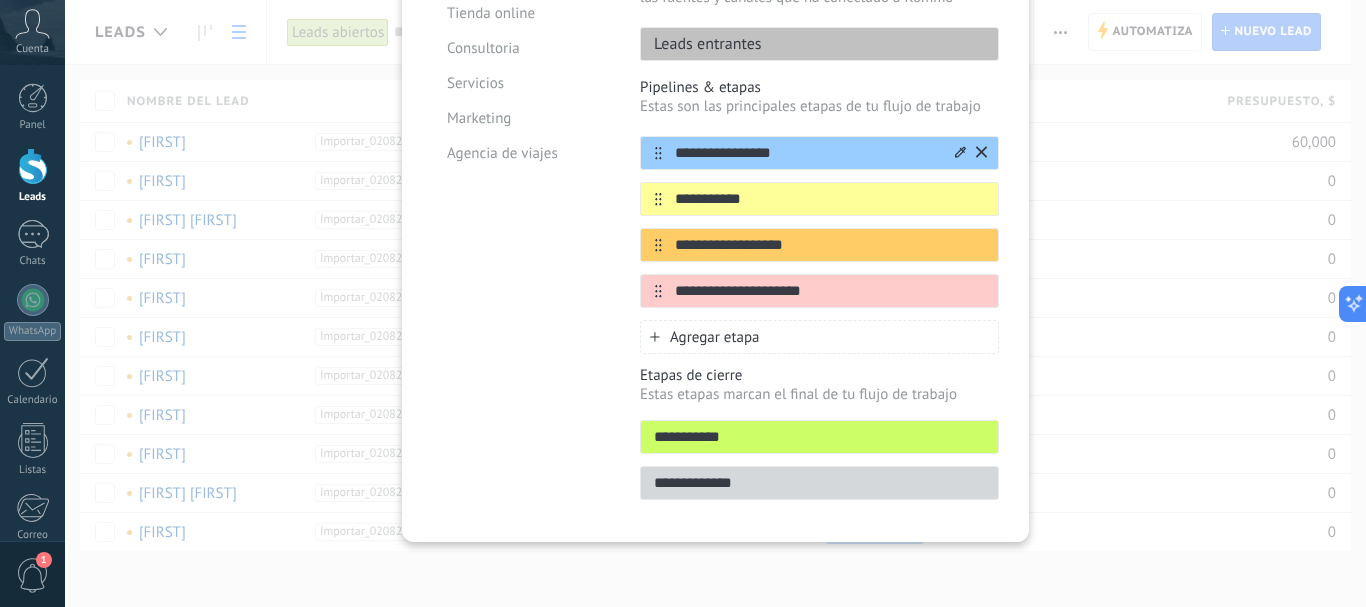 type on "**********" 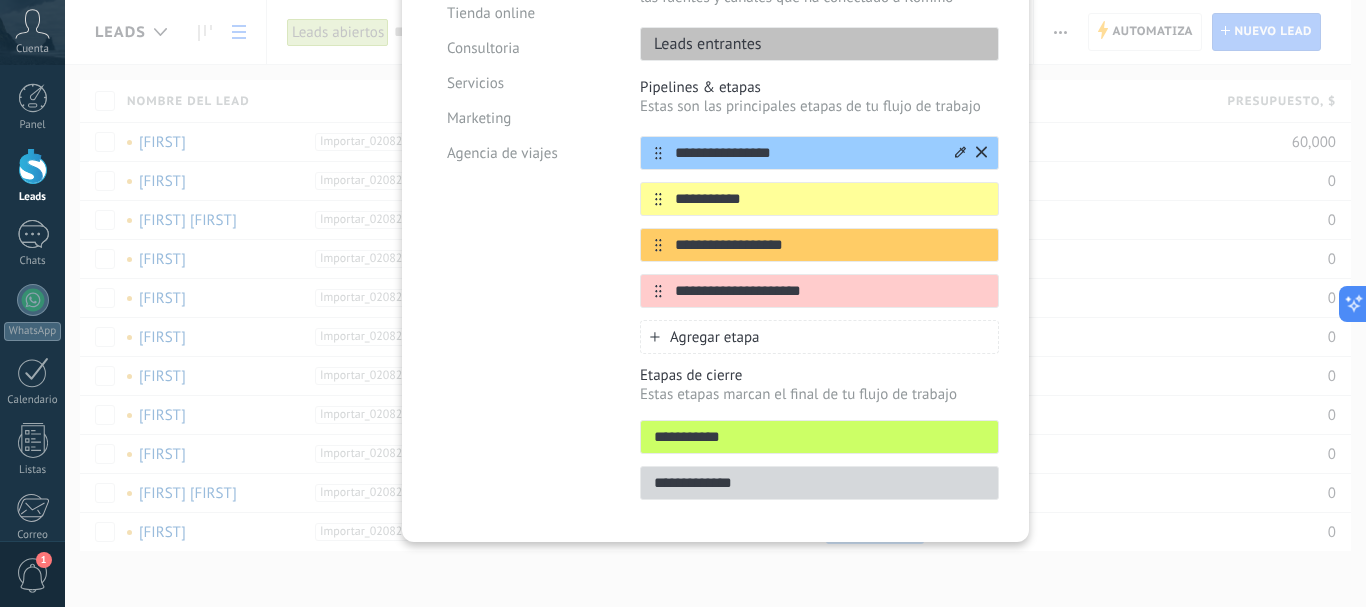 drag, startPoint x: 796, startPoint y: 153, endPoint x: 672, endPoint y: 162, distance: 124.32619 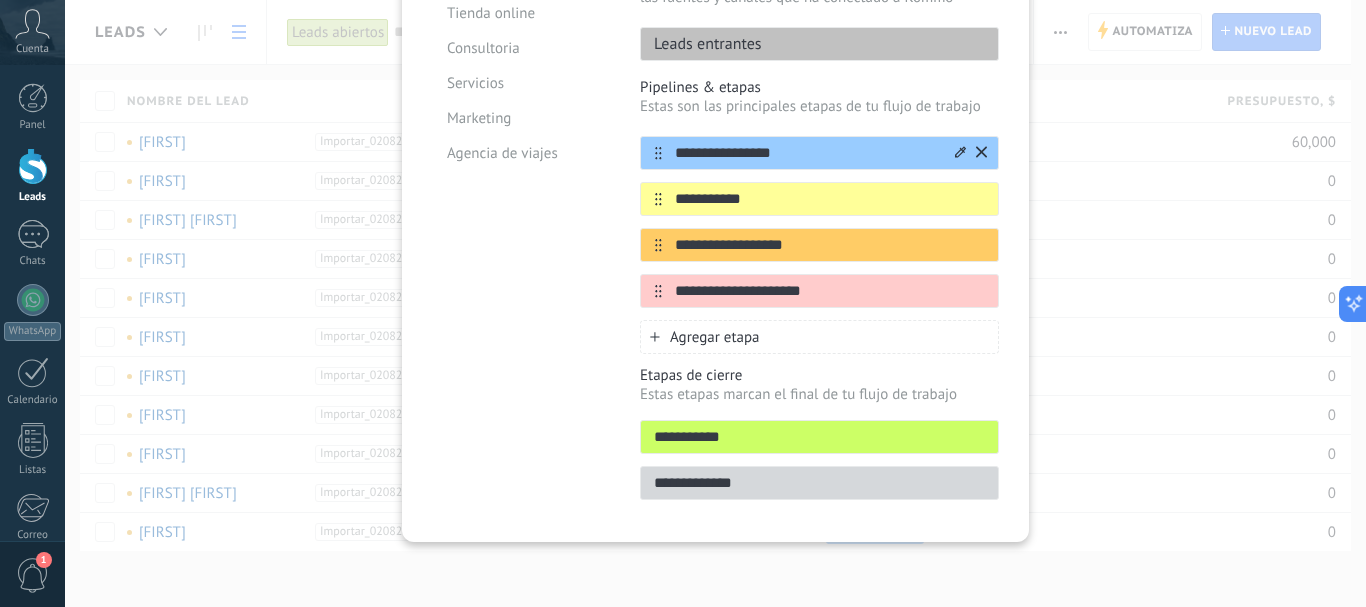 click on "**********" at bounding box center [807, 153] 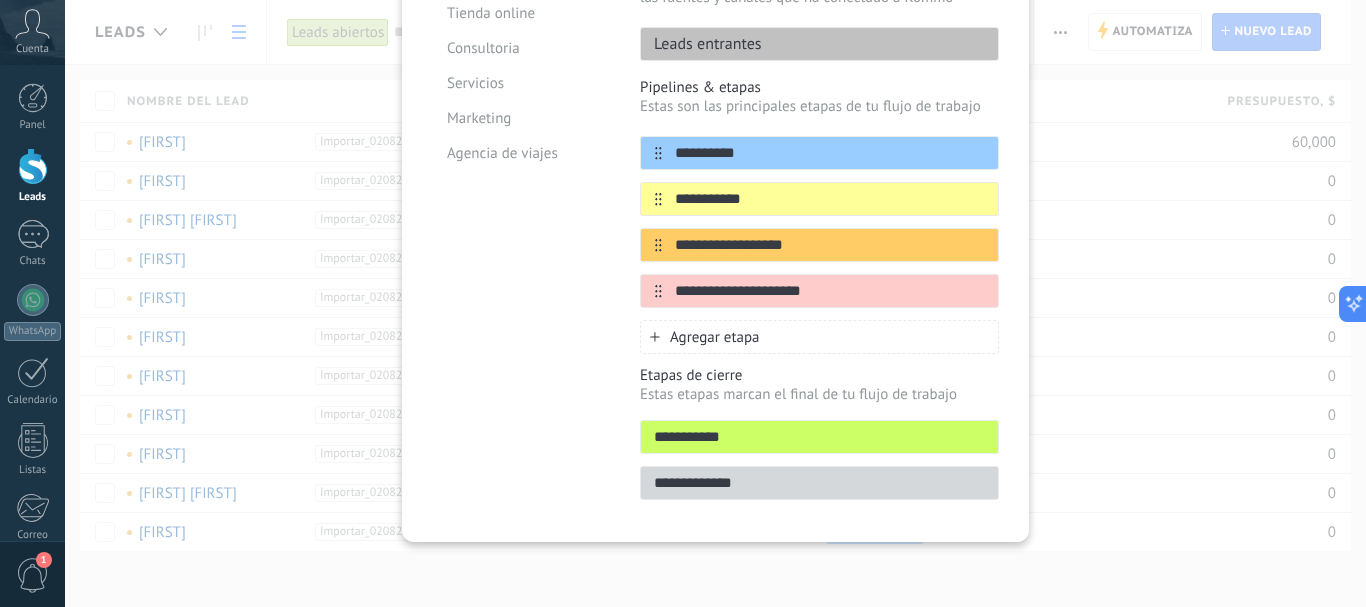 type on "**********" 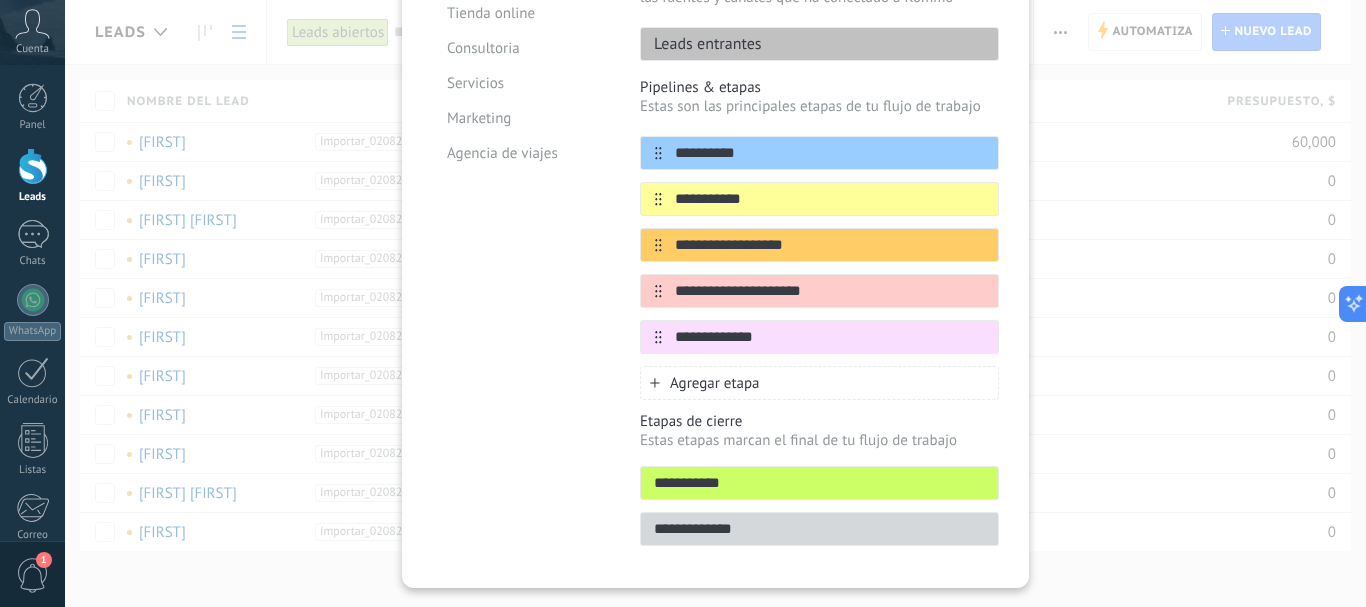 type on "**********" 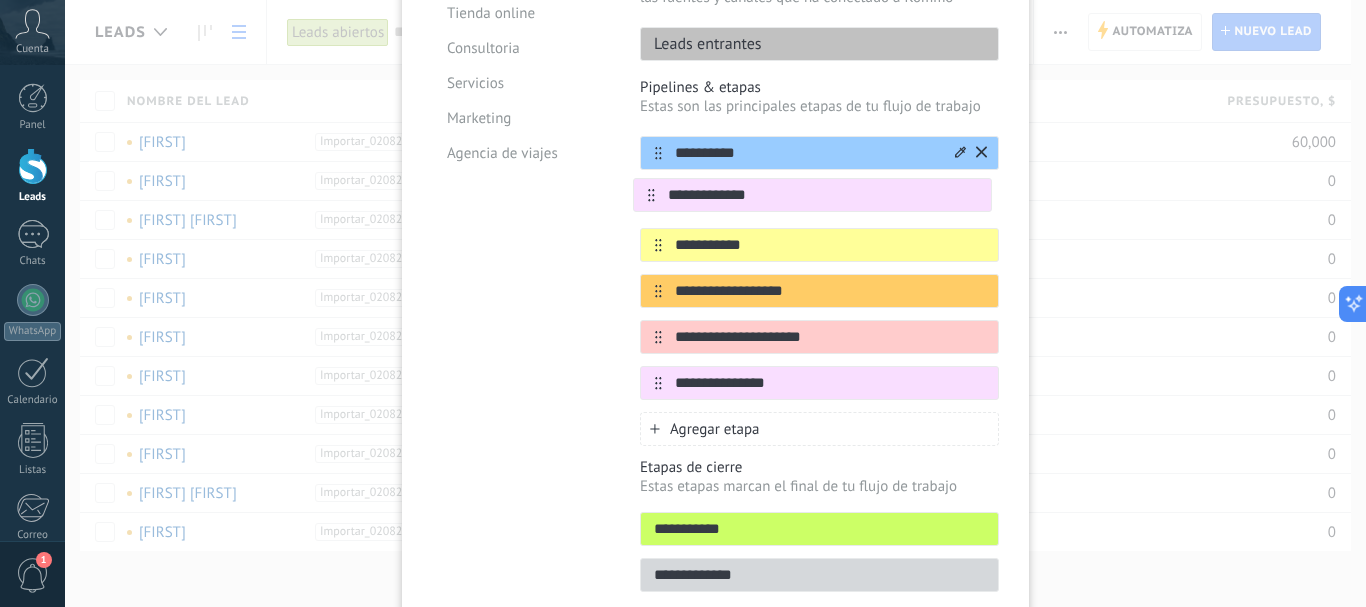 drag, startPoint x: 653, startPoint y: 338, endPoint x: 646, endPoint y: 150, distance: 188.13028 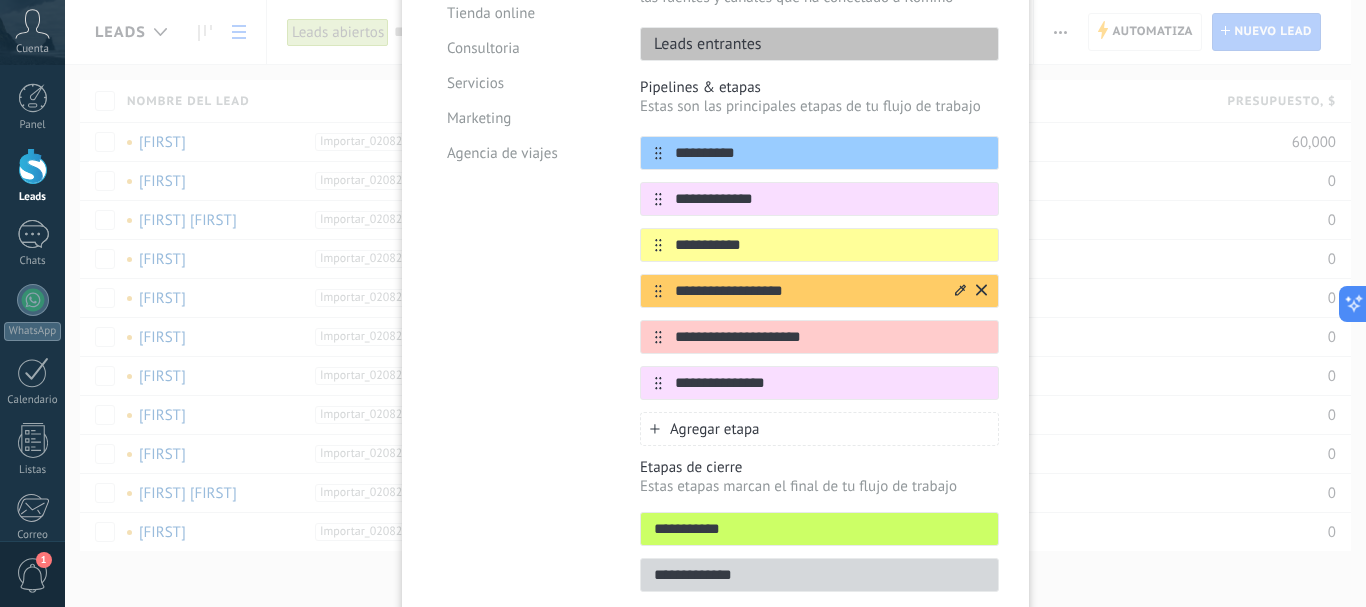 type on "**********" 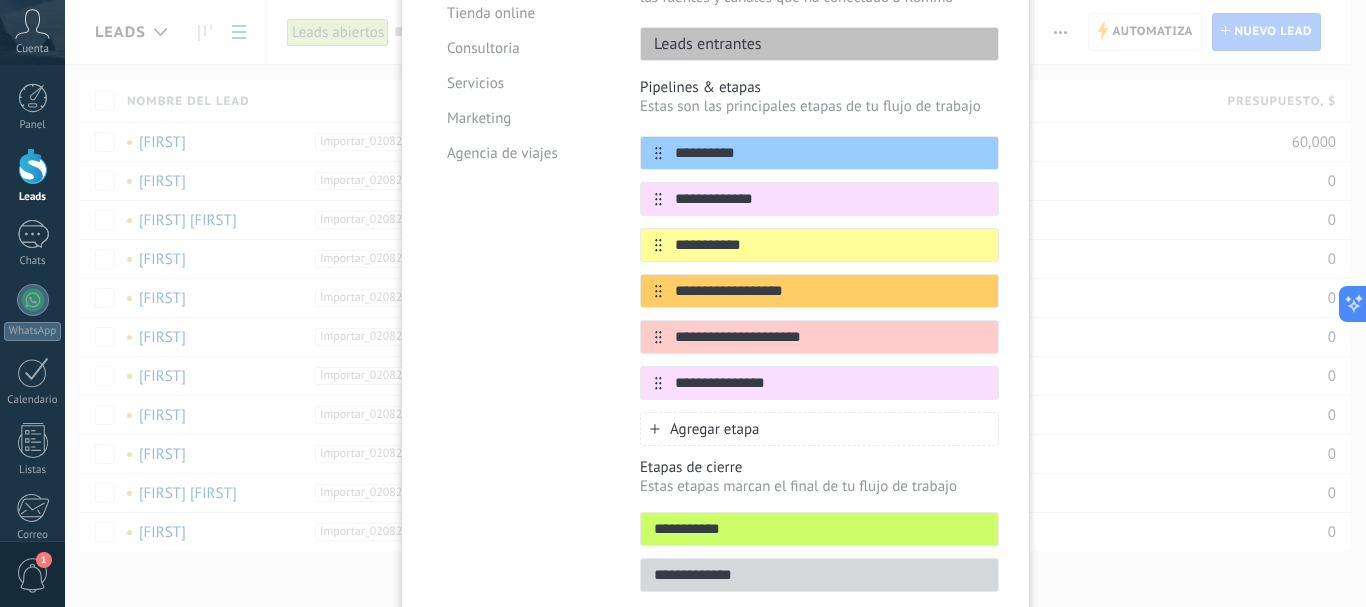 drag, startPoint x: 805, startPoint y: 300, endPoint x: 624, endPoint y: 300, distance: 181 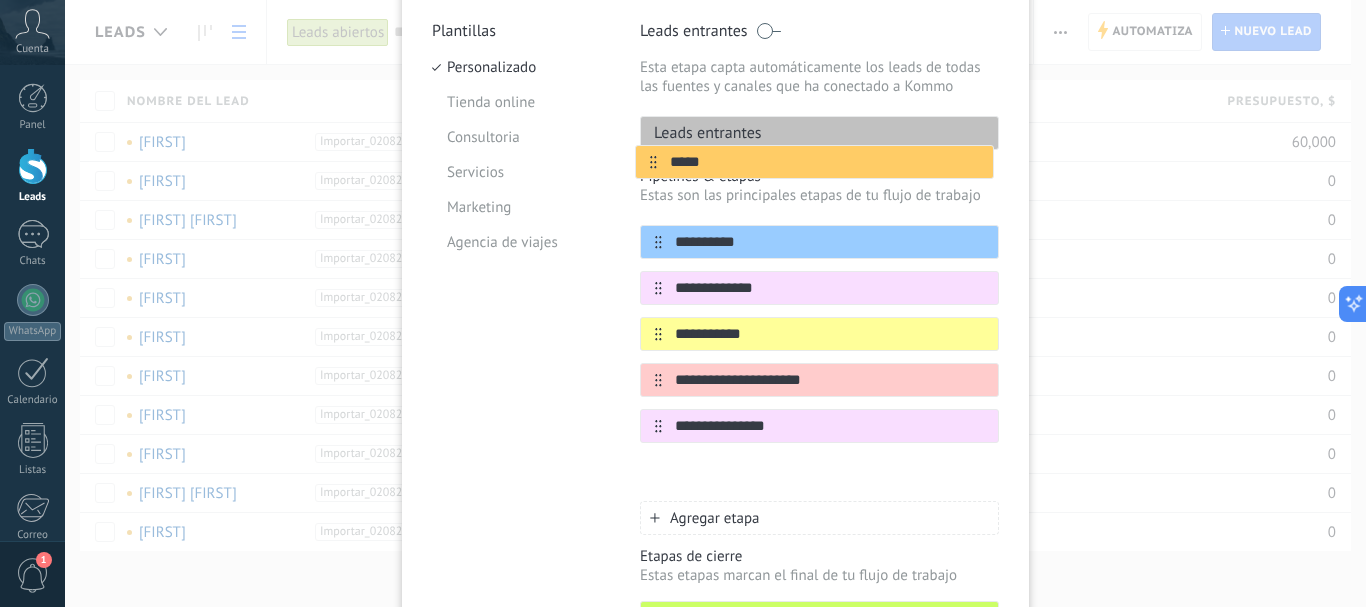 scroll, scrollTop: 188, scrollLeft: 0, axis: vertical 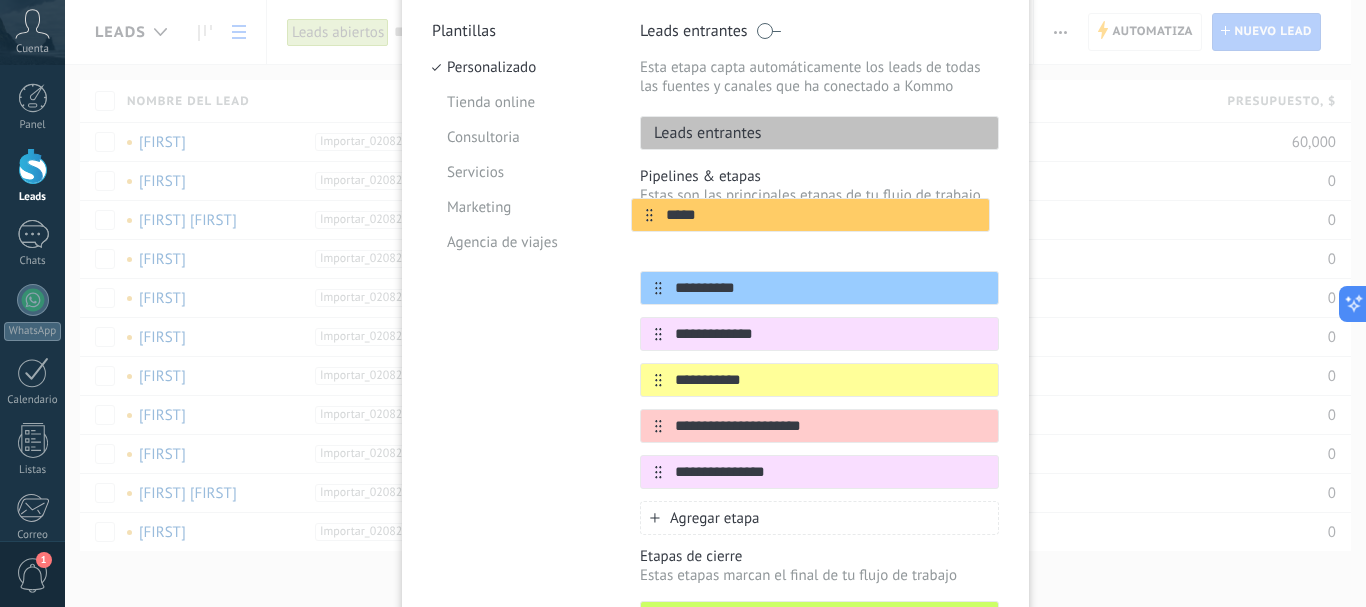 drag, startPoint x: 652, startPoint y: 297, endPoint x: 646, endPoint y: 214, distance: 83.21658 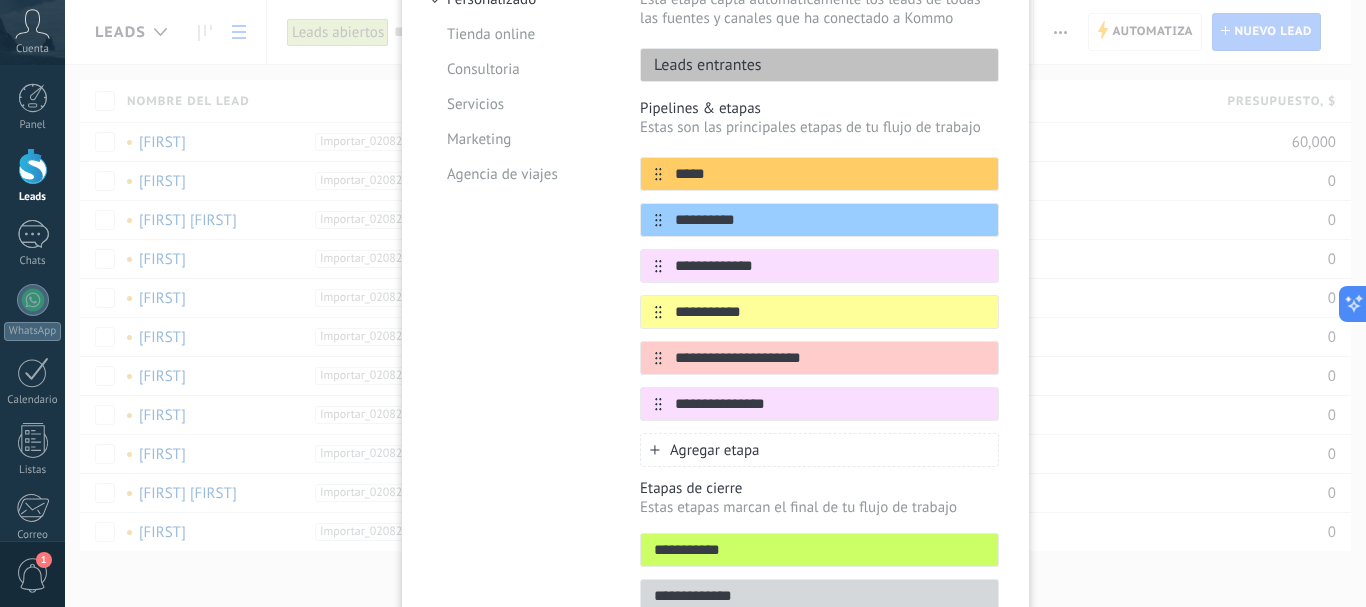 scroll, scrollTop: 288, scrollLeft: 0, axis: vertical 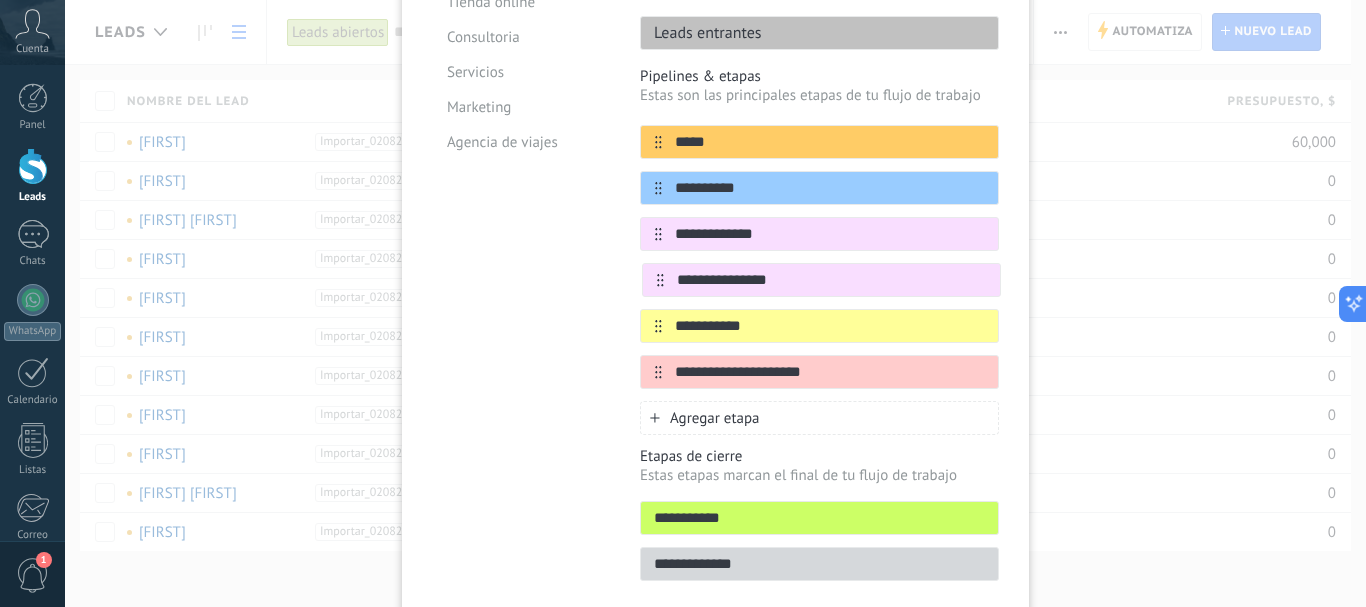 drag, startPoint x: 655, startPoint y: 373, endPoint x: 660, endPoint y: 272, distance: 101.12369 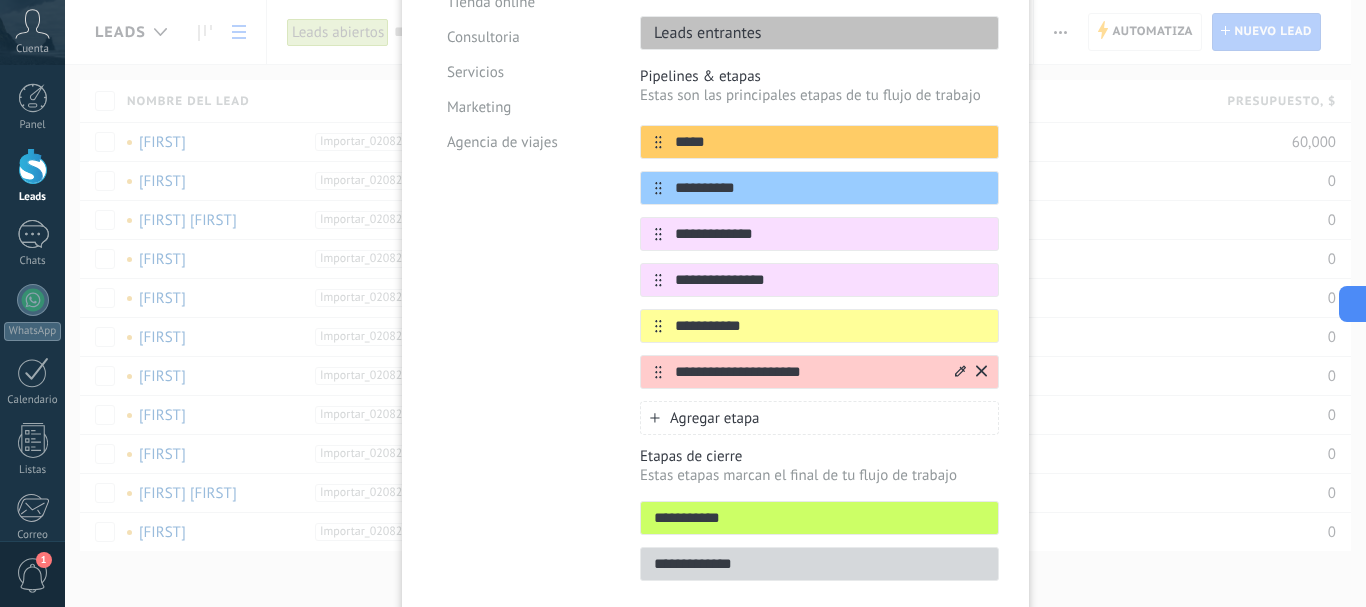 type on "*****" 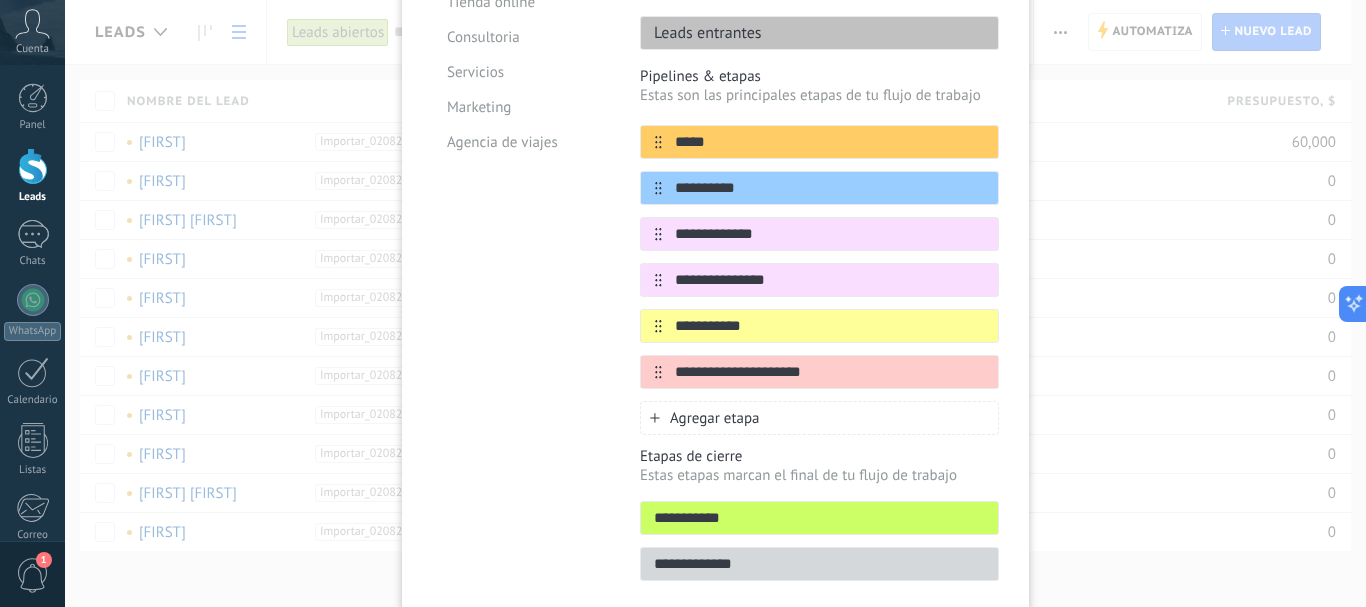 drag, startPoint x: 844, startPoint y: 367, endPoint x: 583, endPoint y: 348, distance: 261.69064 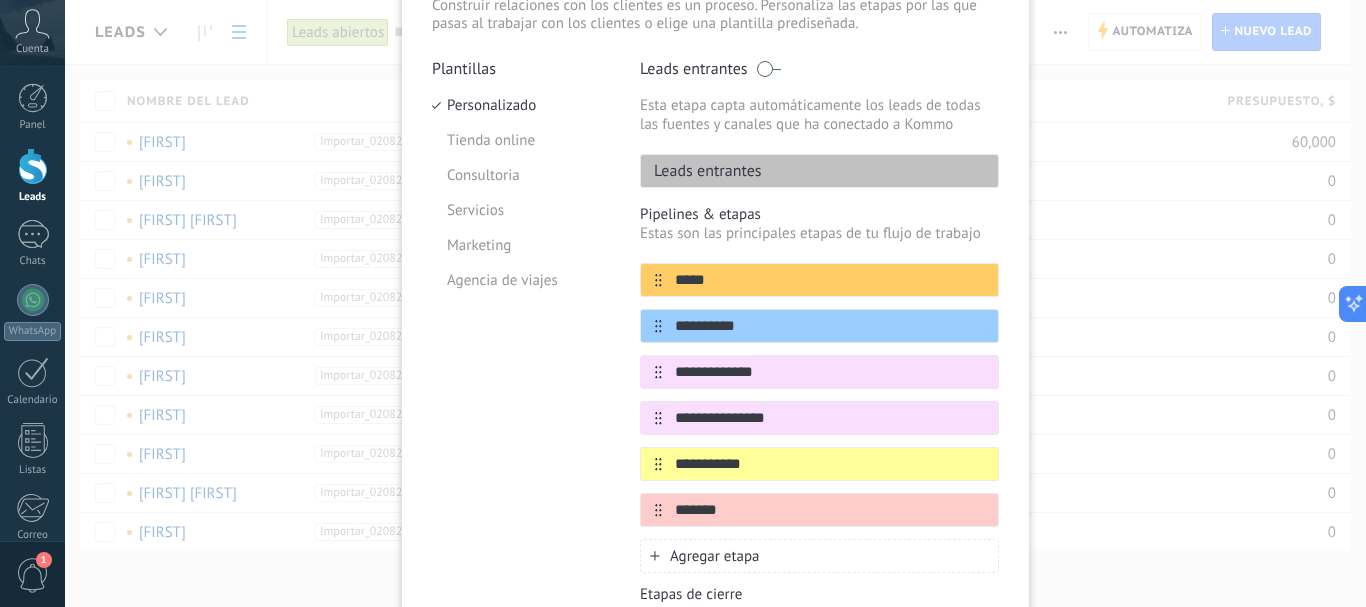 scroll, scrollTop: 0, scrollLeft: 0, axis: both 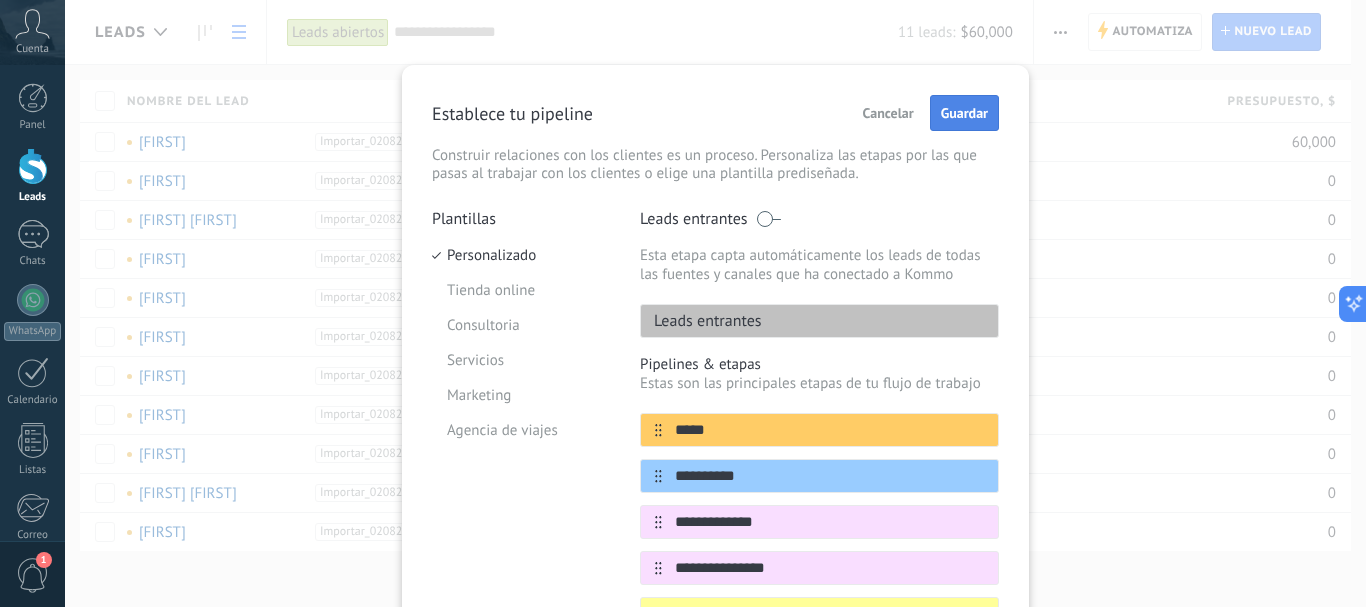 type on "*******" 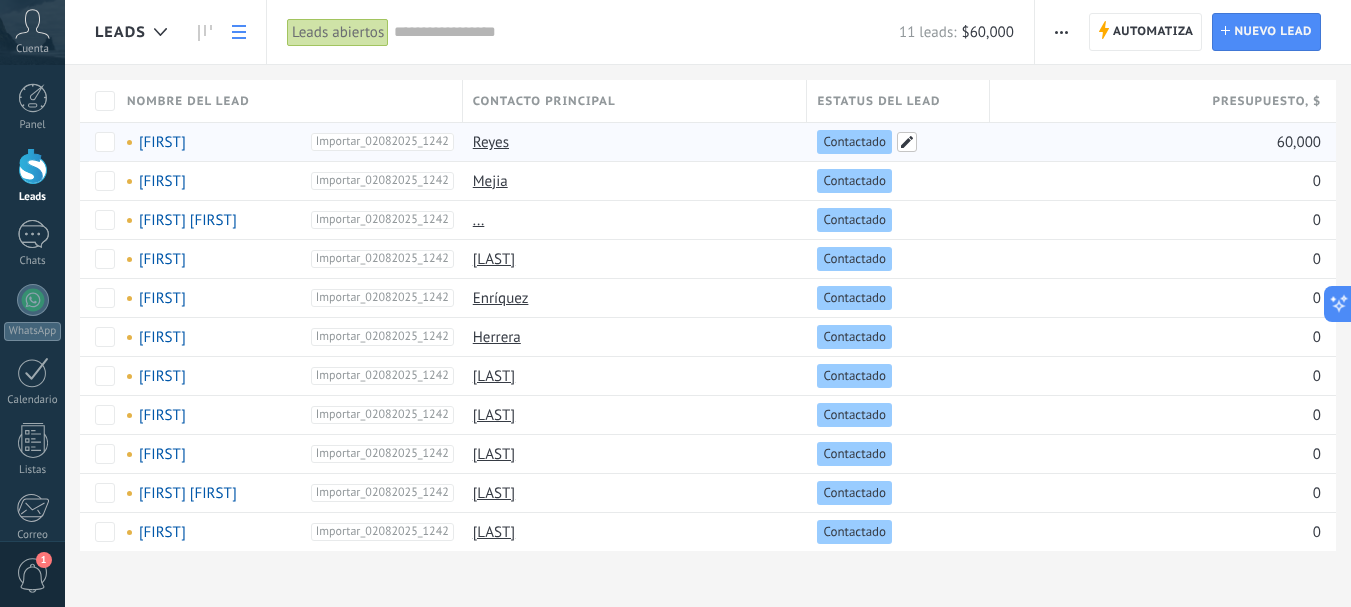 click at bounding box center (907, 142) 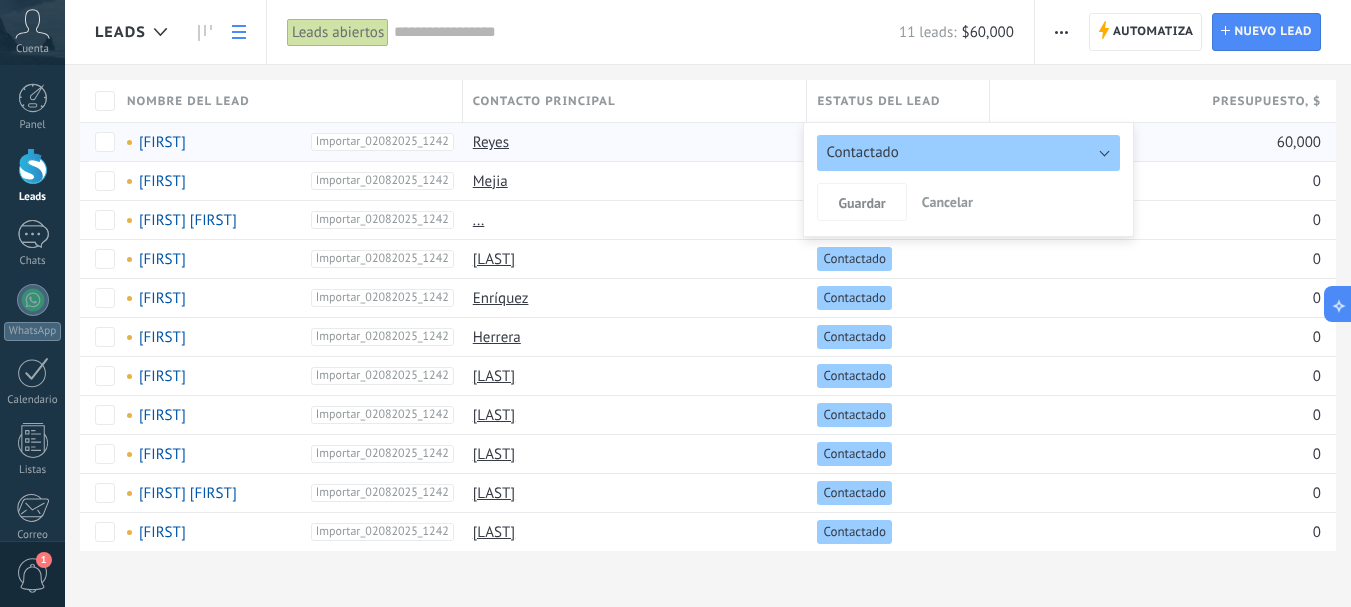 click on "Contactado" at bounding box center (968, 153) 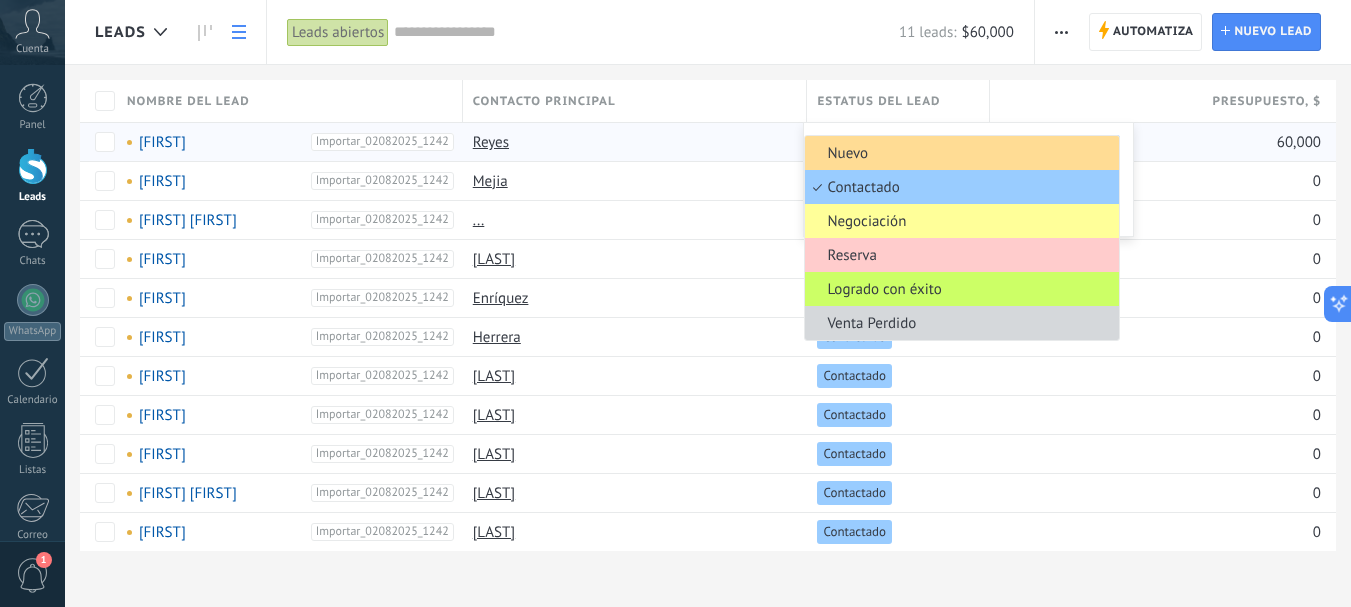 click on "Nuevo" at bounding box center (959, 153) 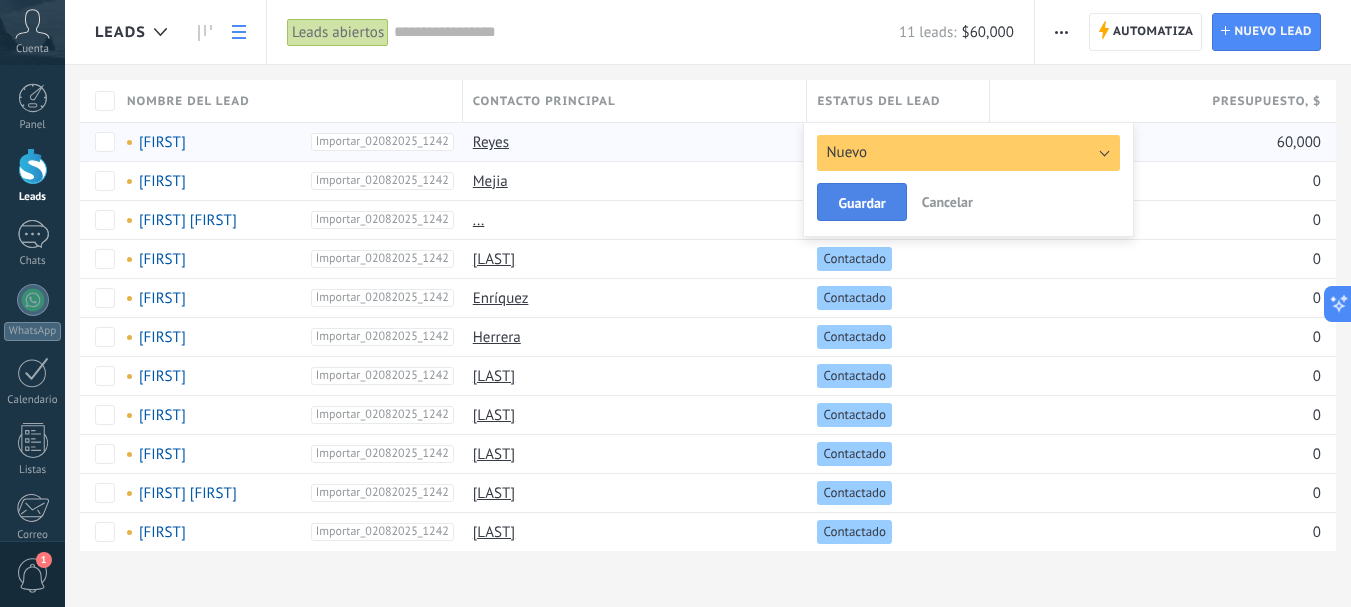 click on "Guardar" at bounding box center (861, 203) 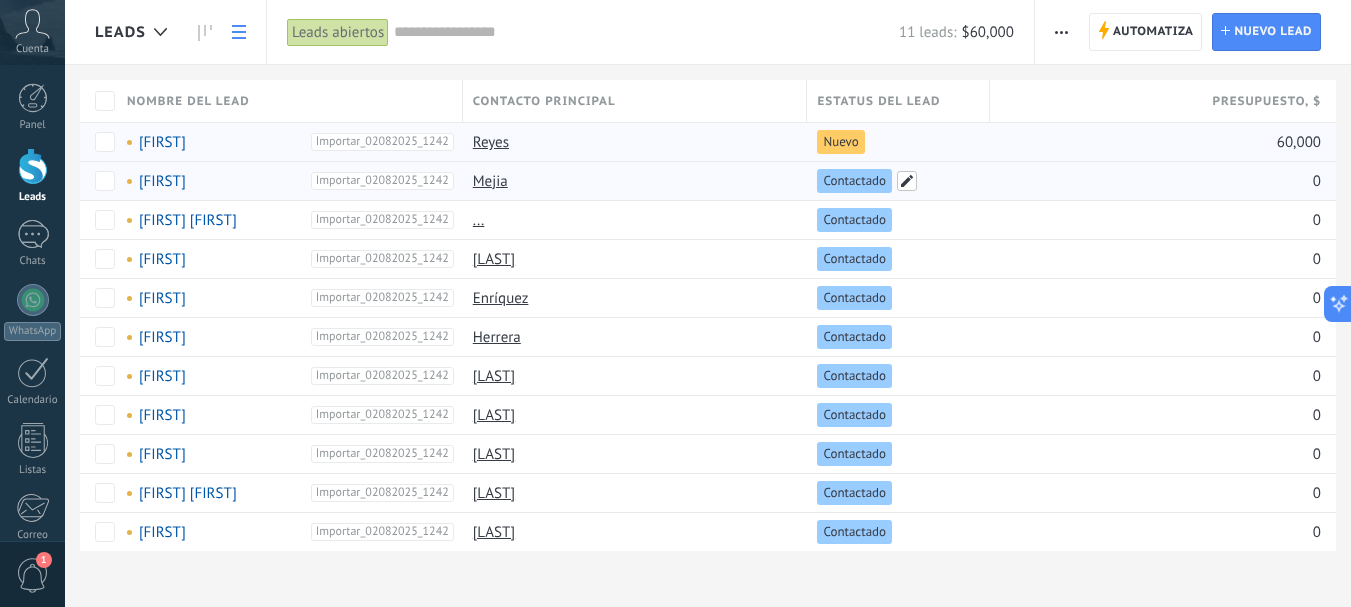 click at bounding box center [907, 181] 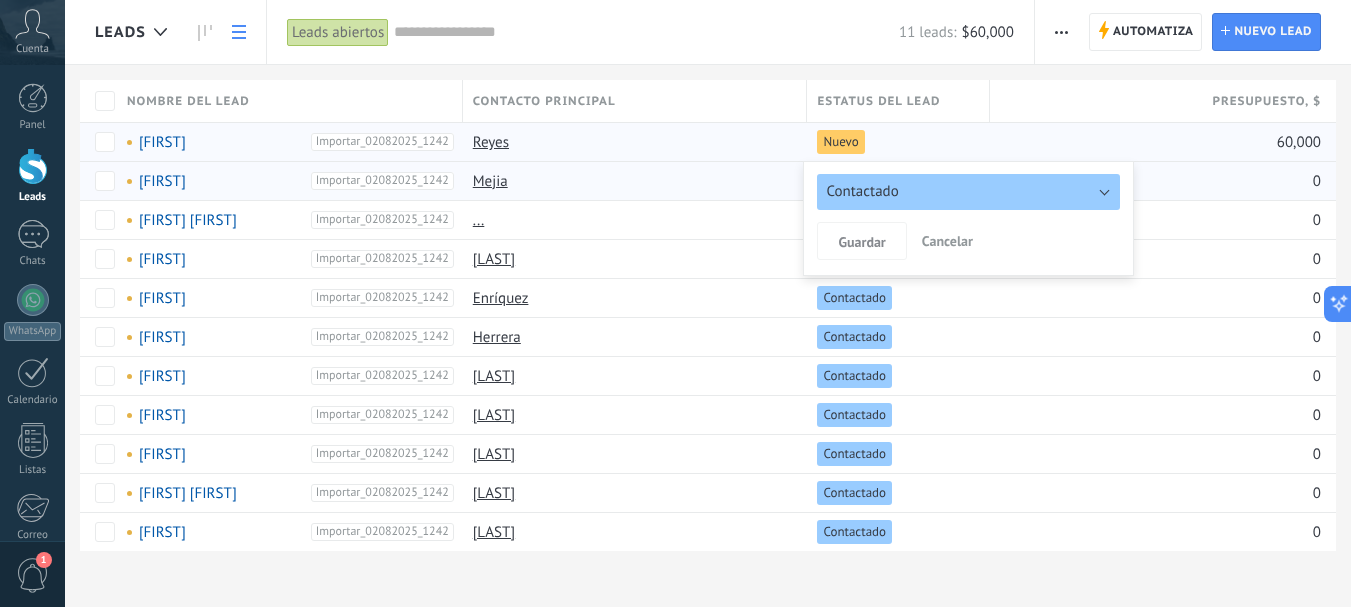 click on "Contactado" at bounding box center (862, 191) 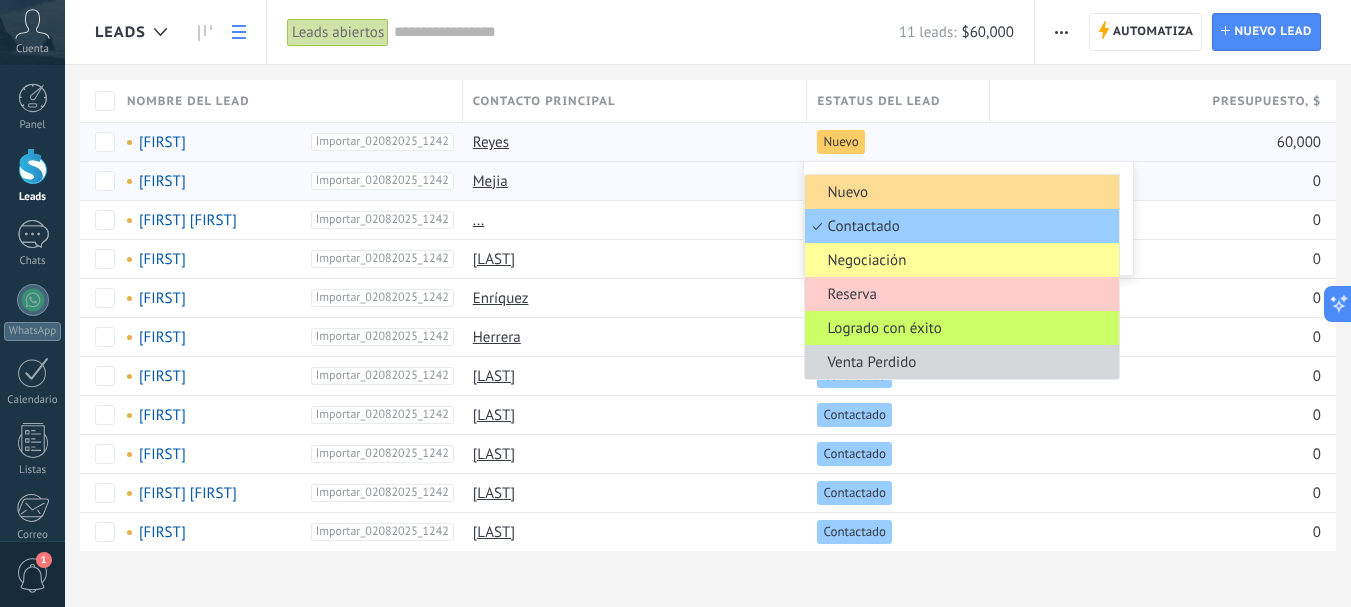 click on "Nuevo" at bounding box center [959, 192] 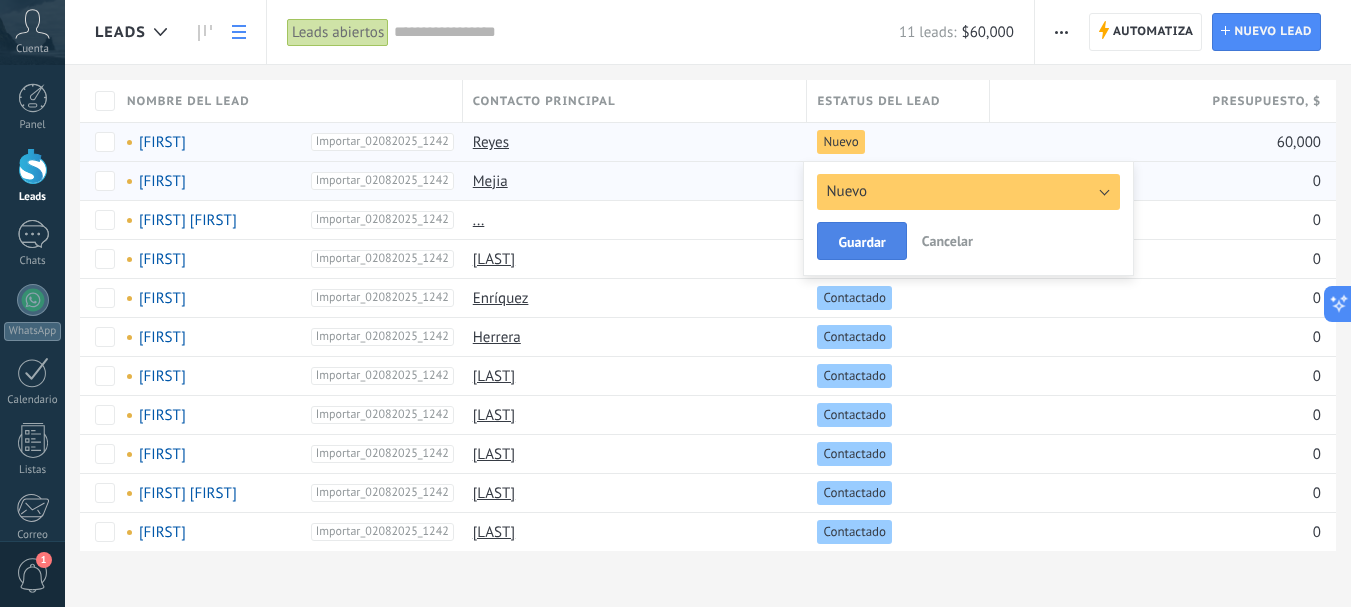 click on "Guardar" at bounding box center (861, 241) 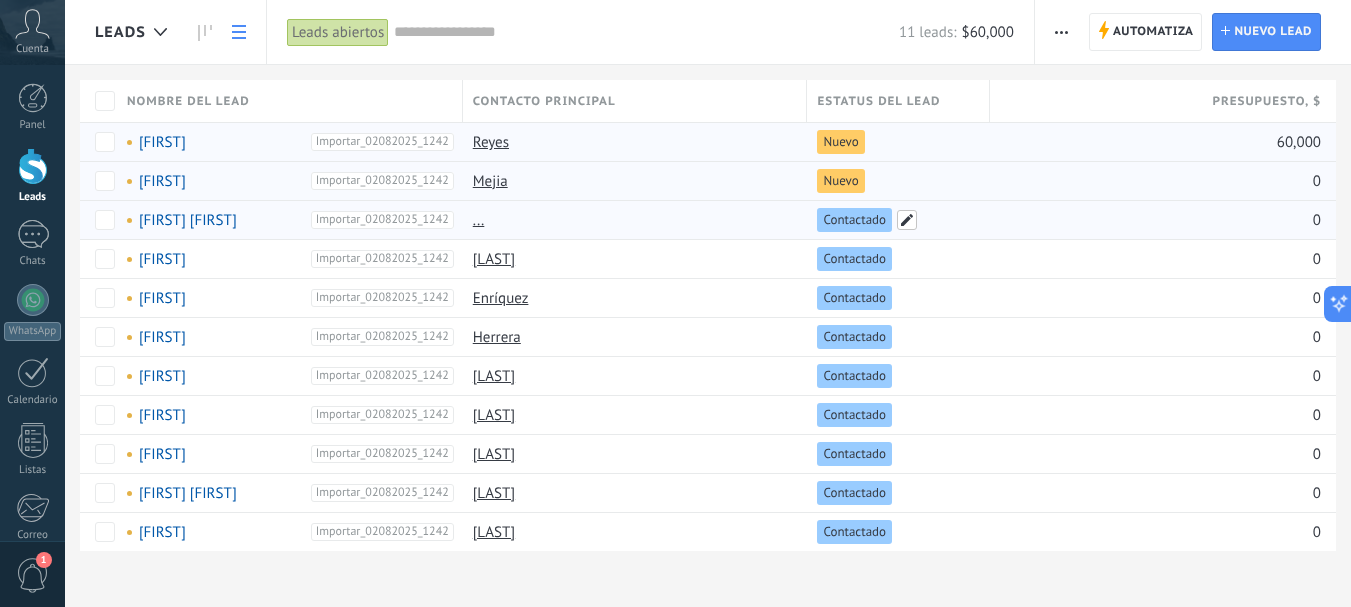 click at bounding box center [907, 220] 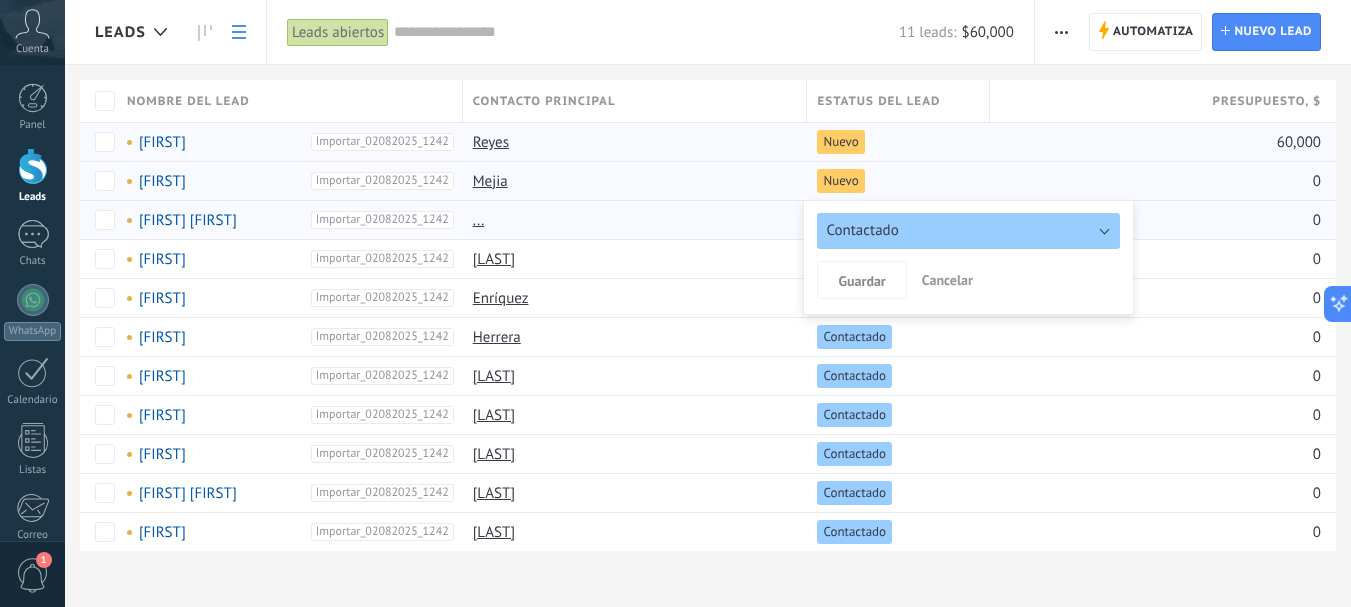 click on "Contactado" at bounding box center [862, 230] 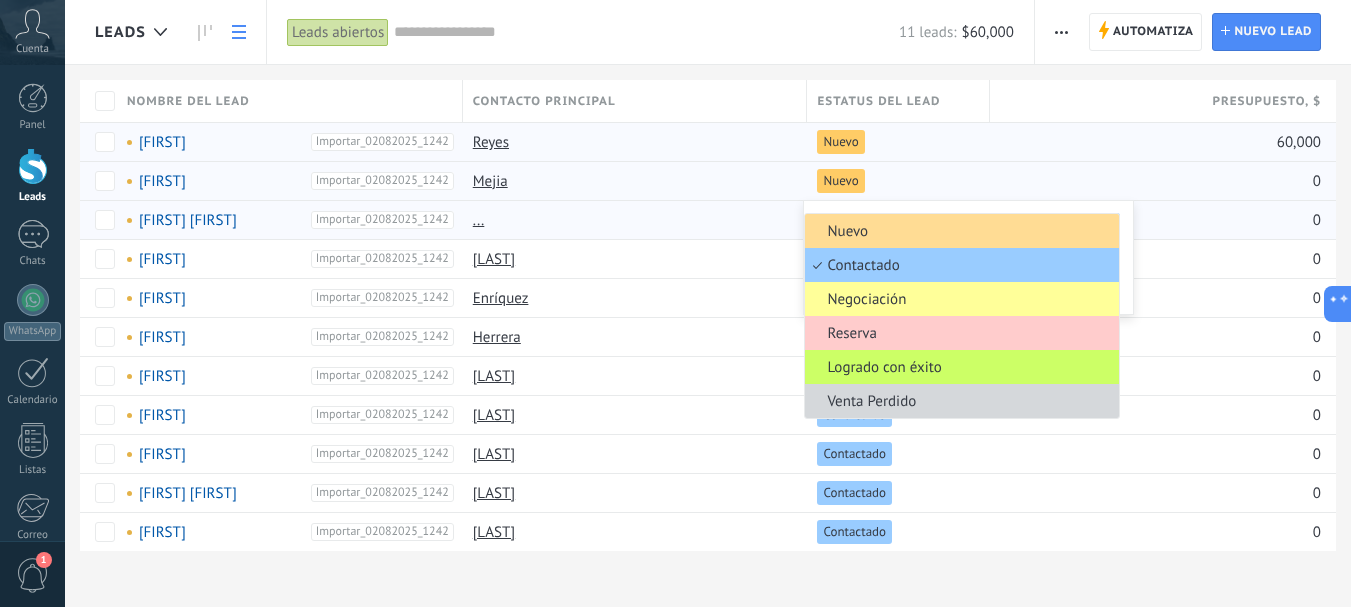 click on "Nuevo" at bounding box center [959, 231] 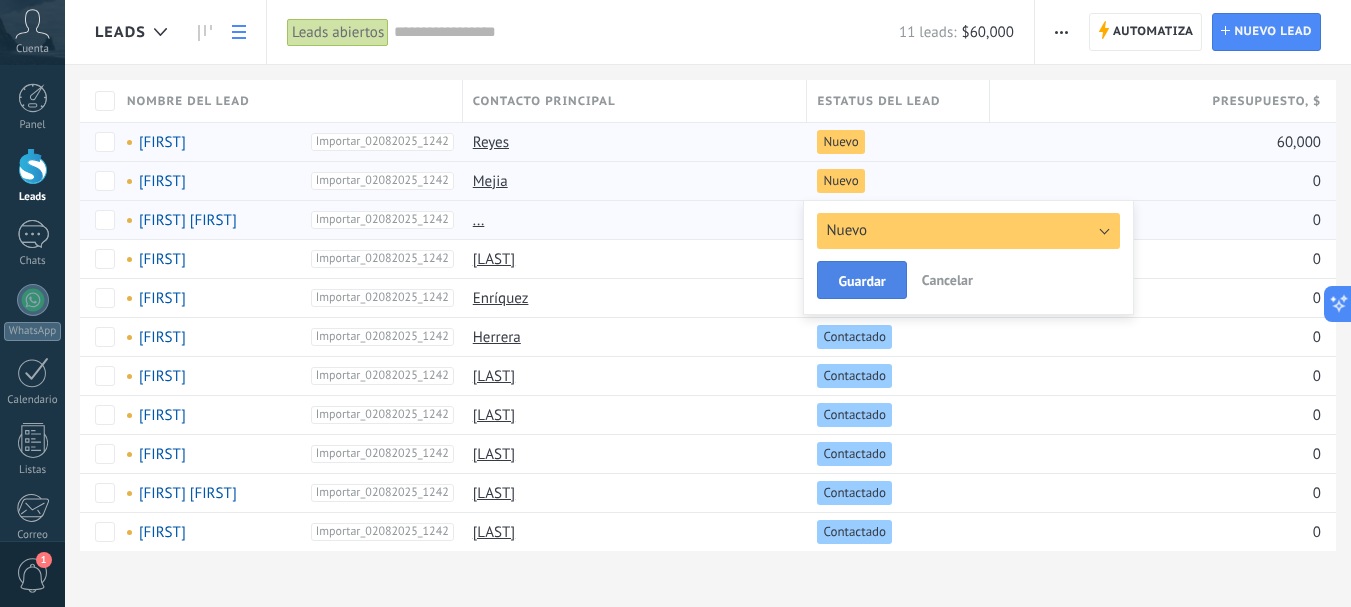 click on "Guardar" at bounding box center [861, 281] 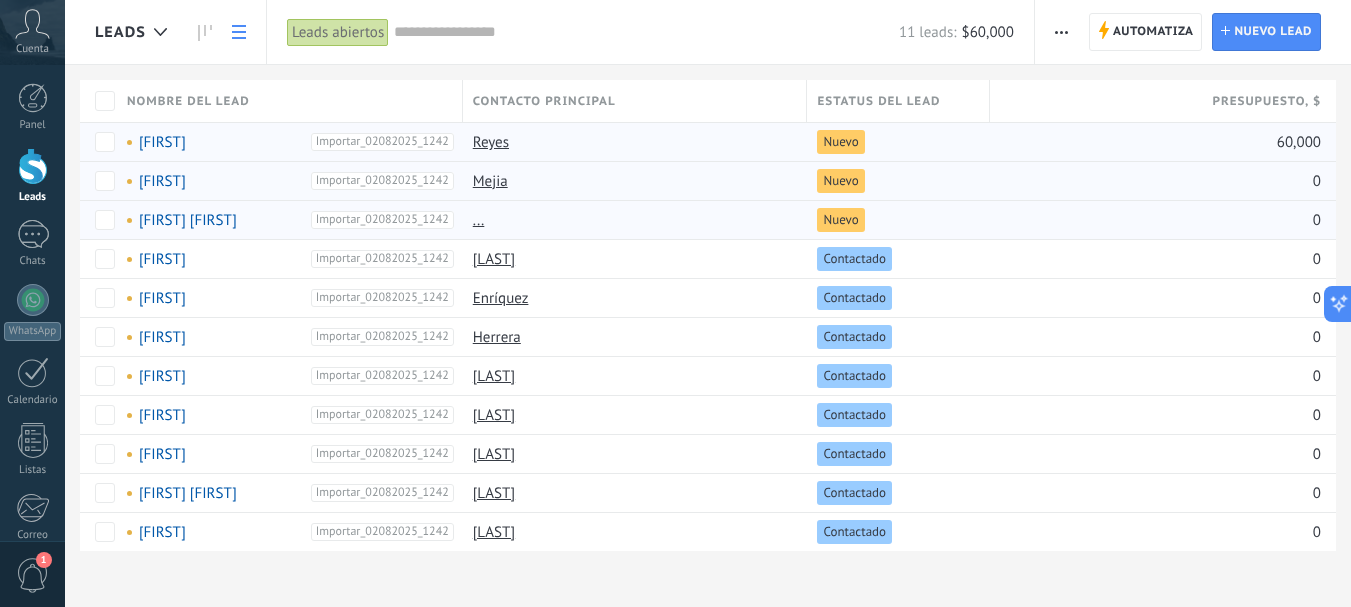 click at bounding box center [1061, 32] 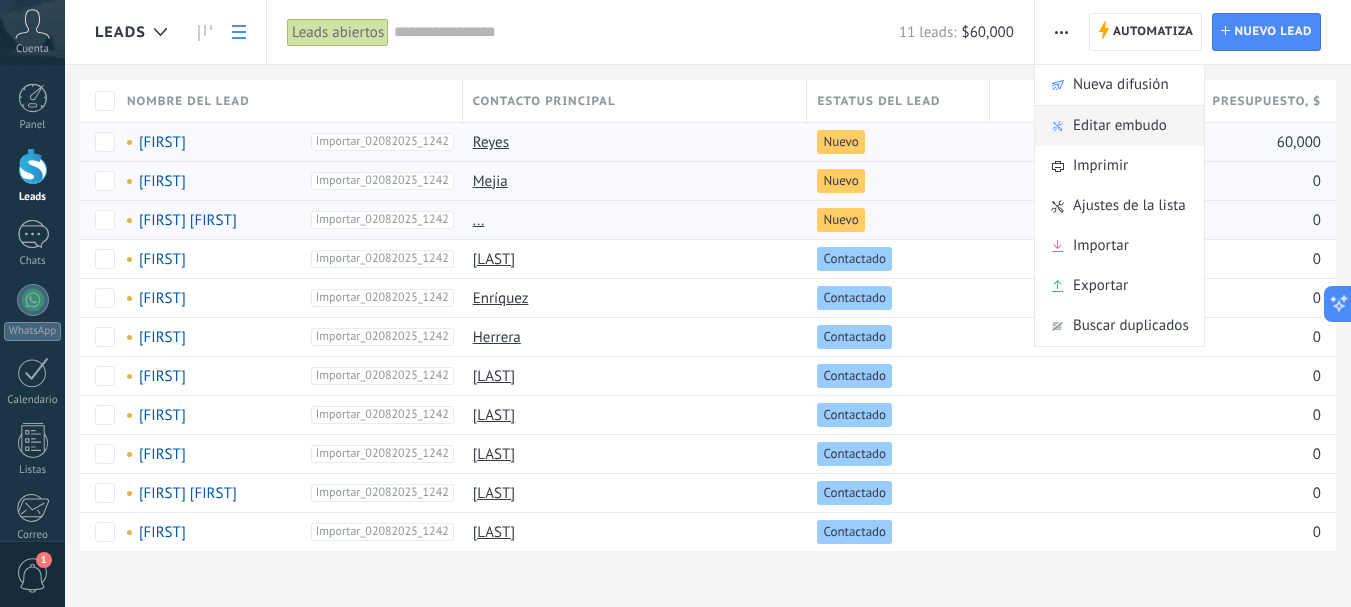 click on "Editar embudo" at bounding box center [1120, 126] 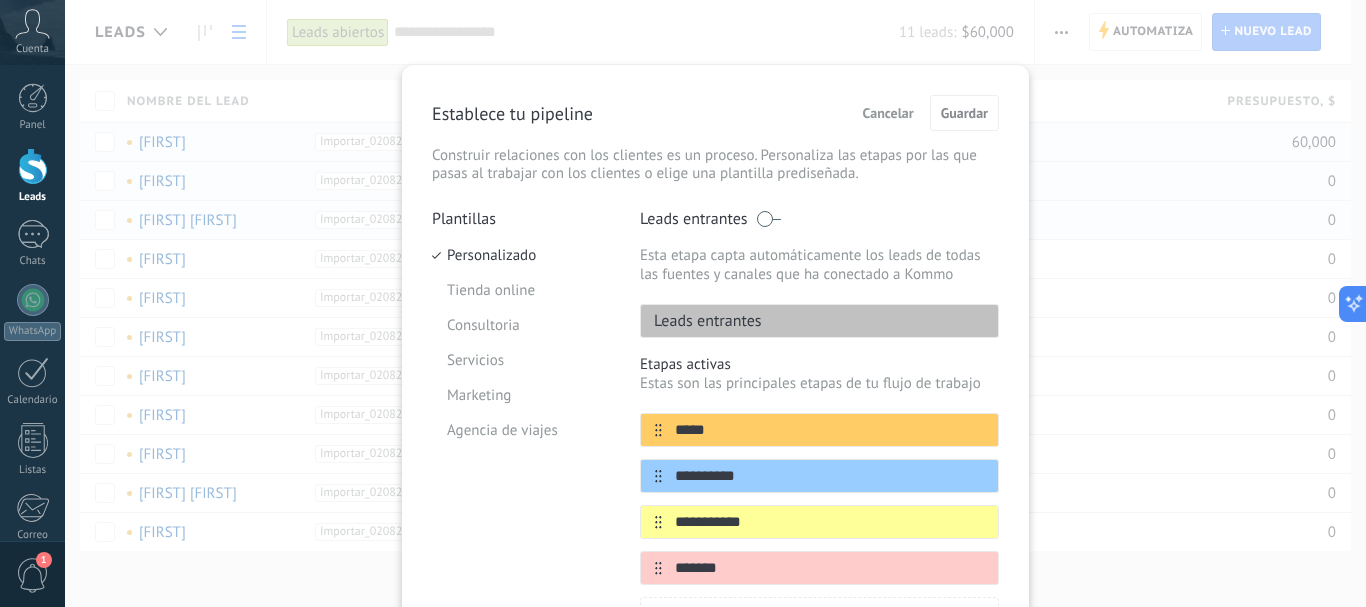 scroll, scrollTop: 277, scrollLeft: 0, axis: vertical 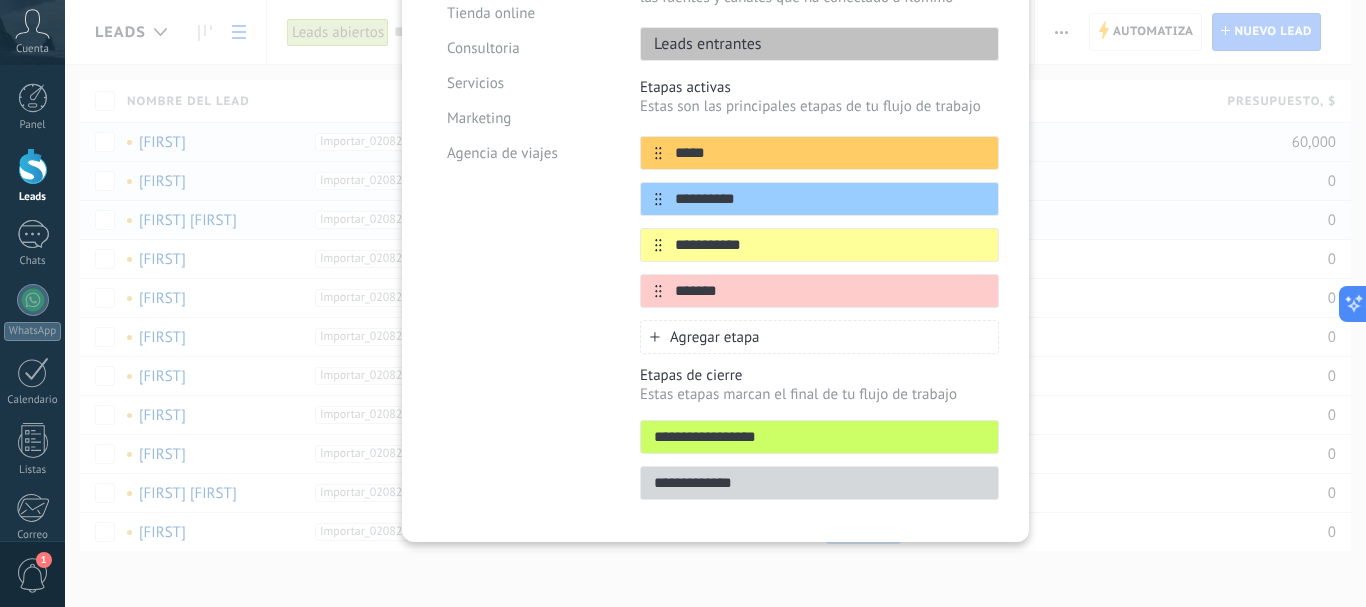 drag, startPoint x: 777, startPoint y: 442, endPoint x: 444, endPoint y: 455, distance: 333.25366 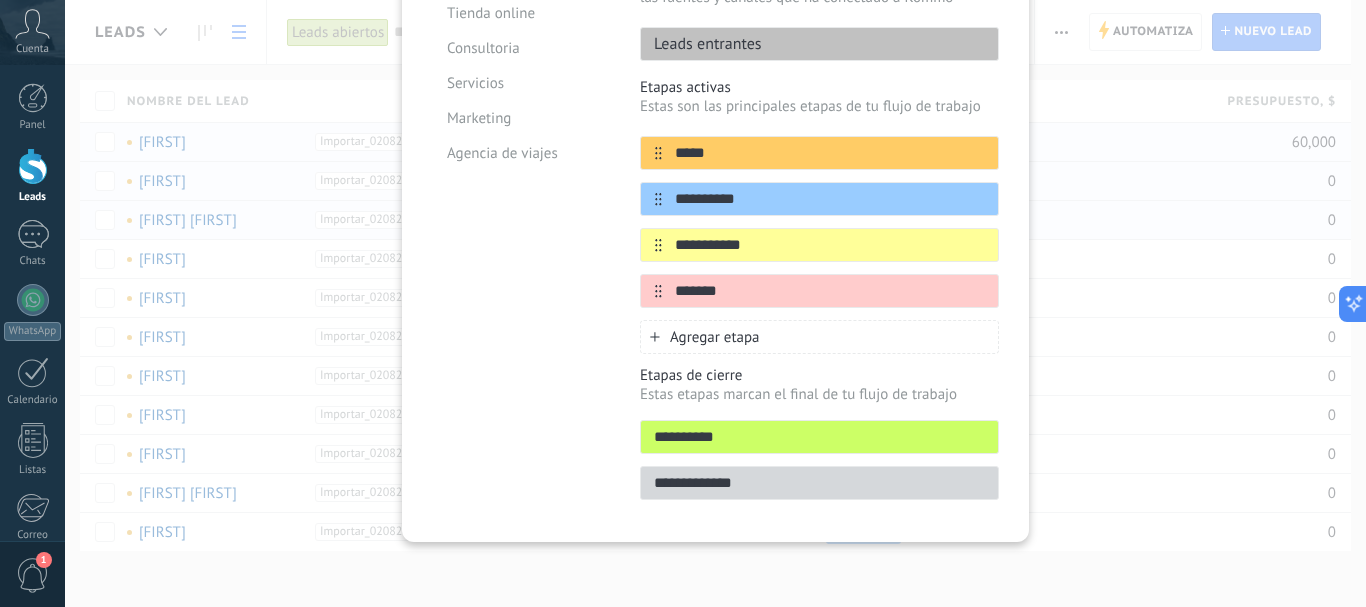 click on "**********" at bounding box center [819, 437] 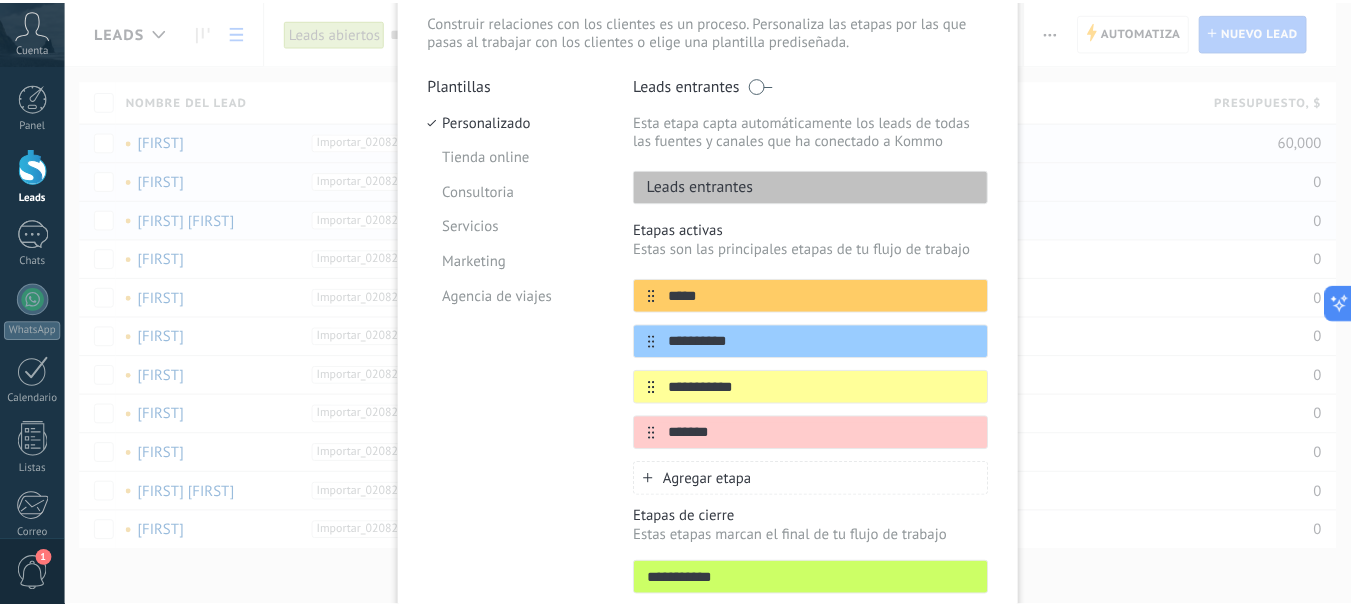 scroll, scrollTop: 0, scrollLeft: 0, axis: both 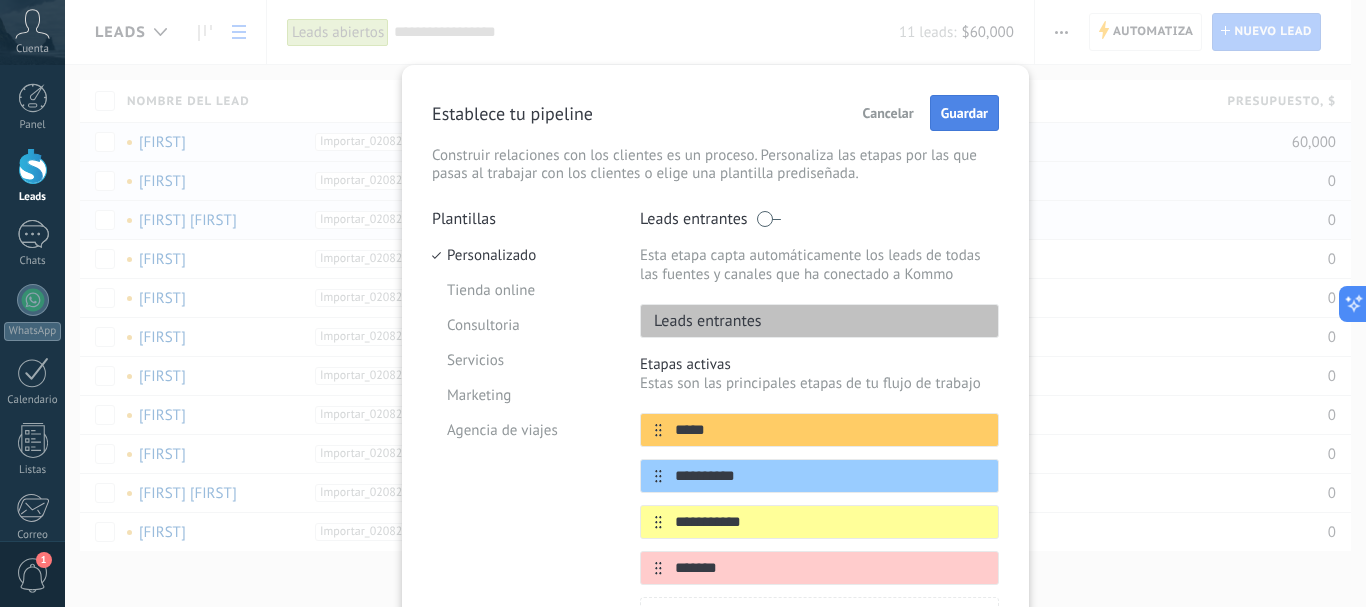 type on "**********" 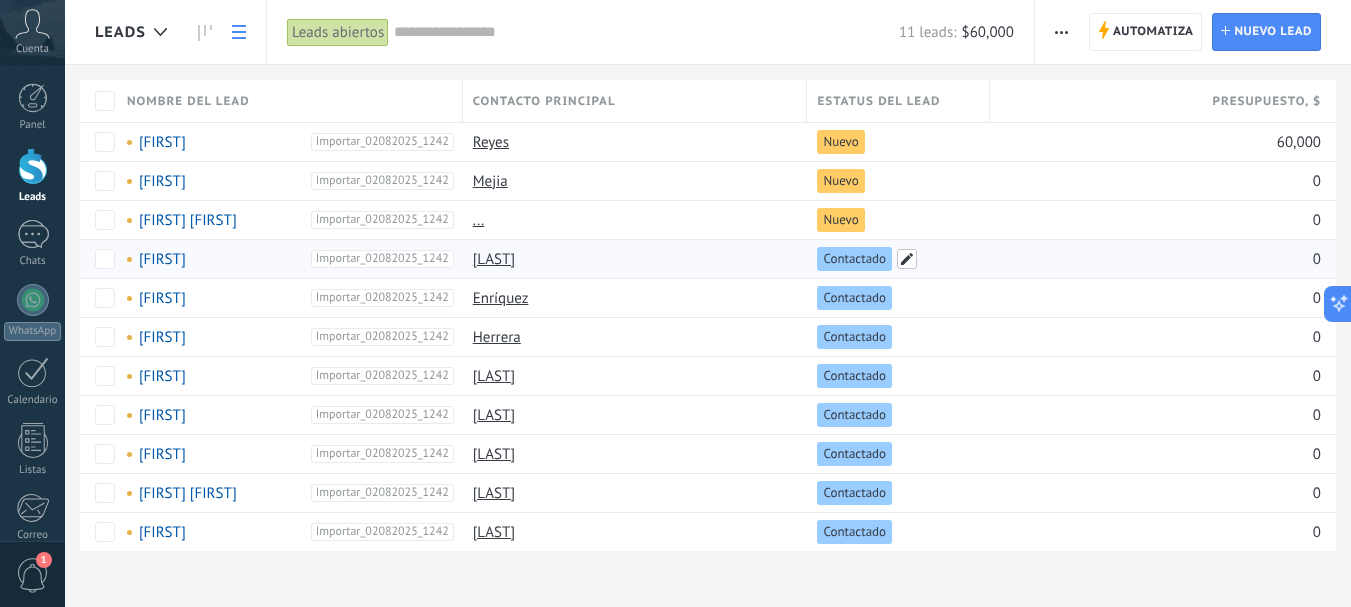 click at bounding box center (907, 259) 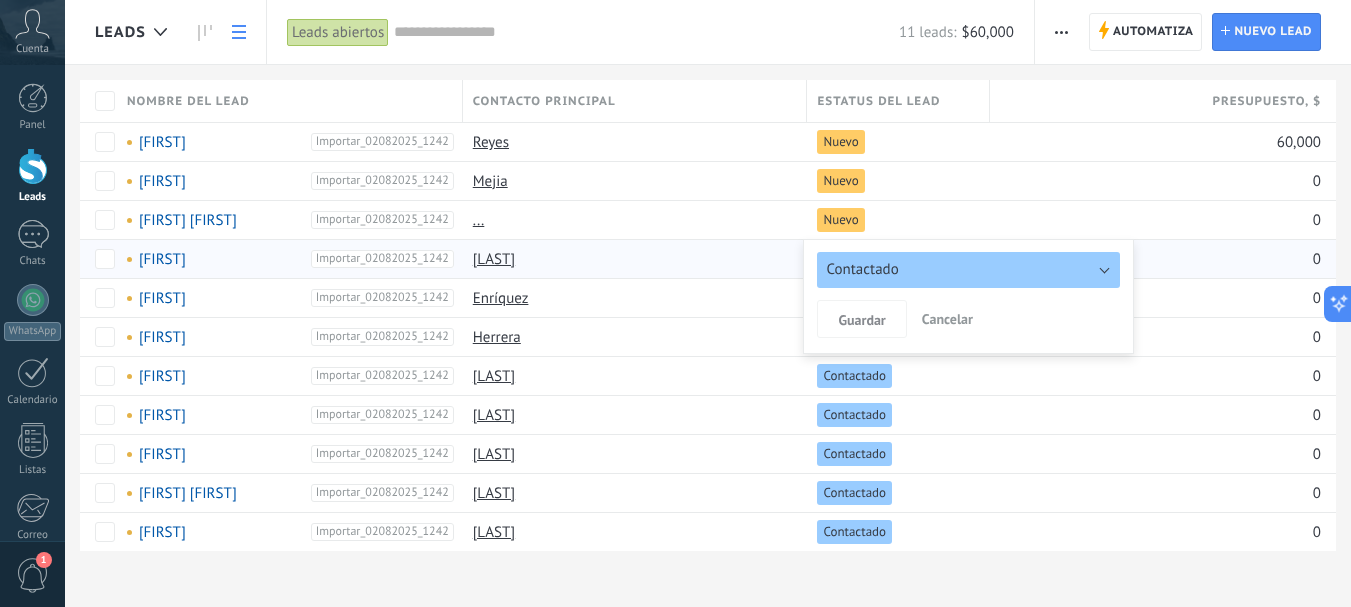 click on "Contactado" at bounding box center [968, 270] 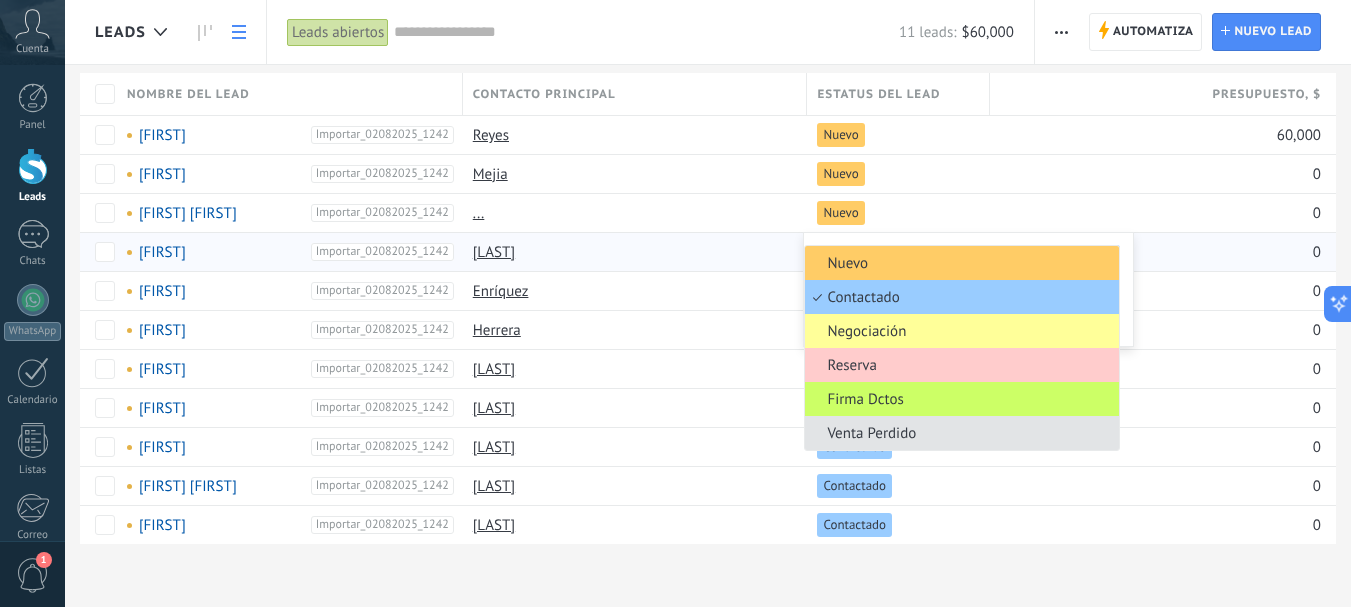 scroll, scrollTop: 9, scrollLeft: 0, axis: vertical 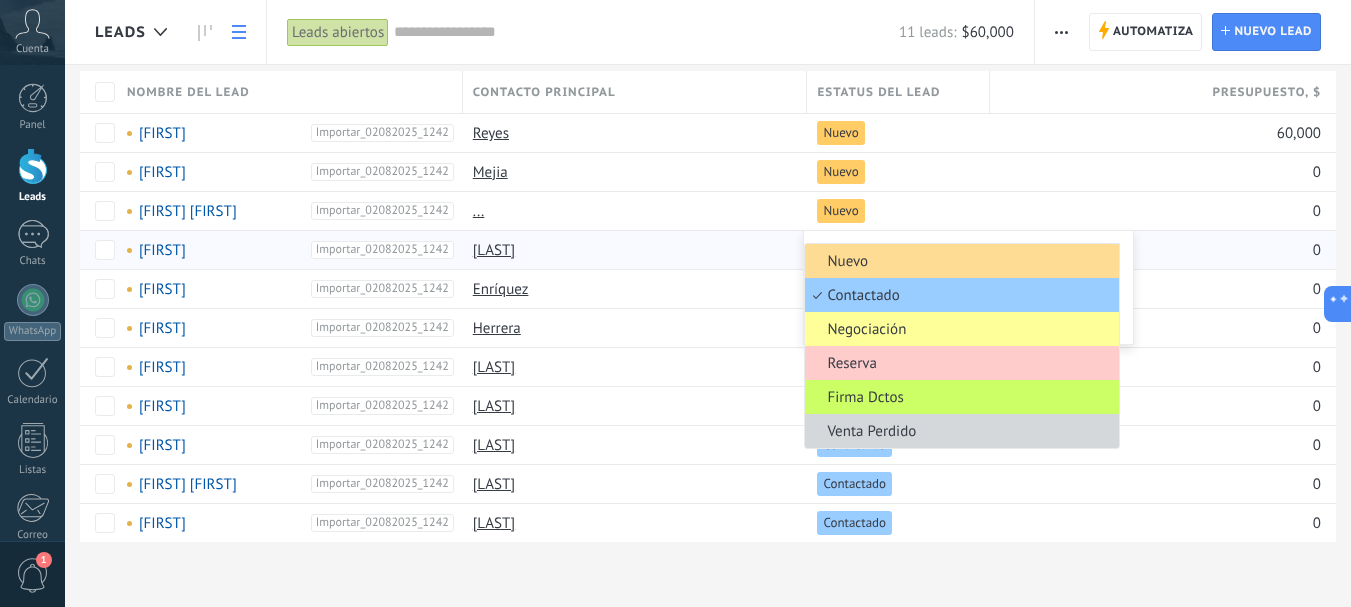 click on "Nuevo" at bounding box center [959, 261] 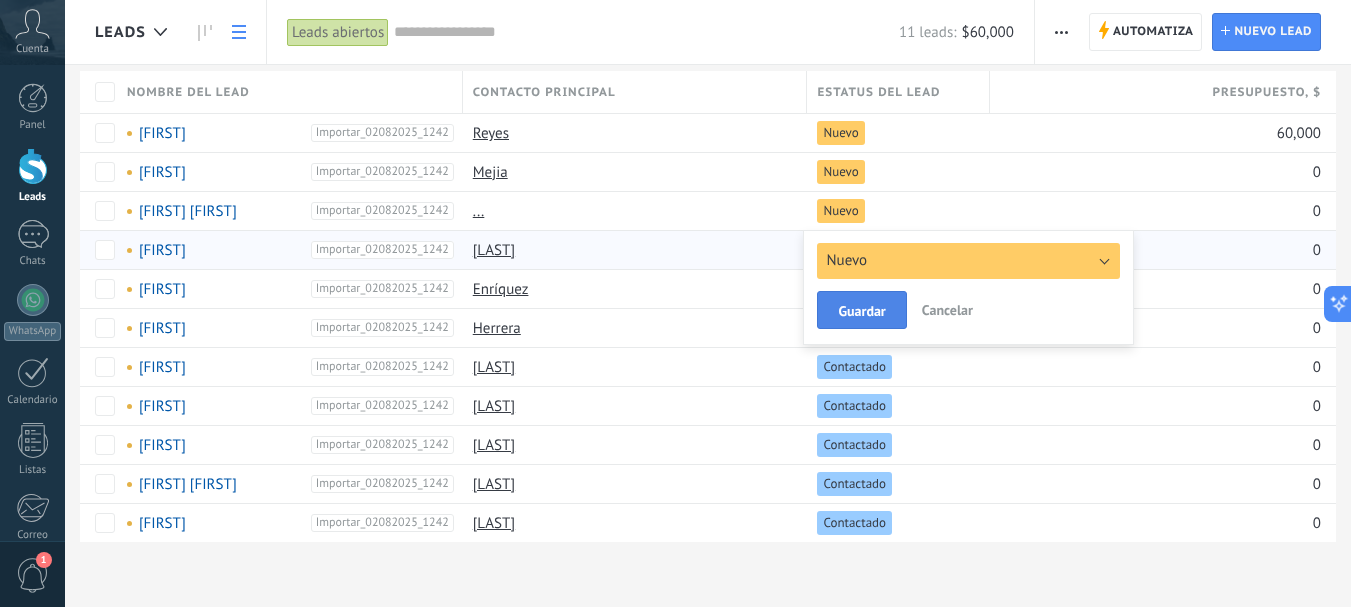 click on "Guardar" at bounding box center [861, 311] 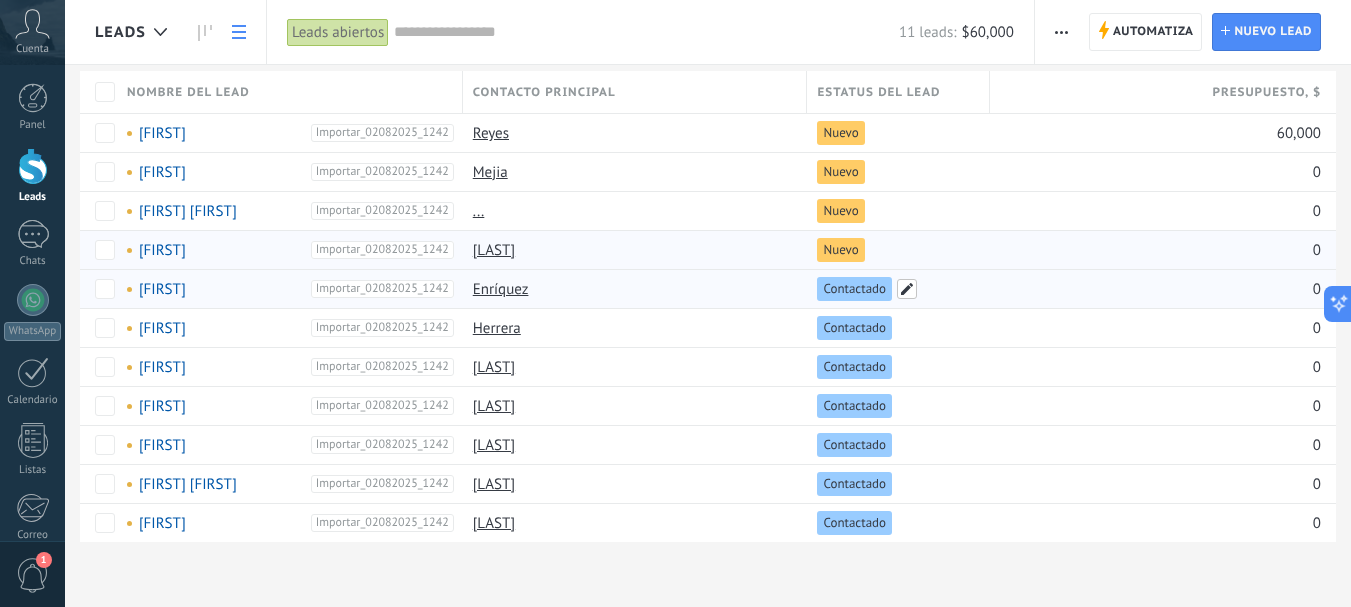 click at bounding box center [907, 289] 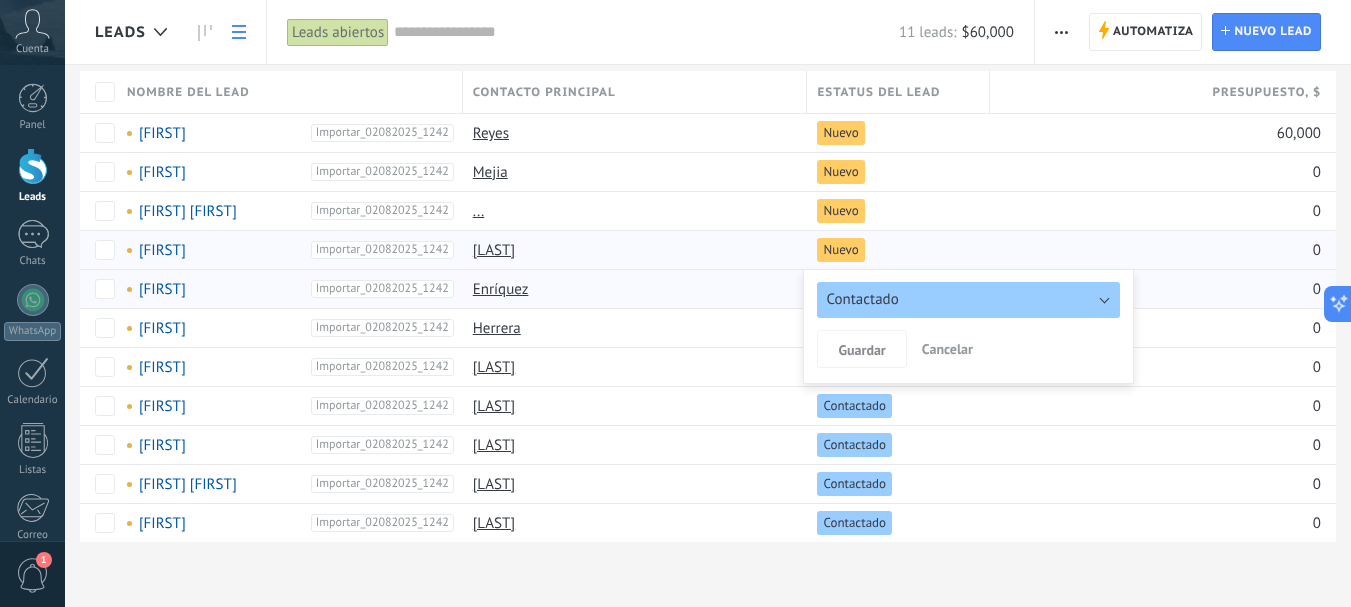 click on "Contactado" at bounding box center (968, 300) 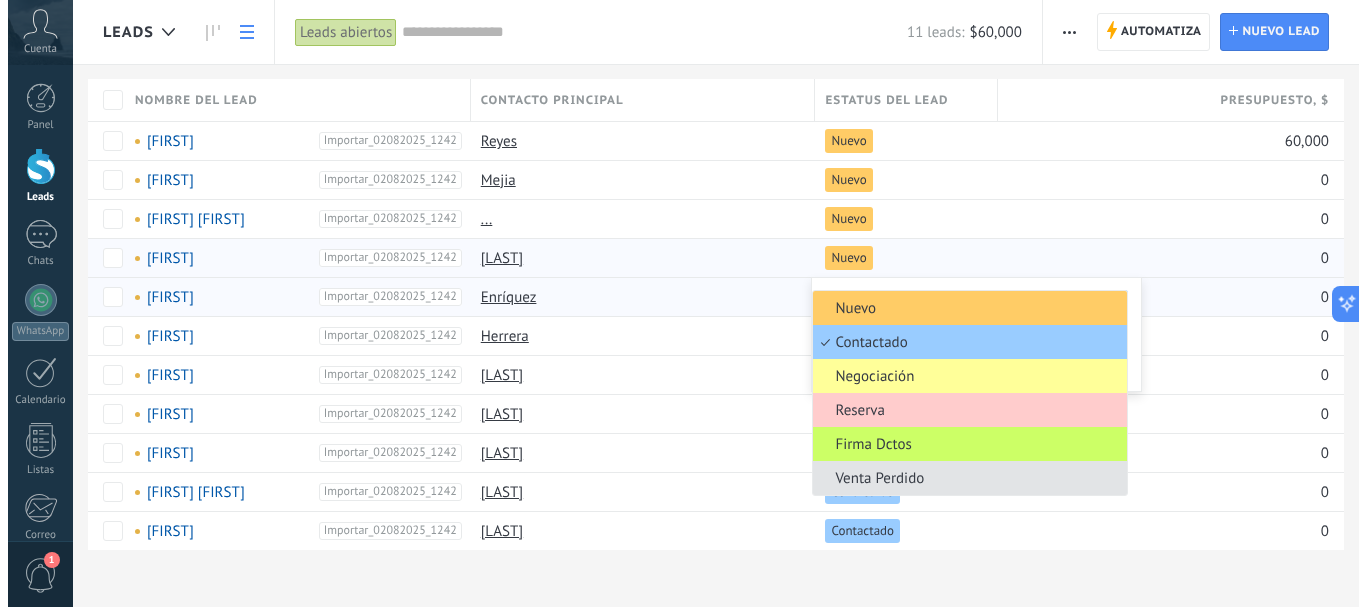 scroll, scrollTop: 0, scrollLeft: 0, axis: both 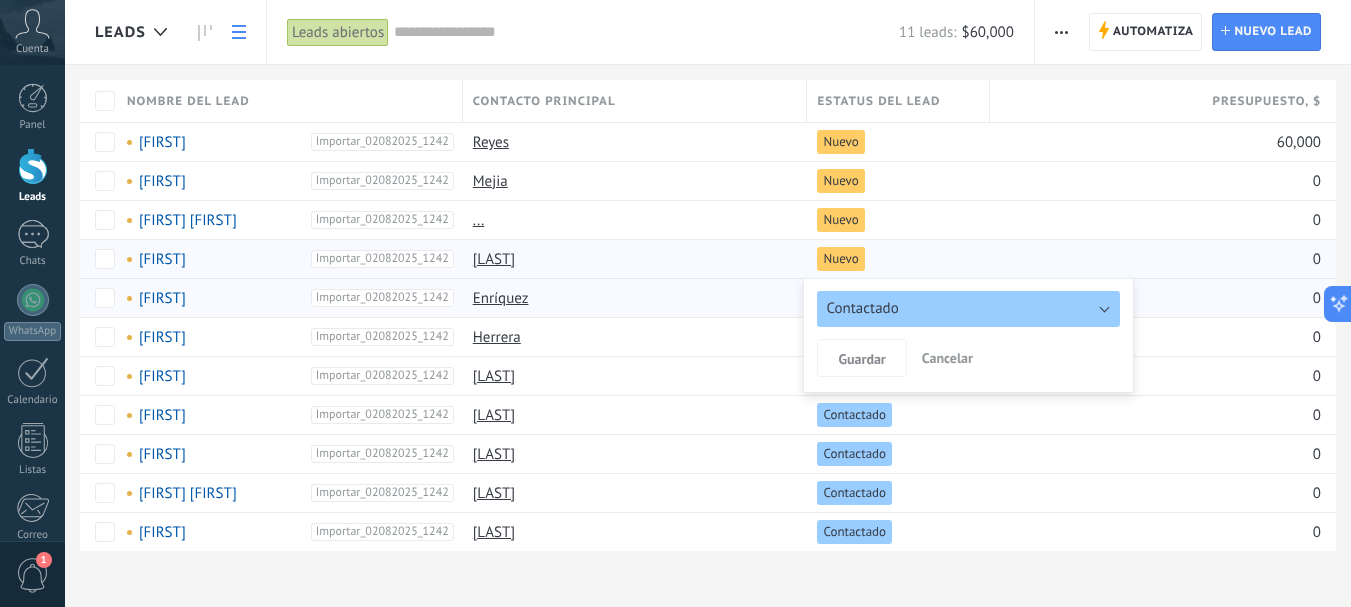click at bounding box center [675, 32] 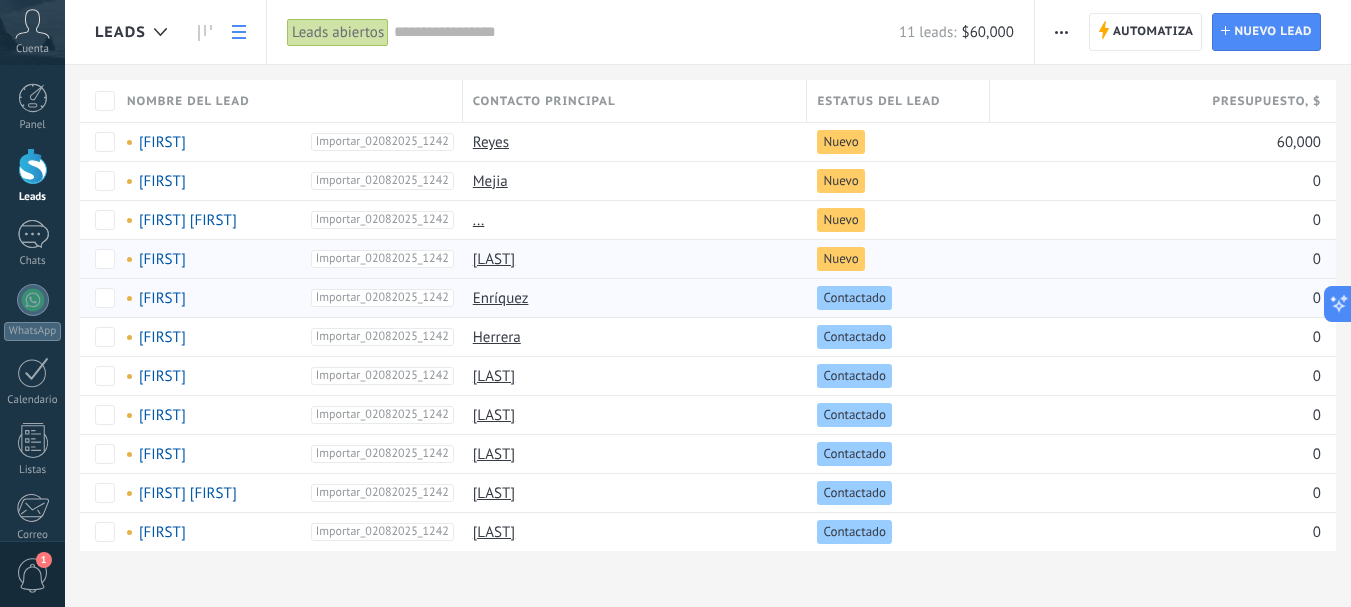 click 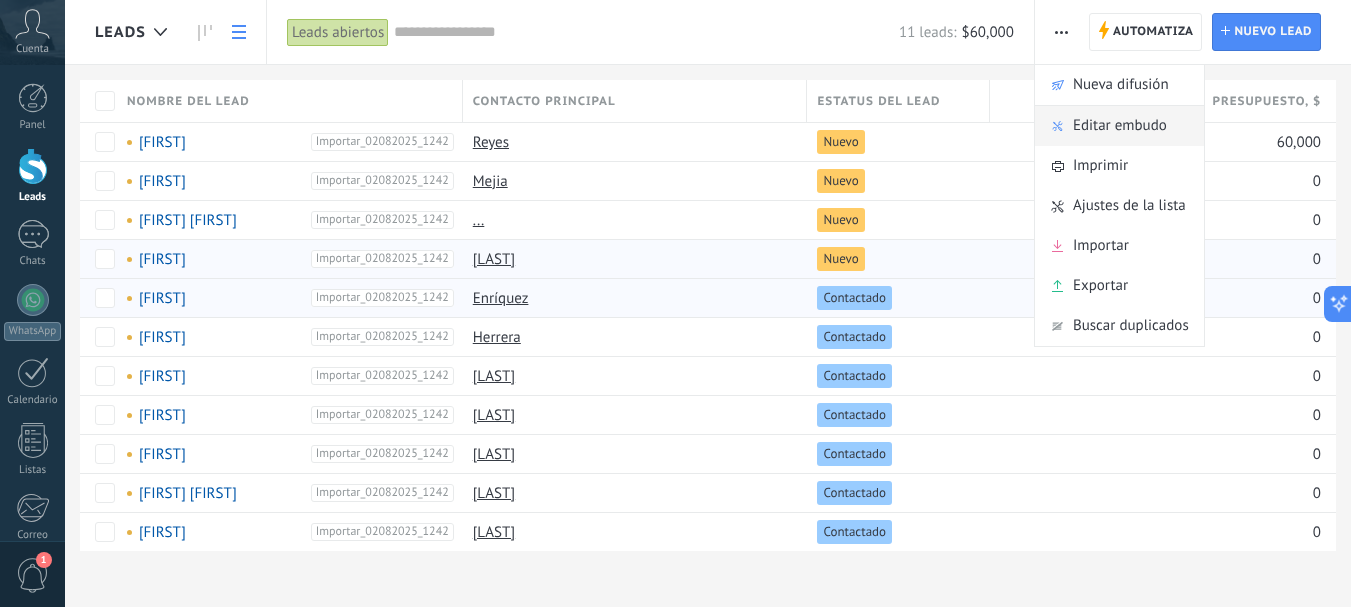 click on "Editar embudo" at bounding box center [1120, 126] 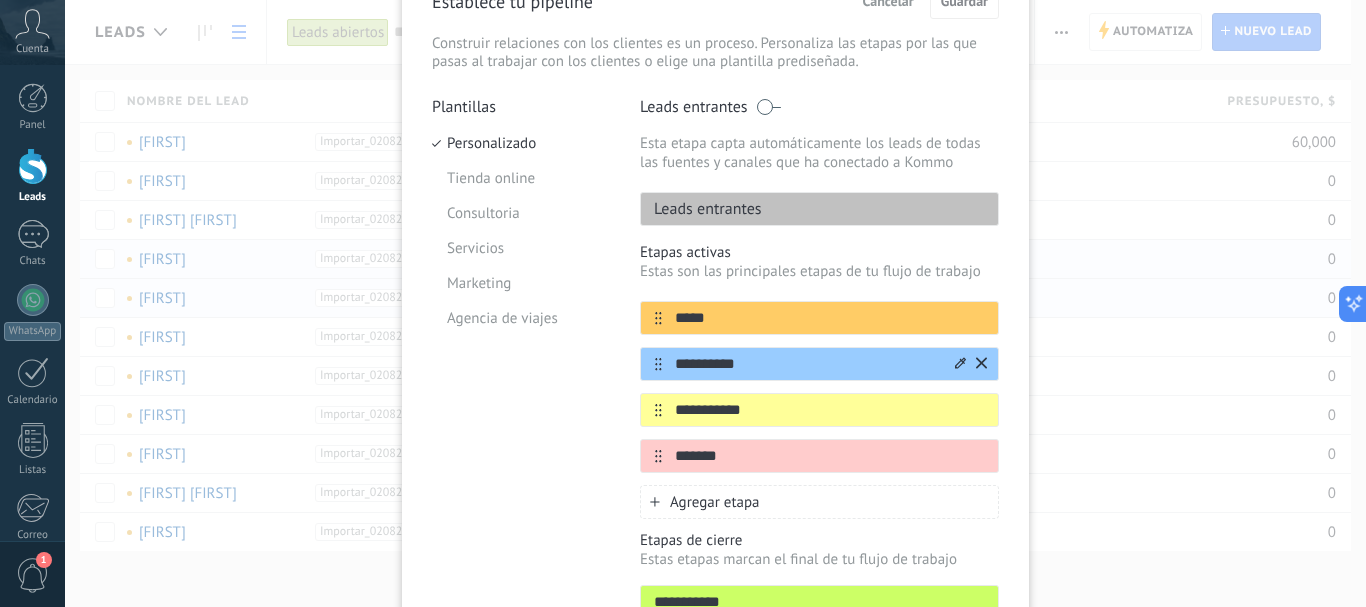 scroll, scrollTop: 277, scrollLeft: 0, axis: vertical 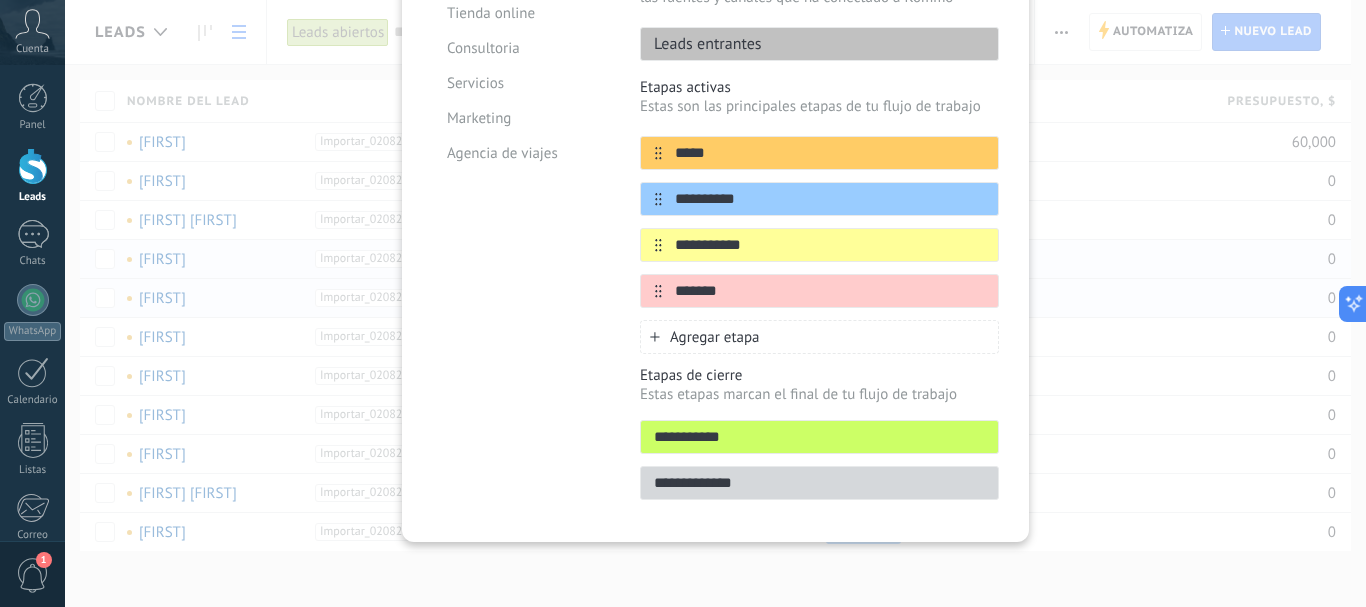 click on "Agregar etapa" at bounding box center [715, 337] 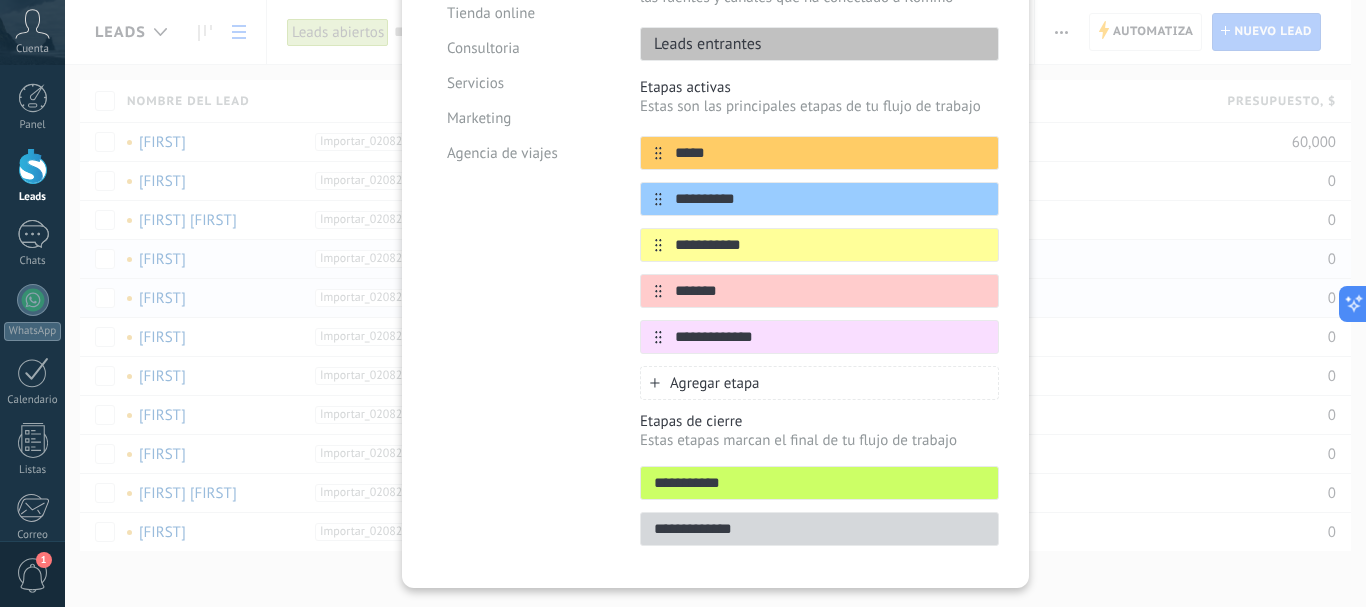 type on "**********" 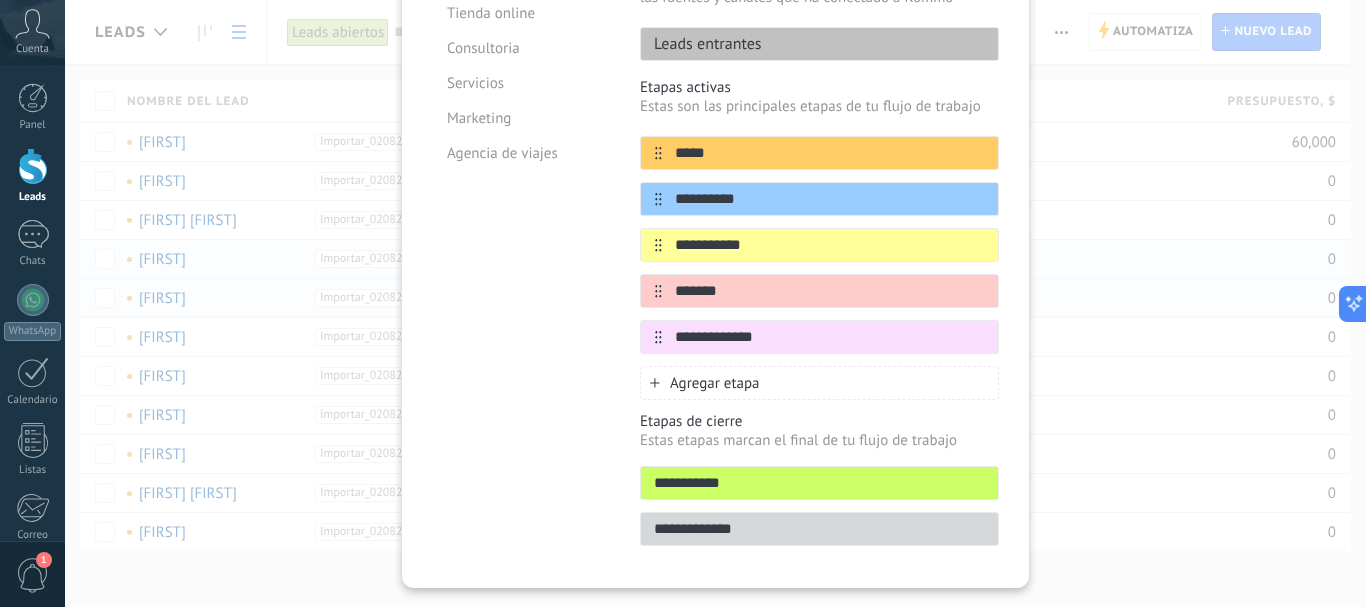 click 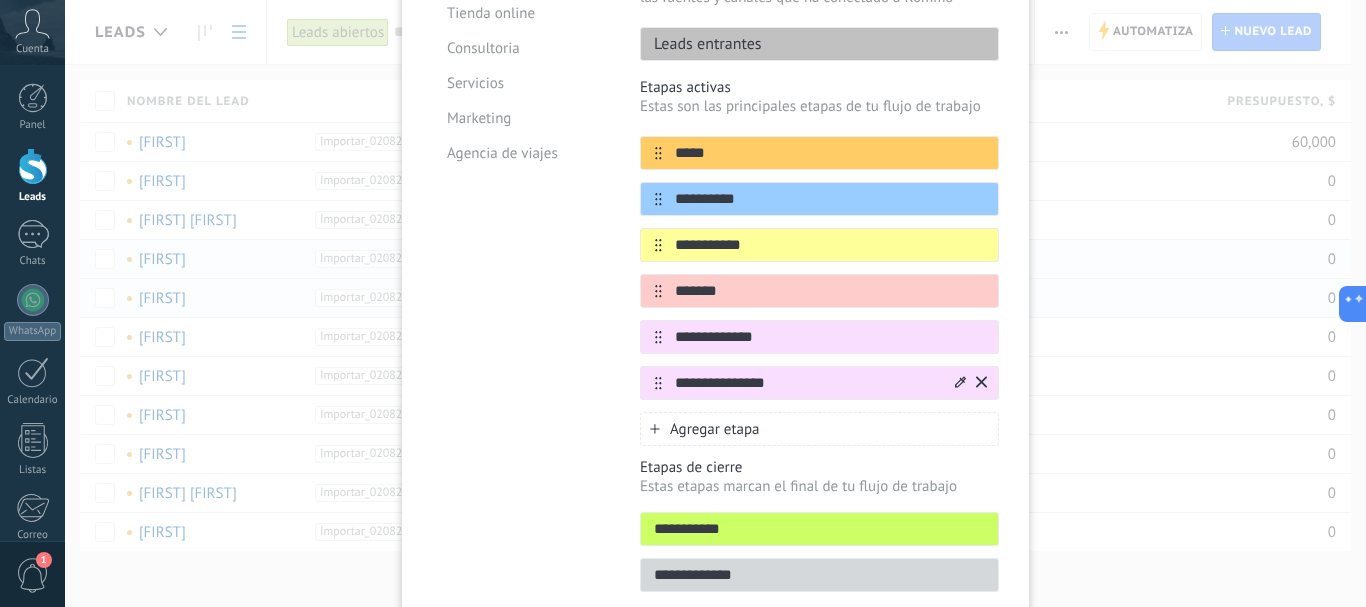 type on "**********" 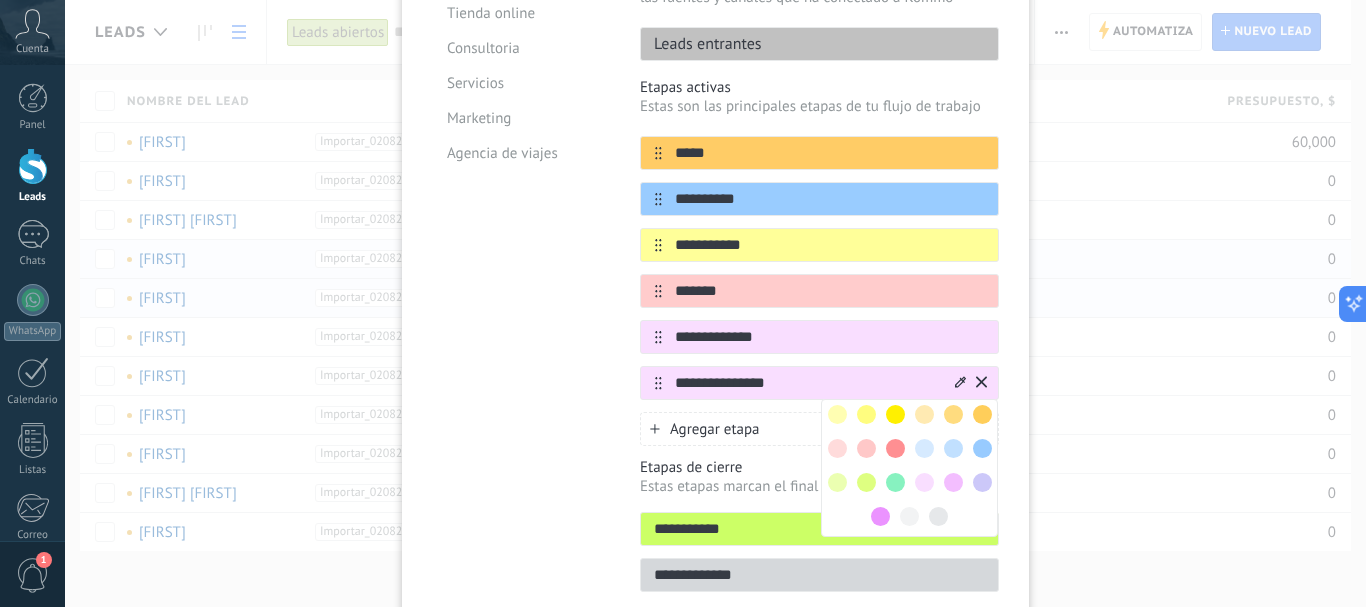 click at bounding box center (895, 482) 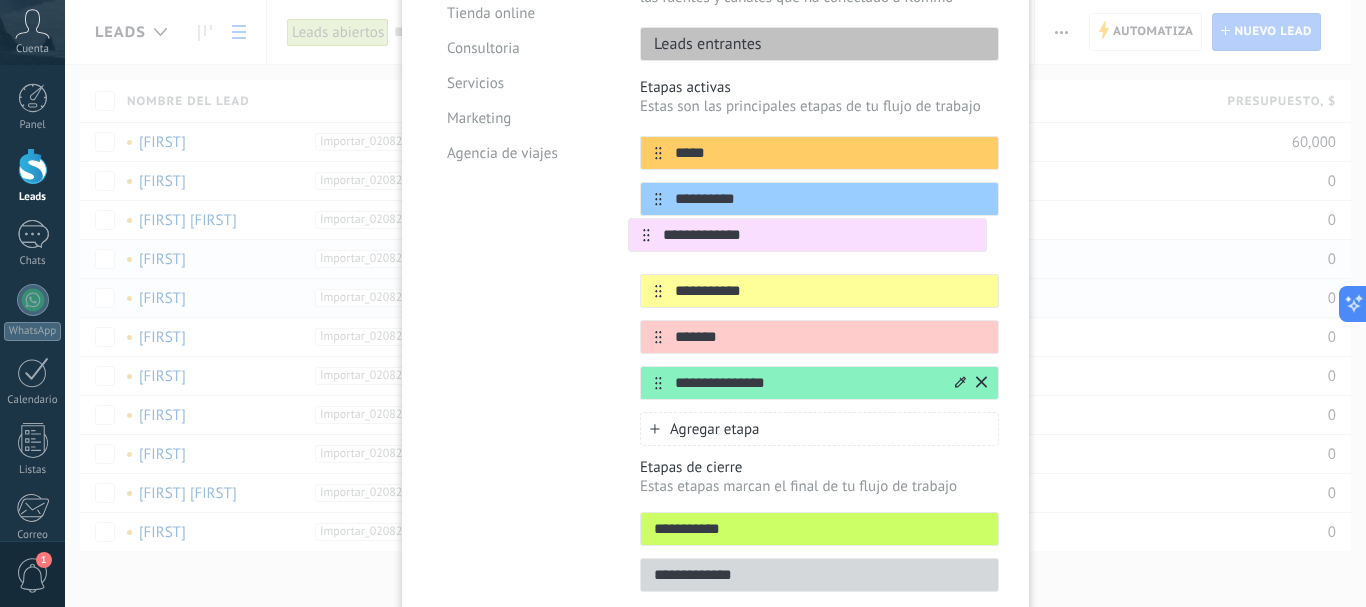 drag, startPoint x: 654, startPoint y: 339, endPoint x: 645, endPoint y: 234, distance: 105.38501 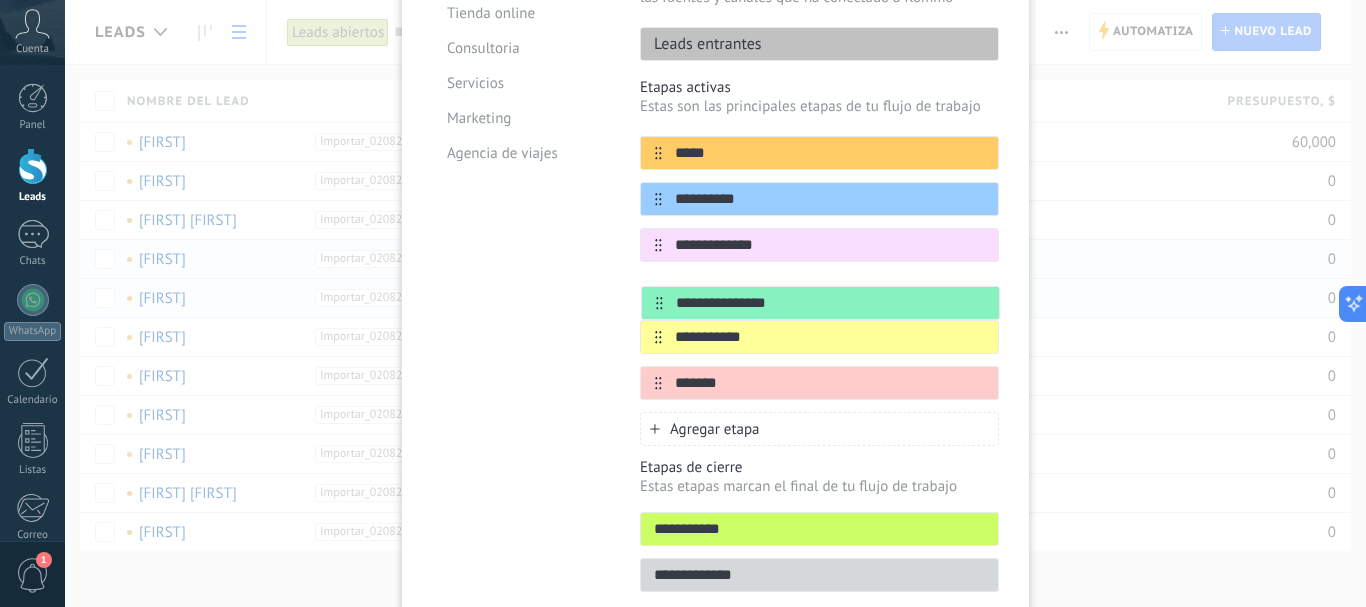 drag, startPoint x: 656, startPoint y: 387, endPoint x: 661, endPoint y: 302, distance: 85.146935 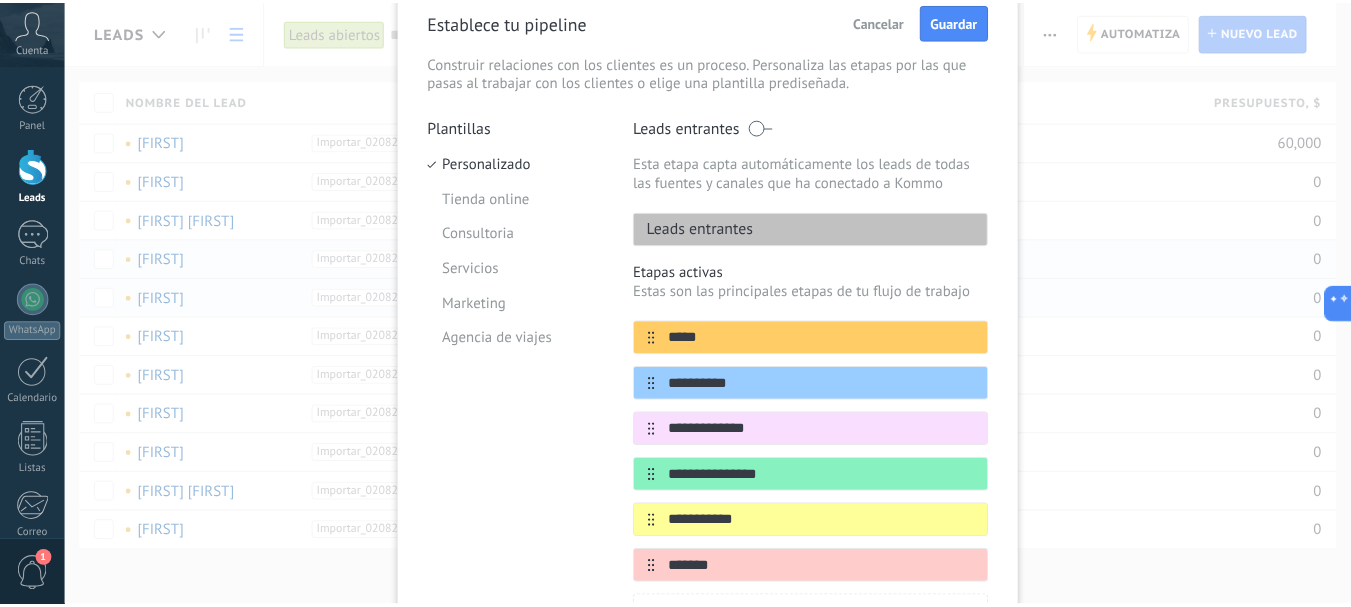 scroll, scrollTop: 0, scrollLeft: 0, axis: both 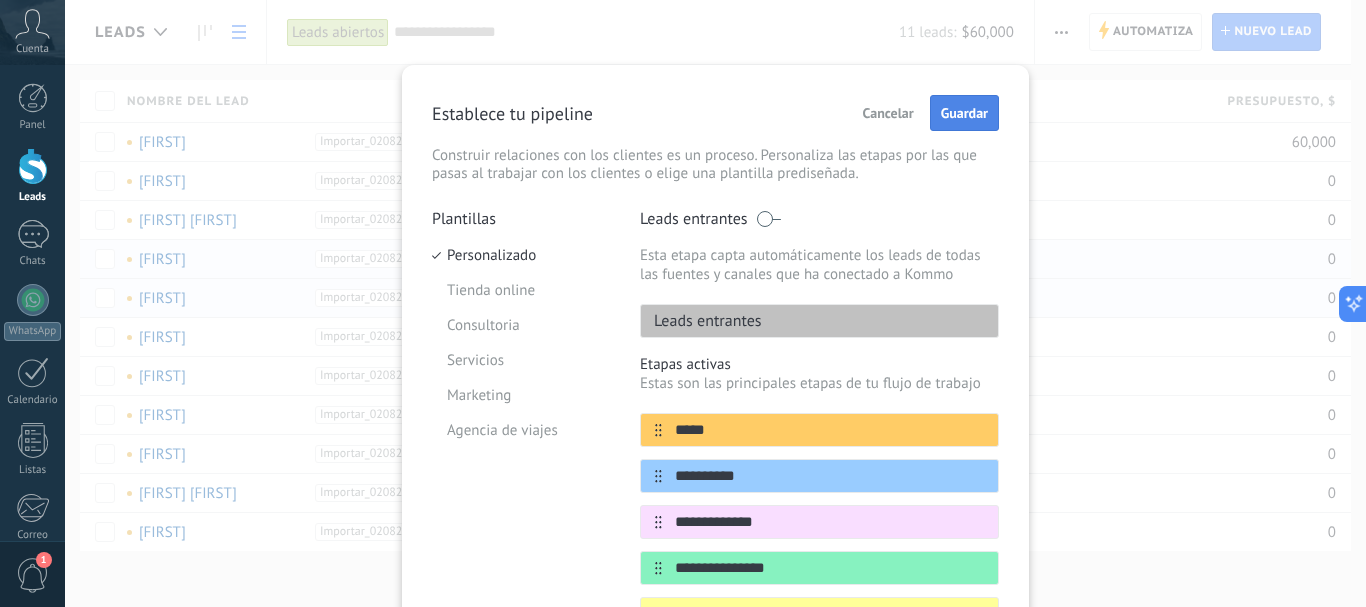 click on "Guardar" at bounding box center (964, 113) 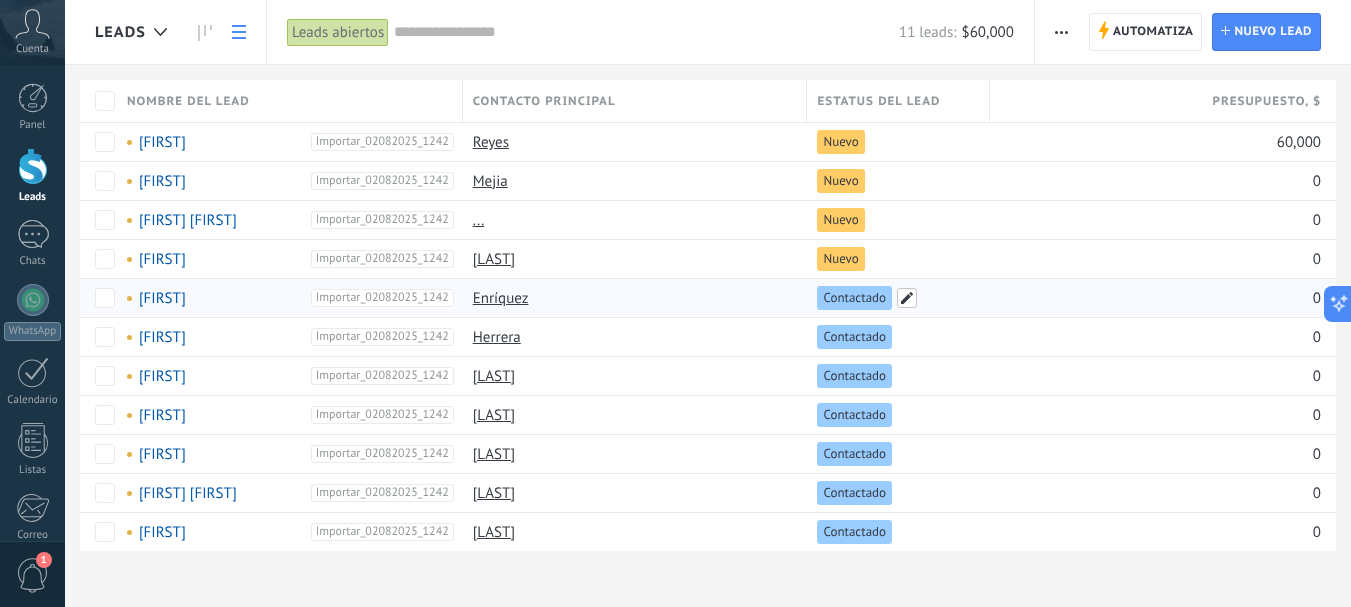 click at bounding box center [907, 298] 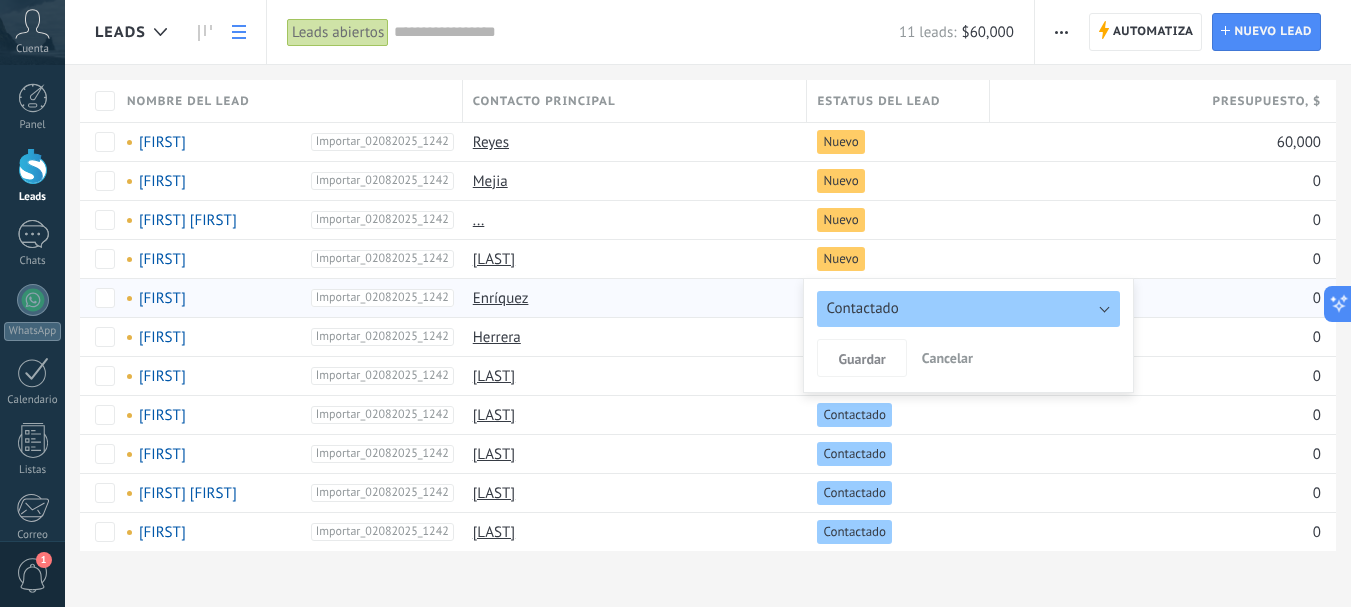click on "Contactado" at bounding box center [968, 309] 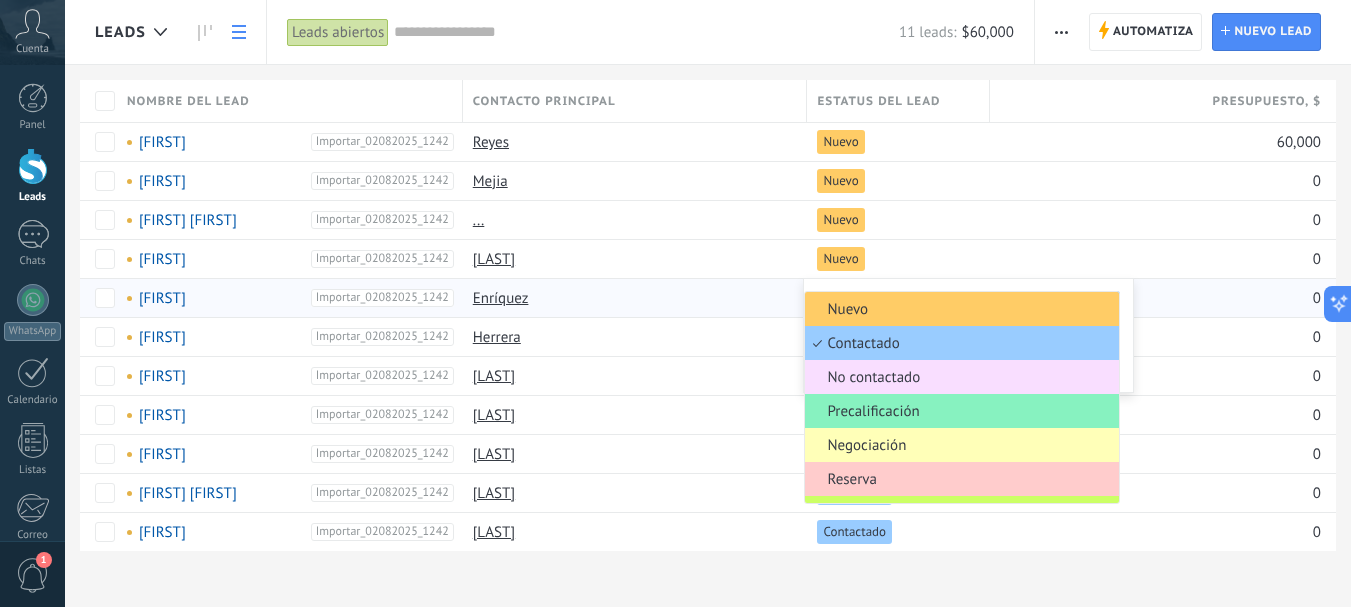 scroll, scrollTop: 61, scrollLeft: 0, axis: vertical 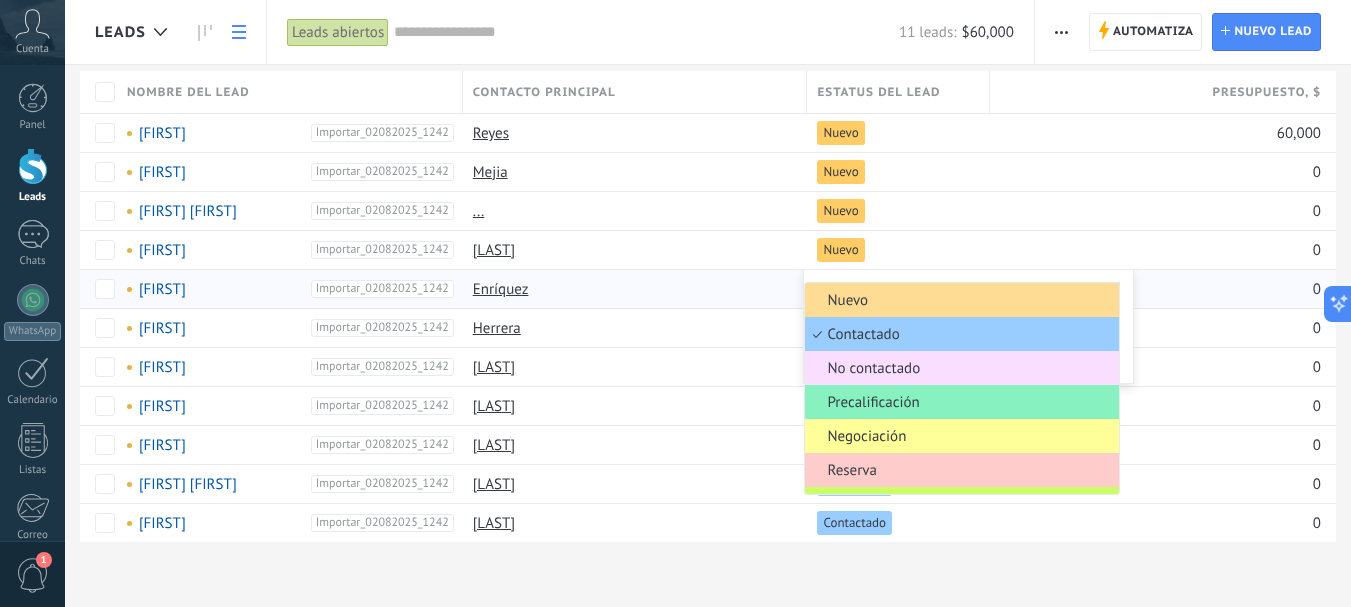 click on "Nuevo" at bounding box center [959, 300] 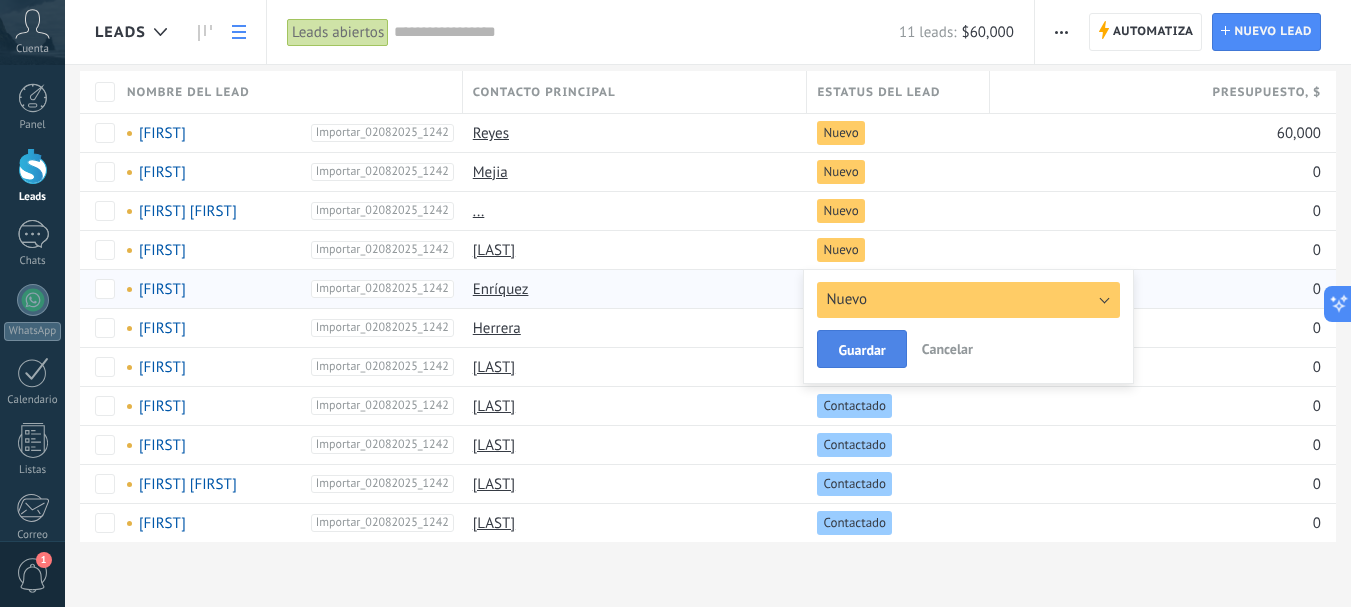click on "Guardar" at bounding box center (861, 350) 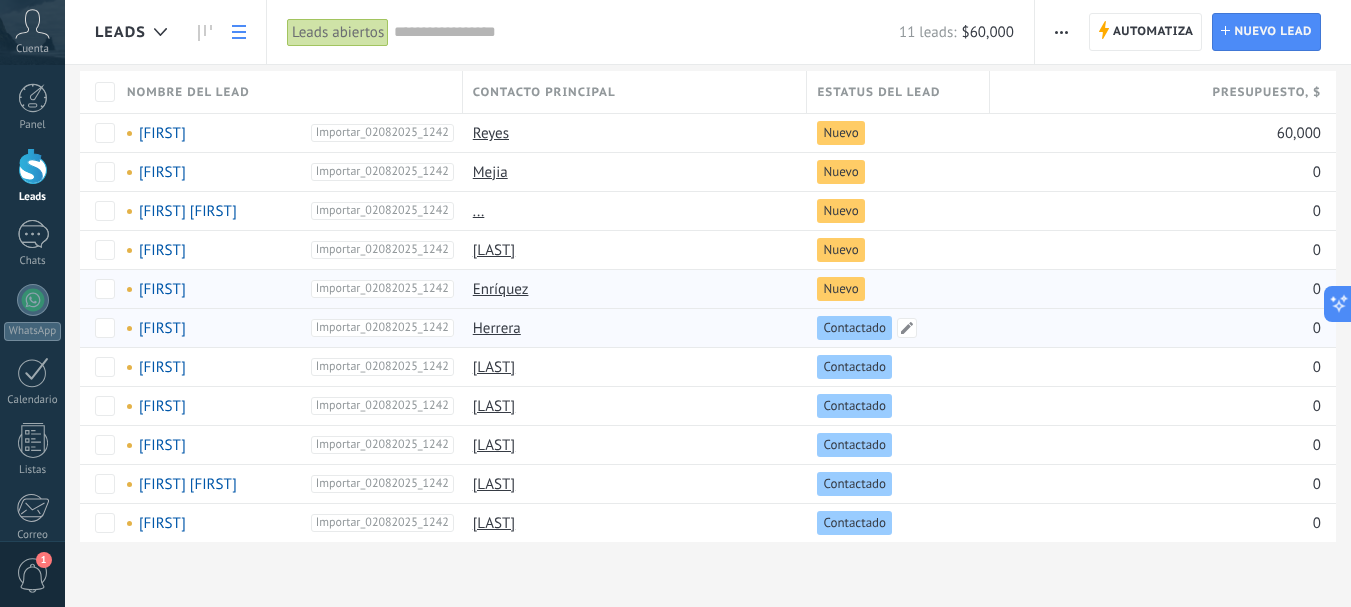 click on "Contactado" at bounding box center [854, 328] 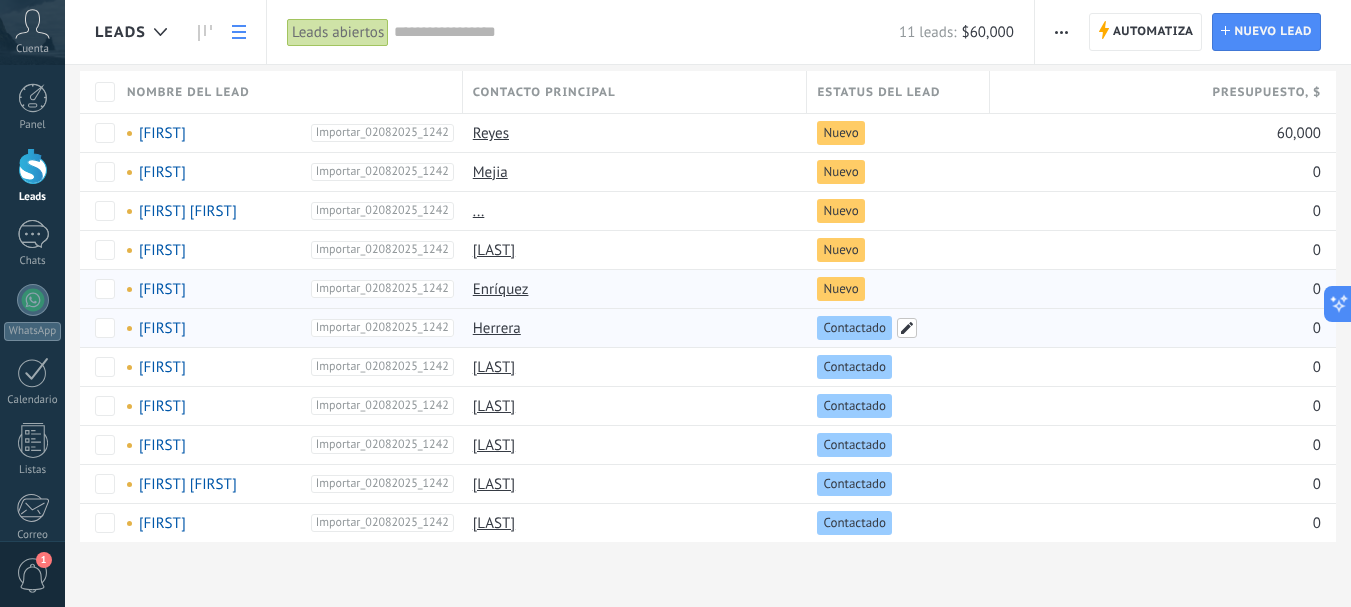 click at bounding box center [907, 328] 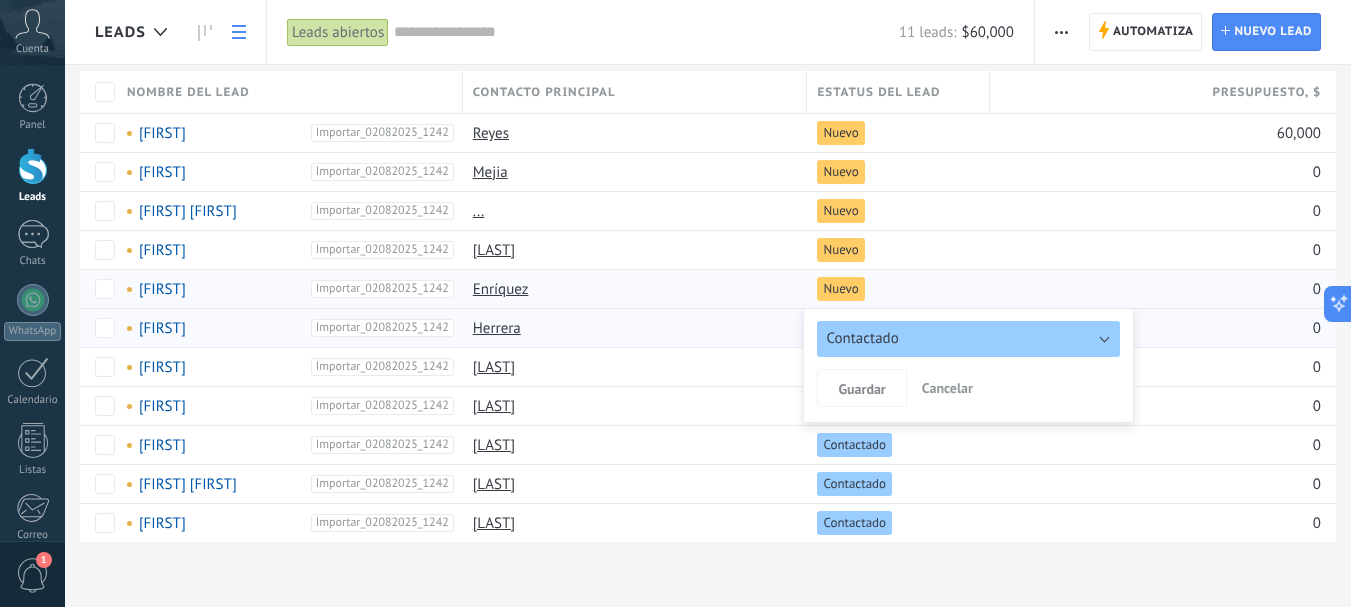 click on "Contactado" at bounding box center (862, 338) 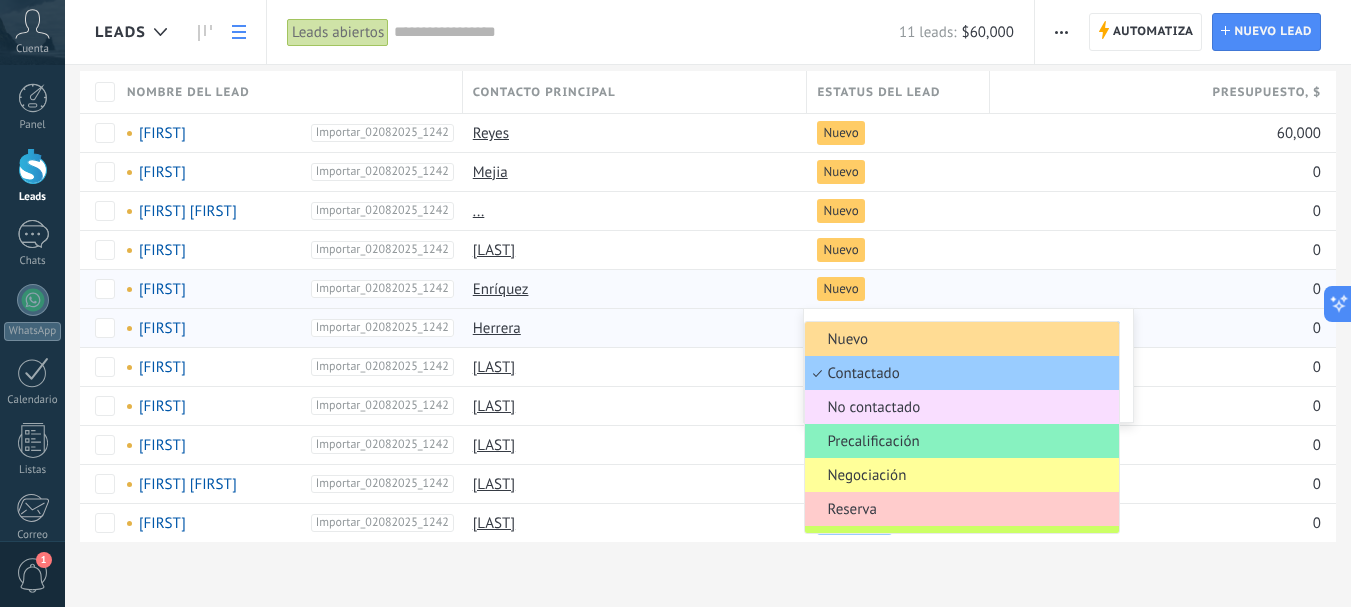 click on "Nuevo" at bounding box center [959, 339] 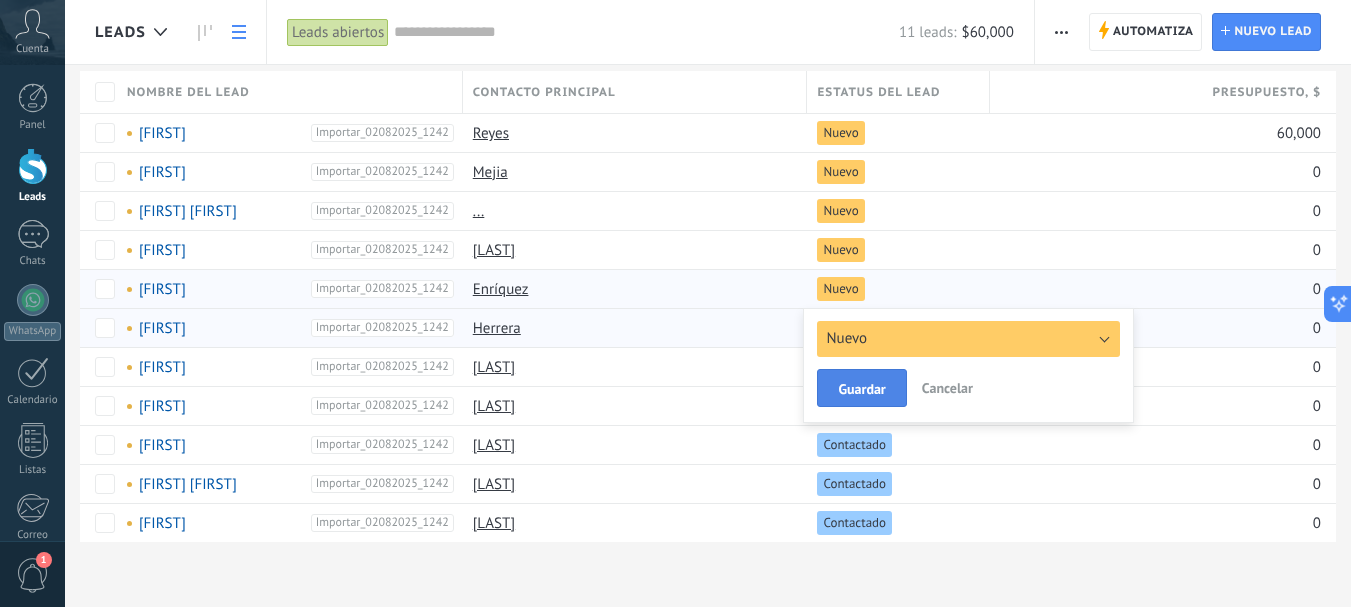 click on "Guardar" at bounding box center [861, 389] 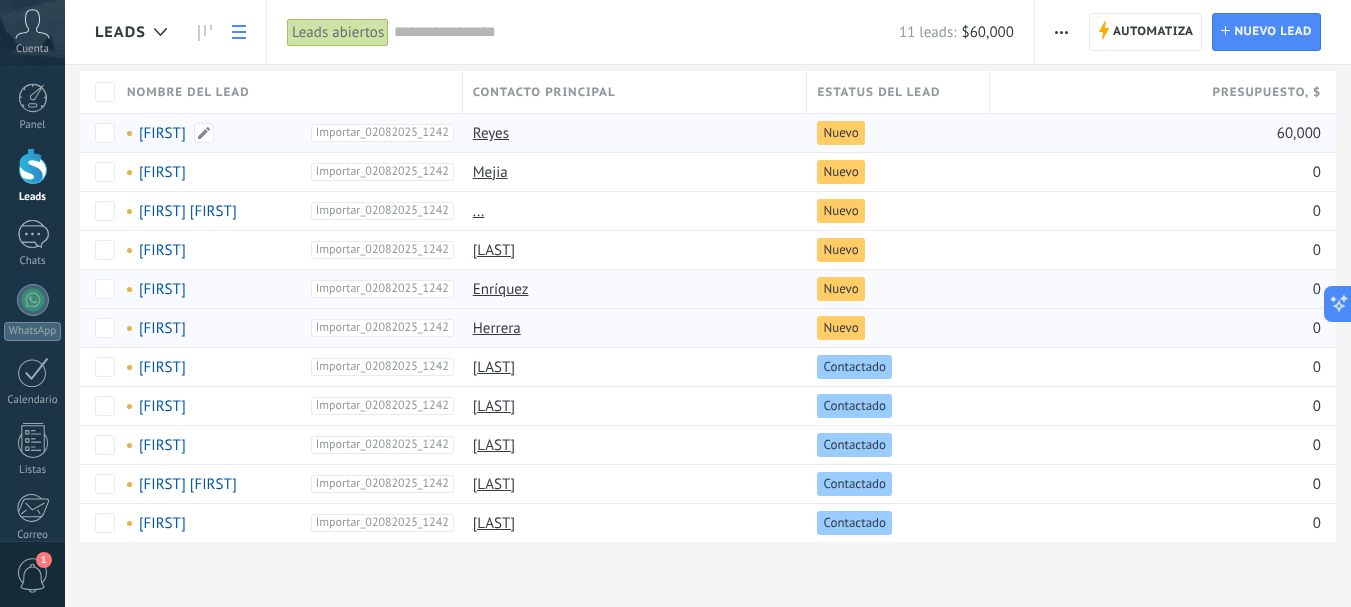 click on "[FIRST]" at bounding box center [162, 133] 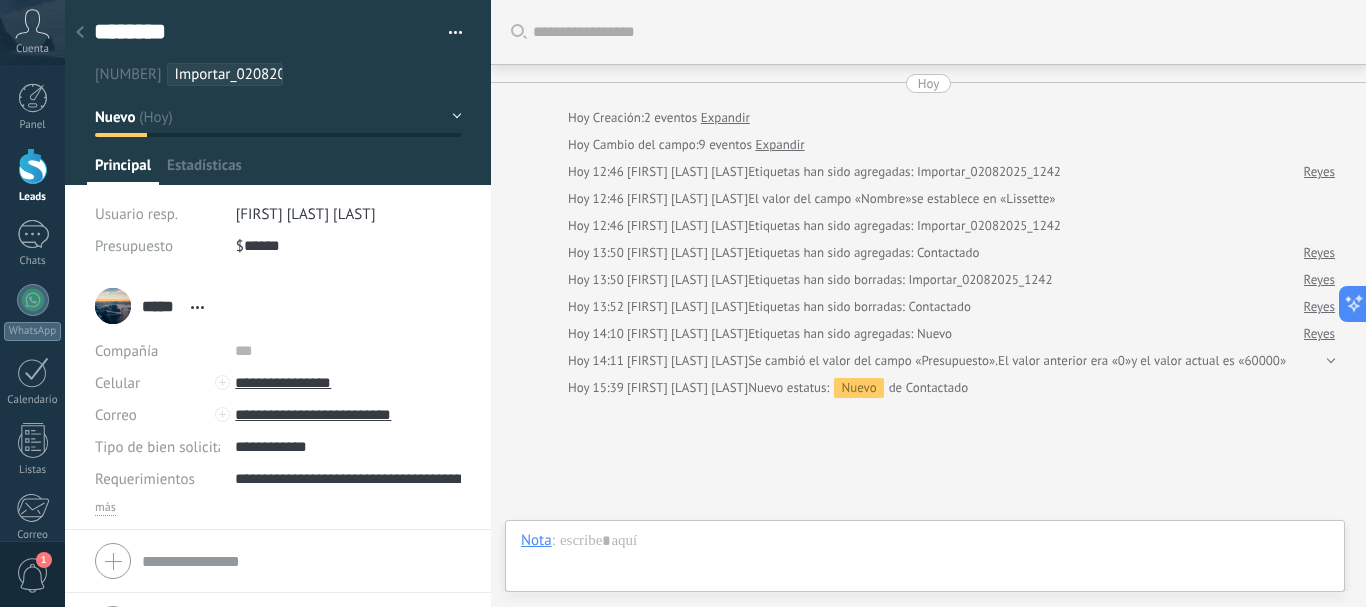 scroll, scrollTop: 0, scrollLeft: 0, axis: both 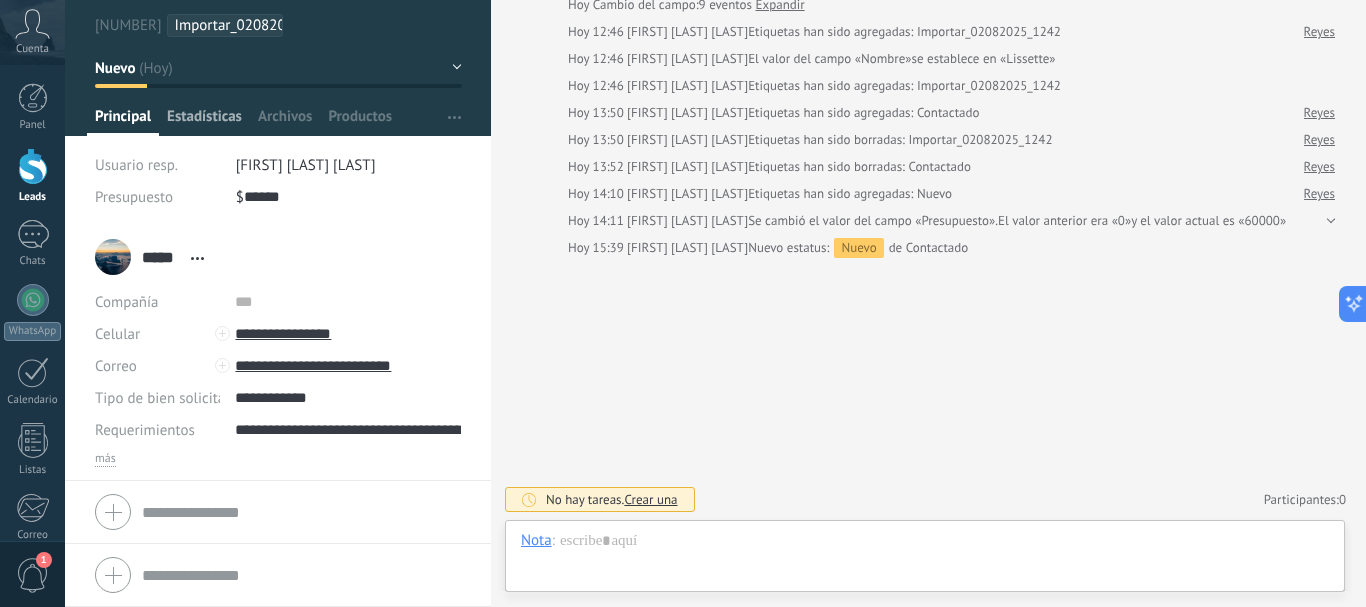 click on "Estadísticas" at bounding box center (204, 121) 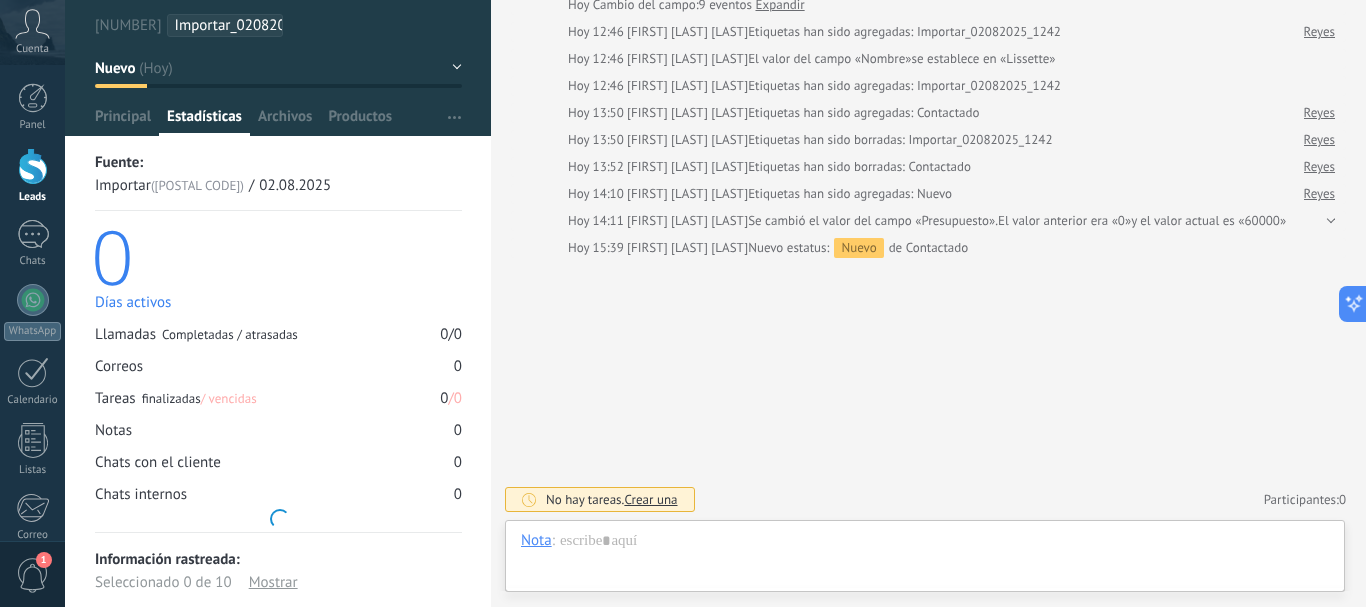 scroll, scrollTop: 0, scrollLeft: 0, axis: both 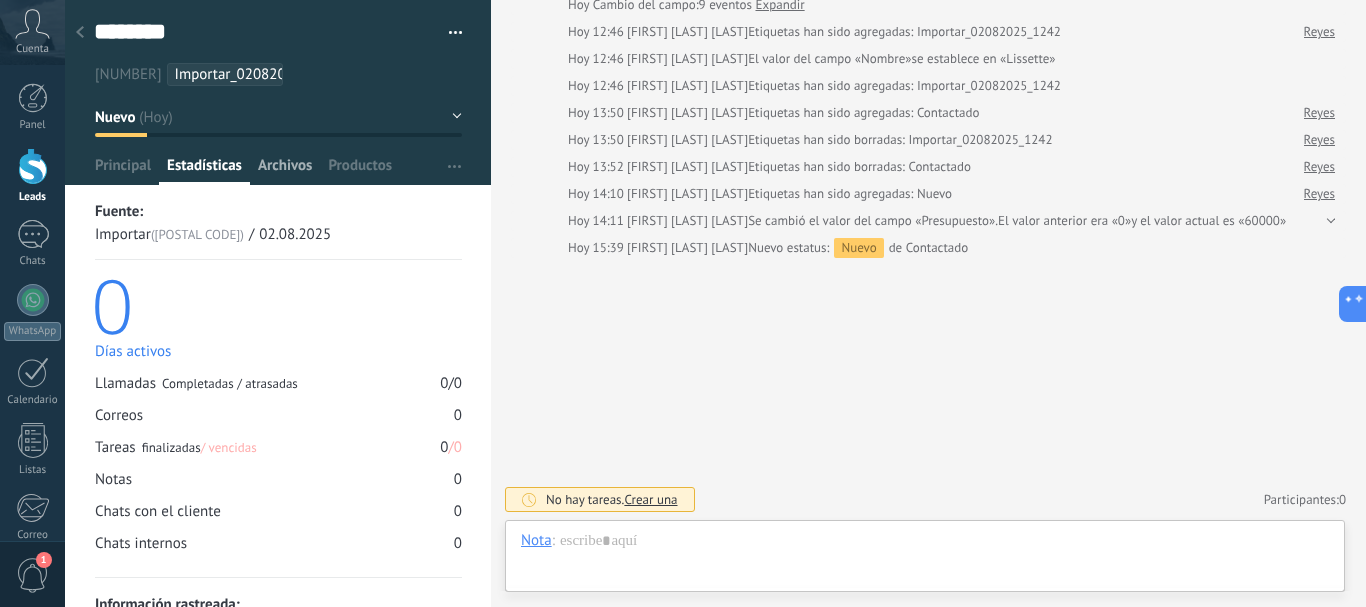click on "Archivos" at bounding box center (285, 170) 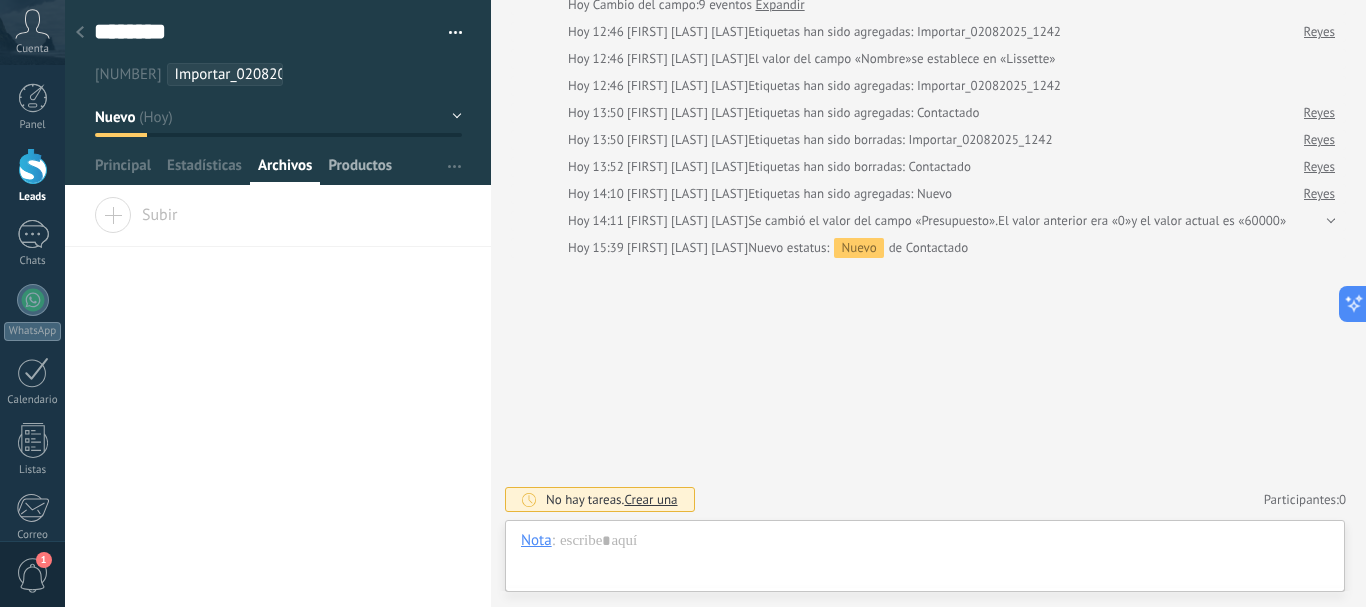 click on "Productos" at bounding box center [360, 170] 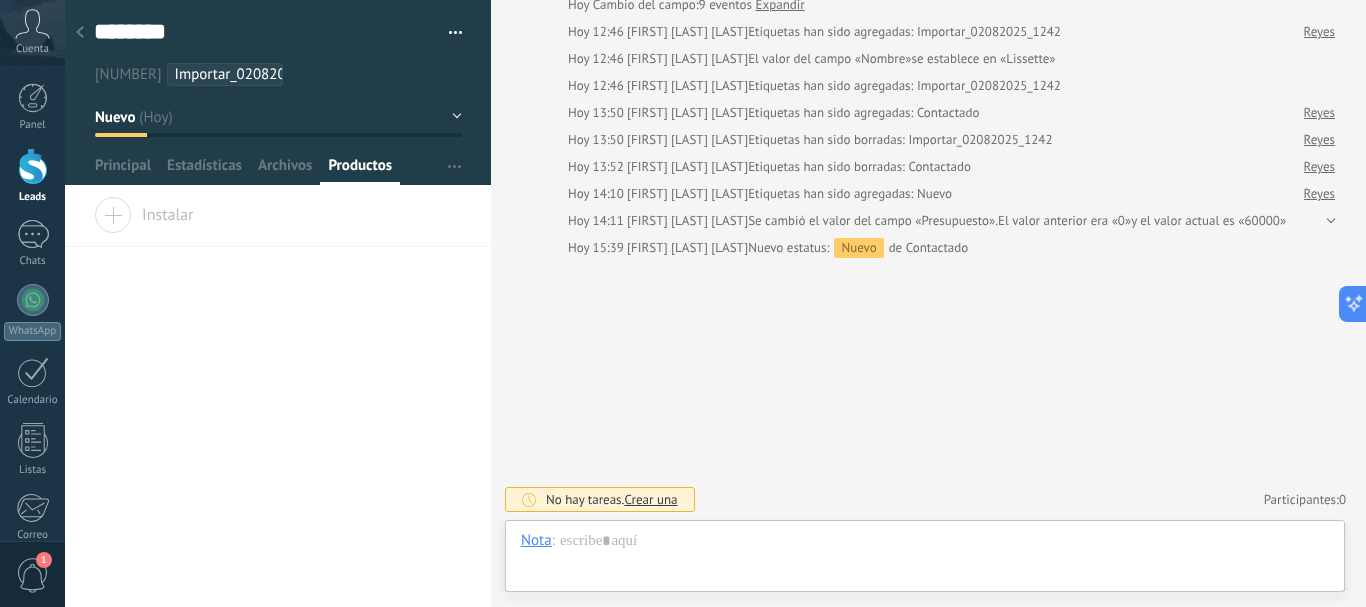 click on "Productos" at bounding box center (360, 170) 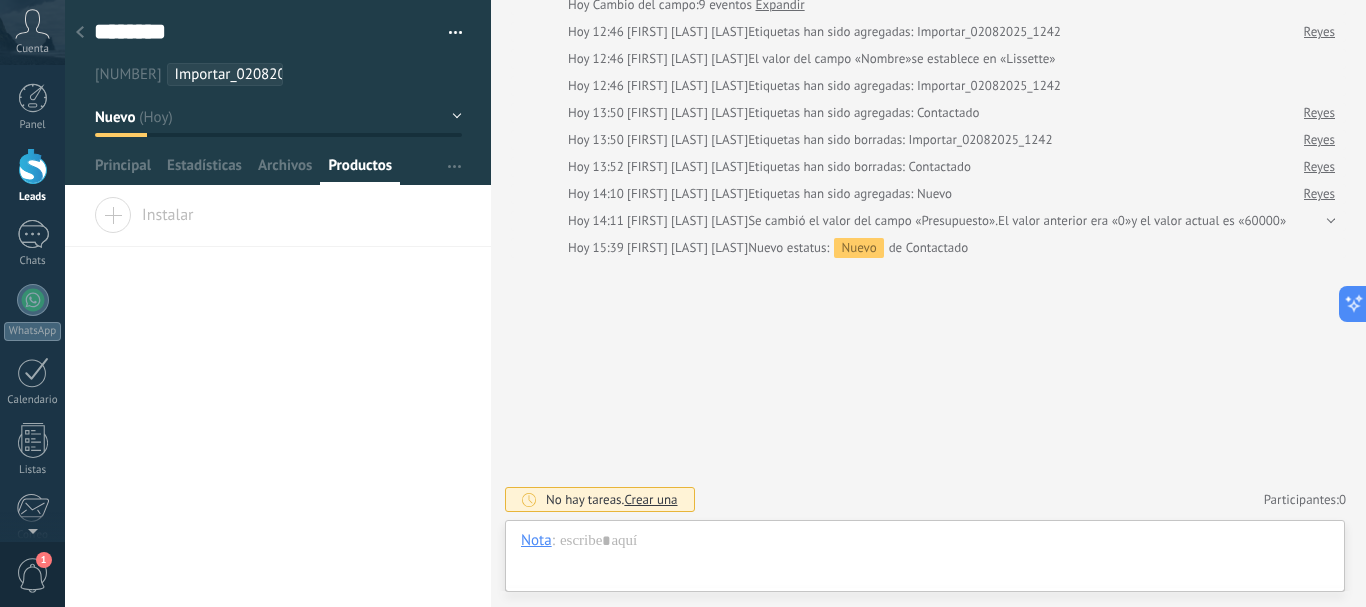 click on "Instalar" at bounding box center [144, 211] 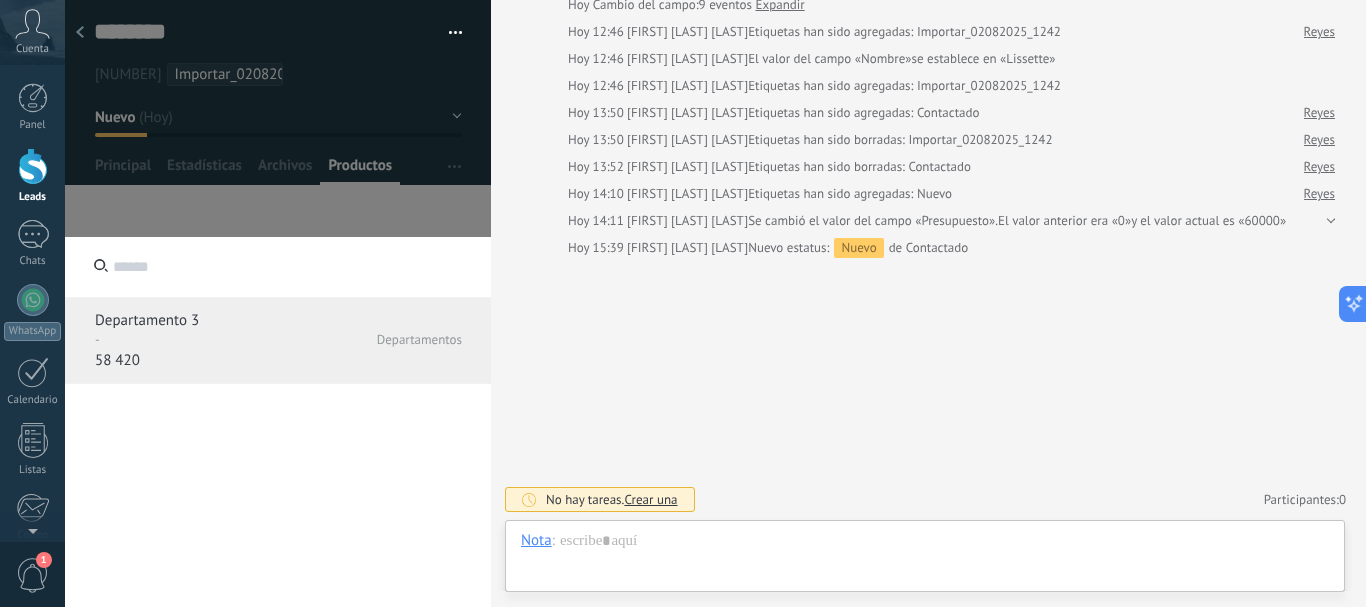 click on "Departamento 3" at bounding box center [235, 321] 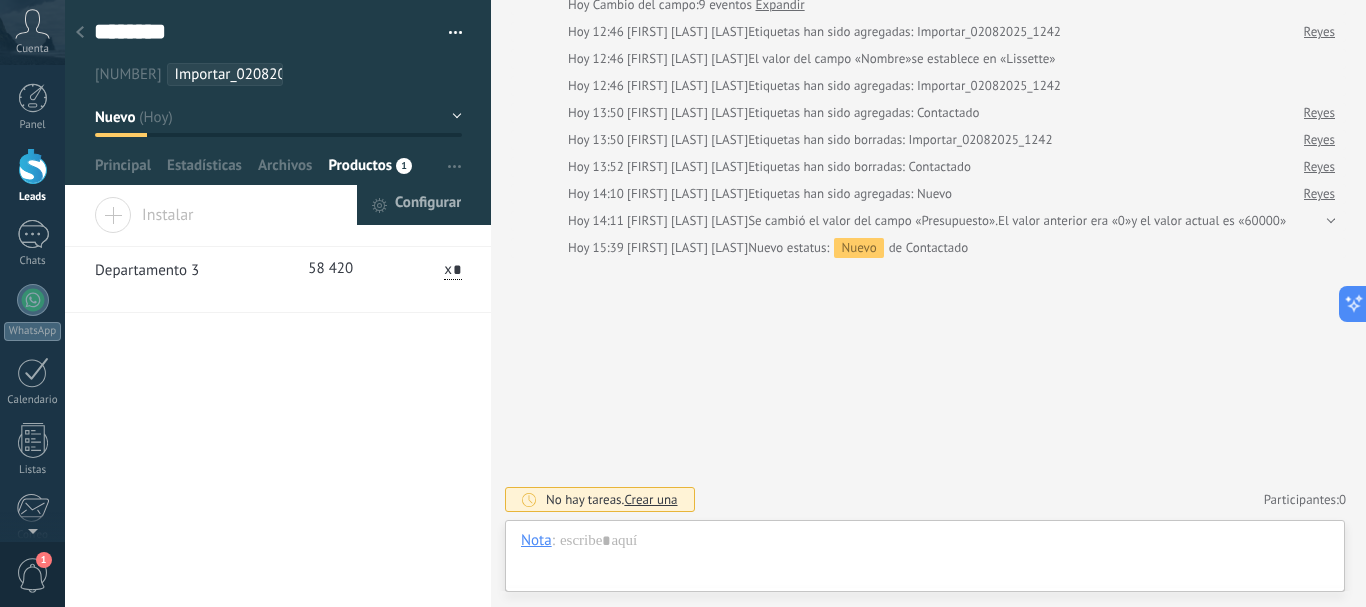 click on "Configurar" at bounding box center [428, 205] 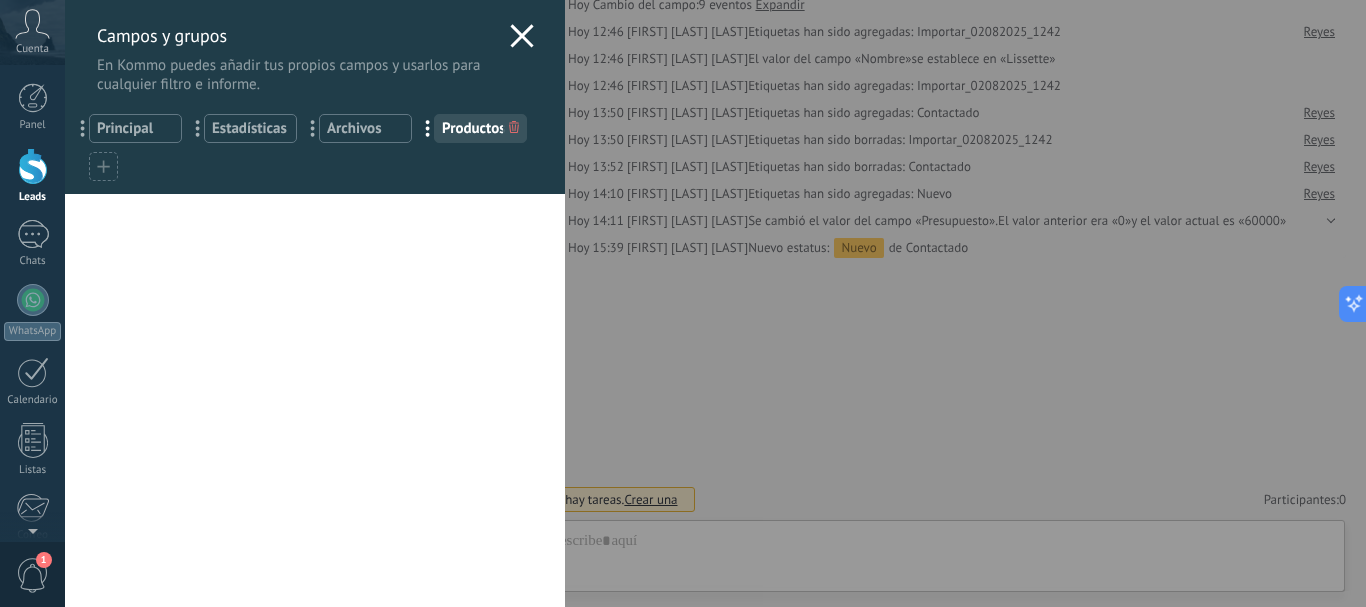 click at bounding box center [103, 166] 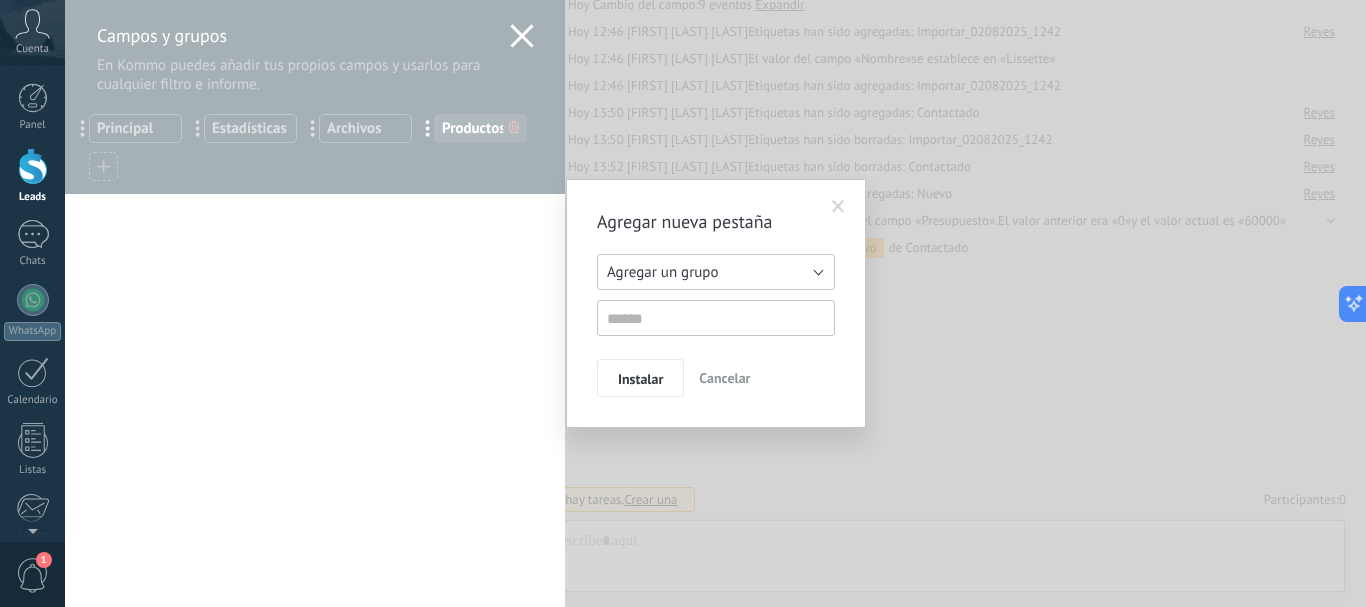 click on "Agregar un grupo" at bounding box center (716, 272) 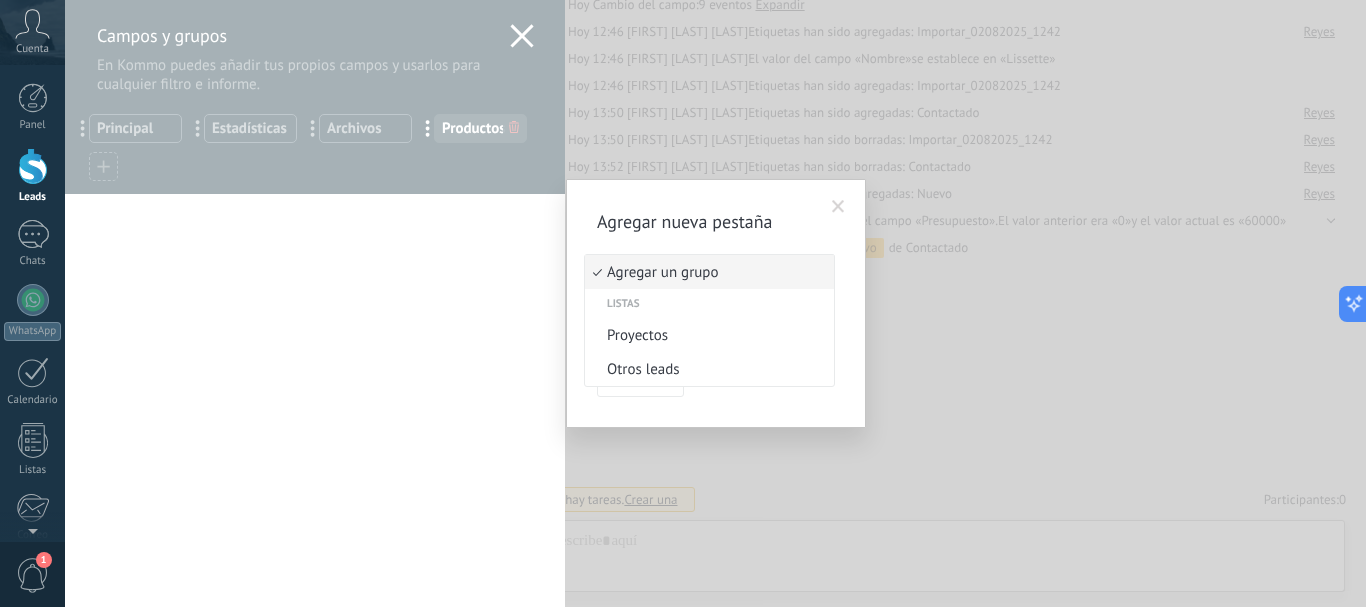 click on "Agregar un grupo" at bounding box center (706, 272) 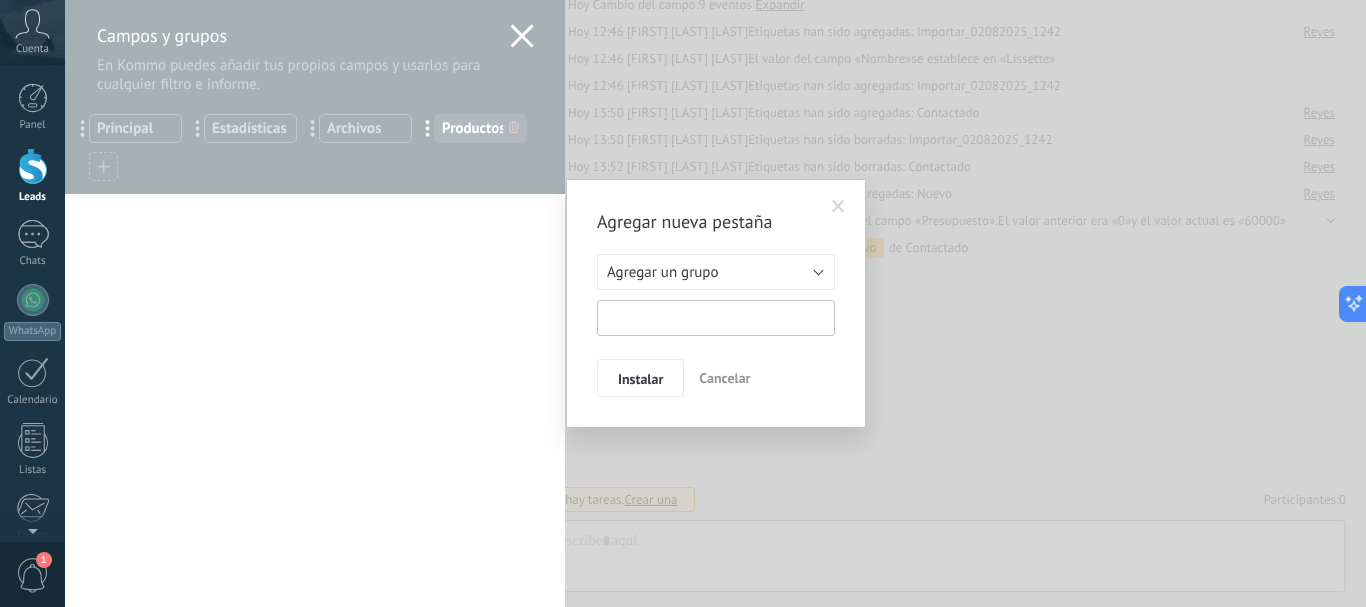 click at bounding box center [716, 318] 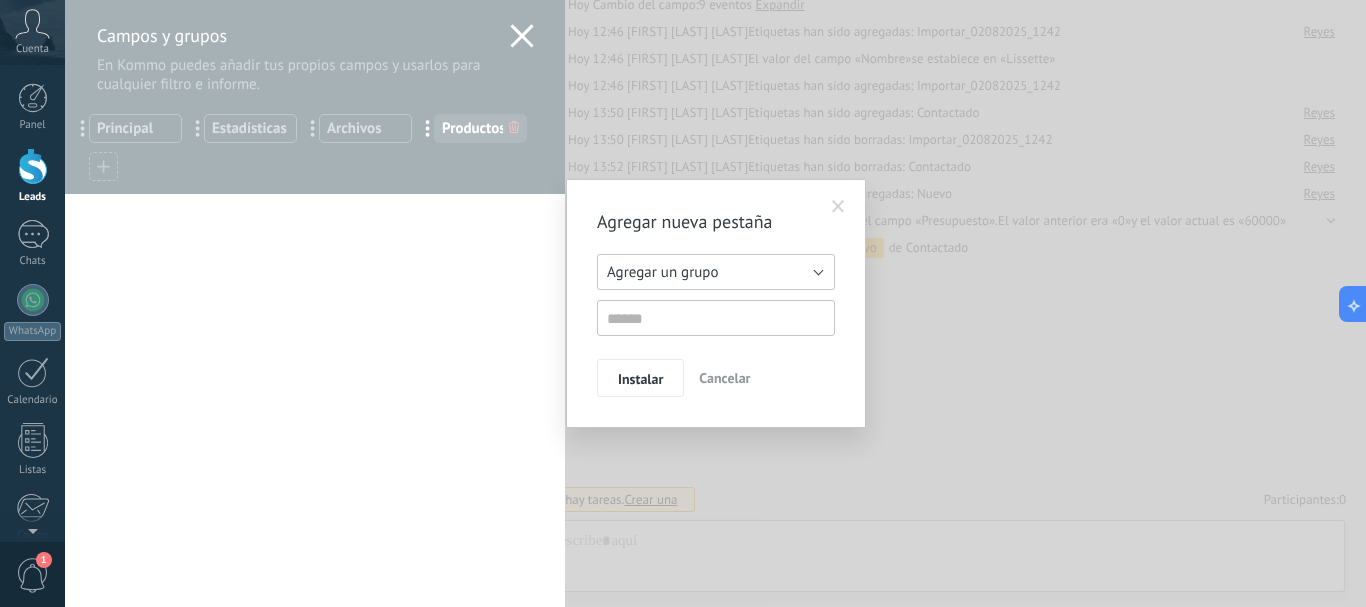 click on "Agregar un grupo" at bounding box center (716, 272) 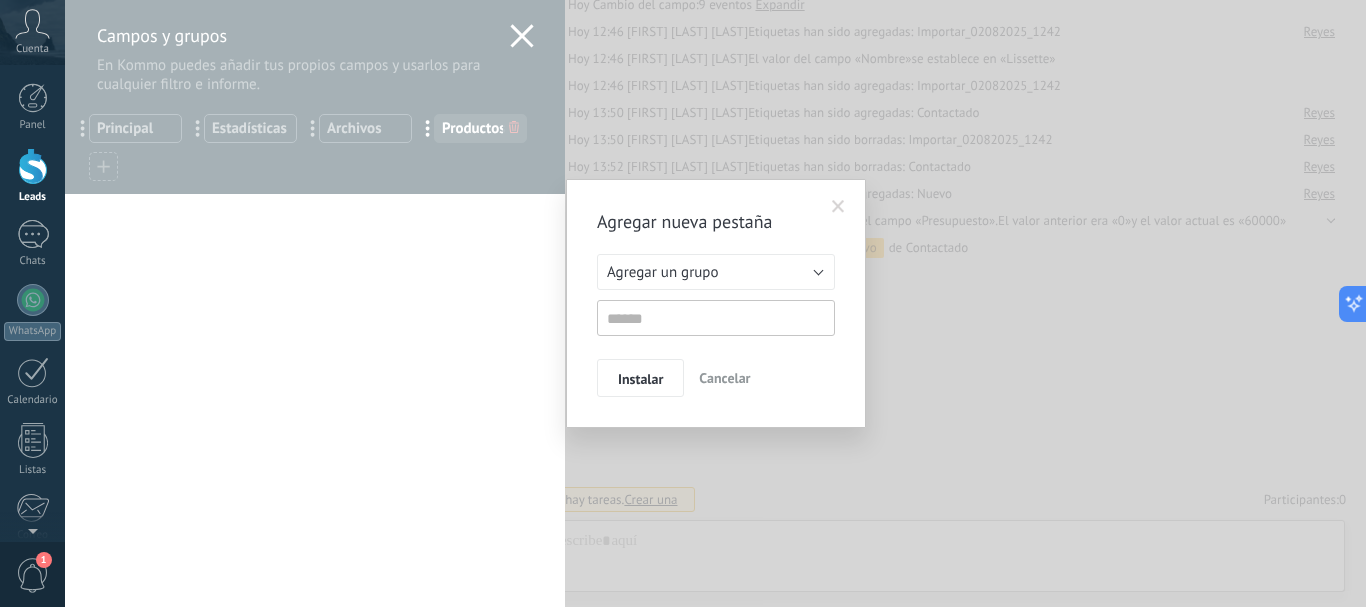 click on "Agregar nueva pestaña Agregar un grupo Listas Proyectos Otros leads Agregar un grupo Instalar Cancelar" at bounding box center (716, 303) 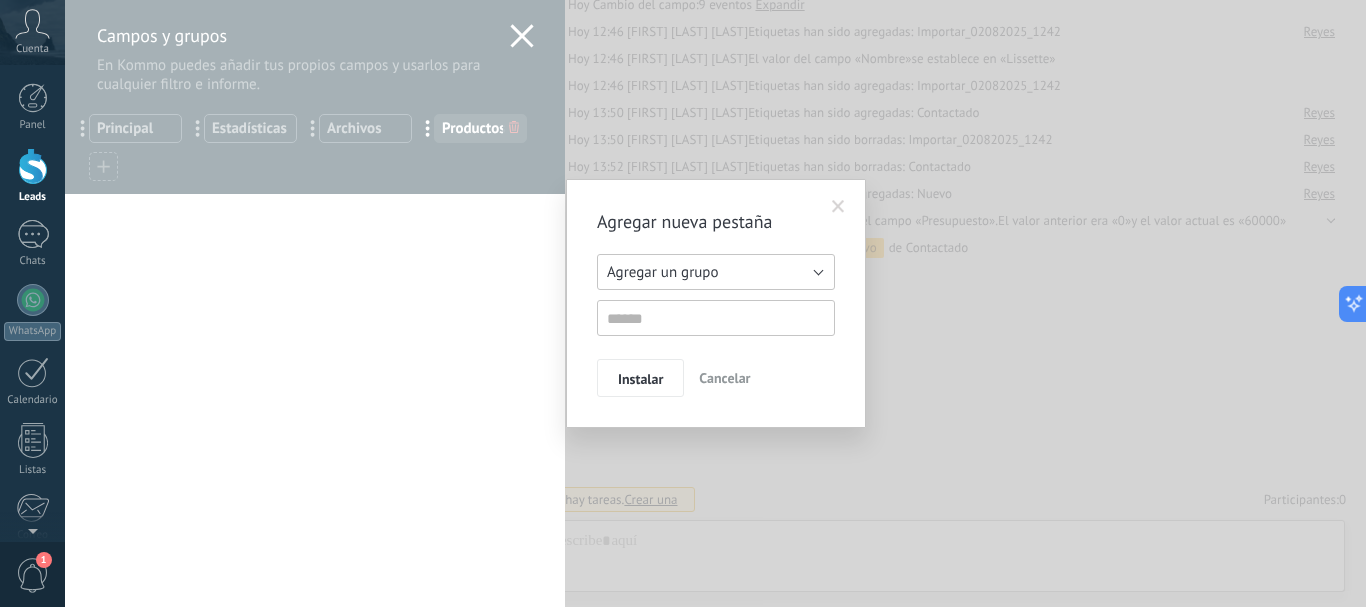 click on "Agregar un grupo" at bounding box center (716, 272) 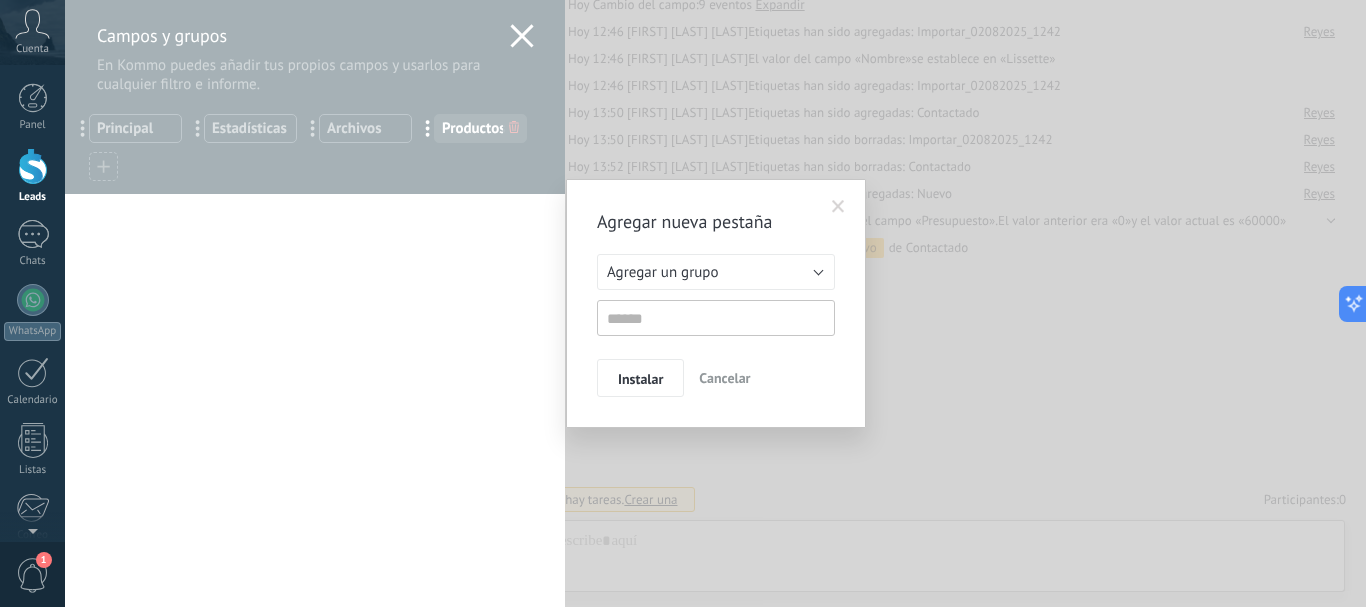 click at bounding box center (838, 207) 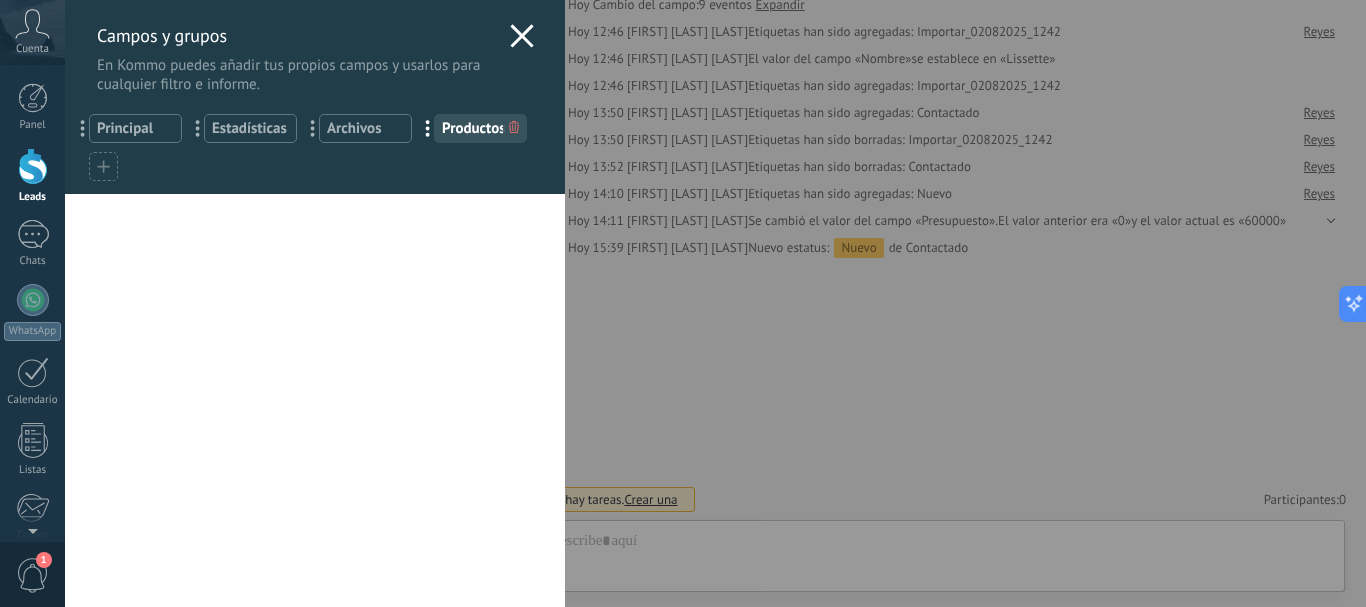 click on "Archivos" at bounding box center [365, 128] 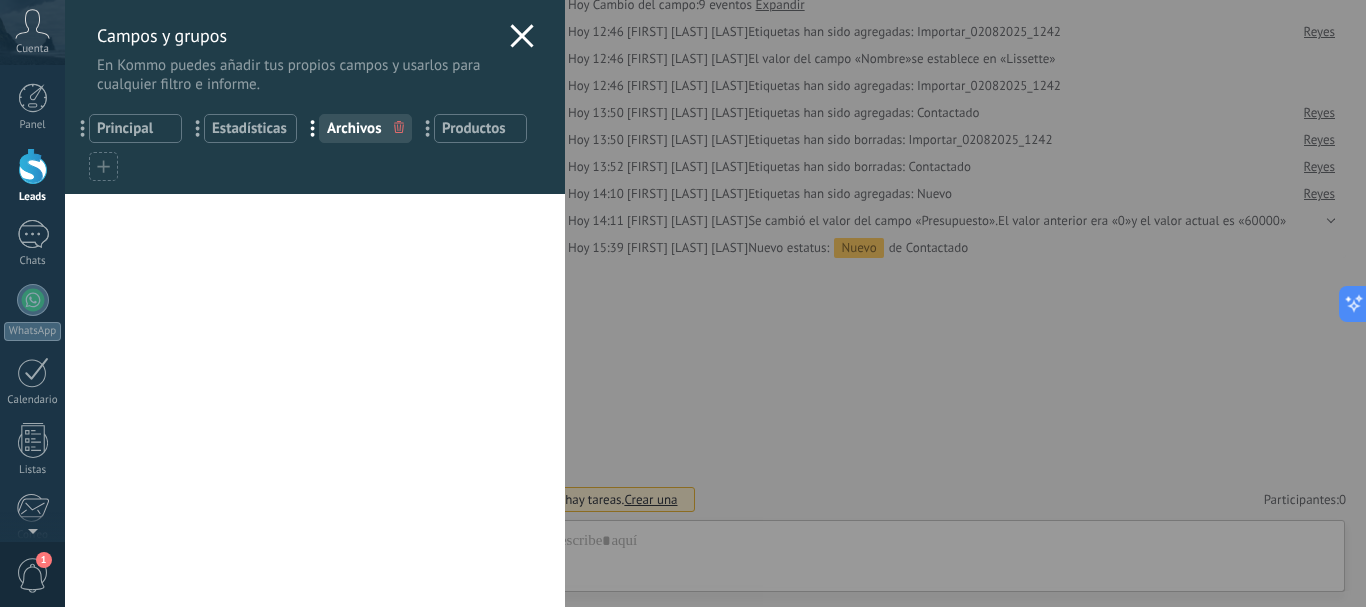 click on "Principal" at bounding box center [135, 128] 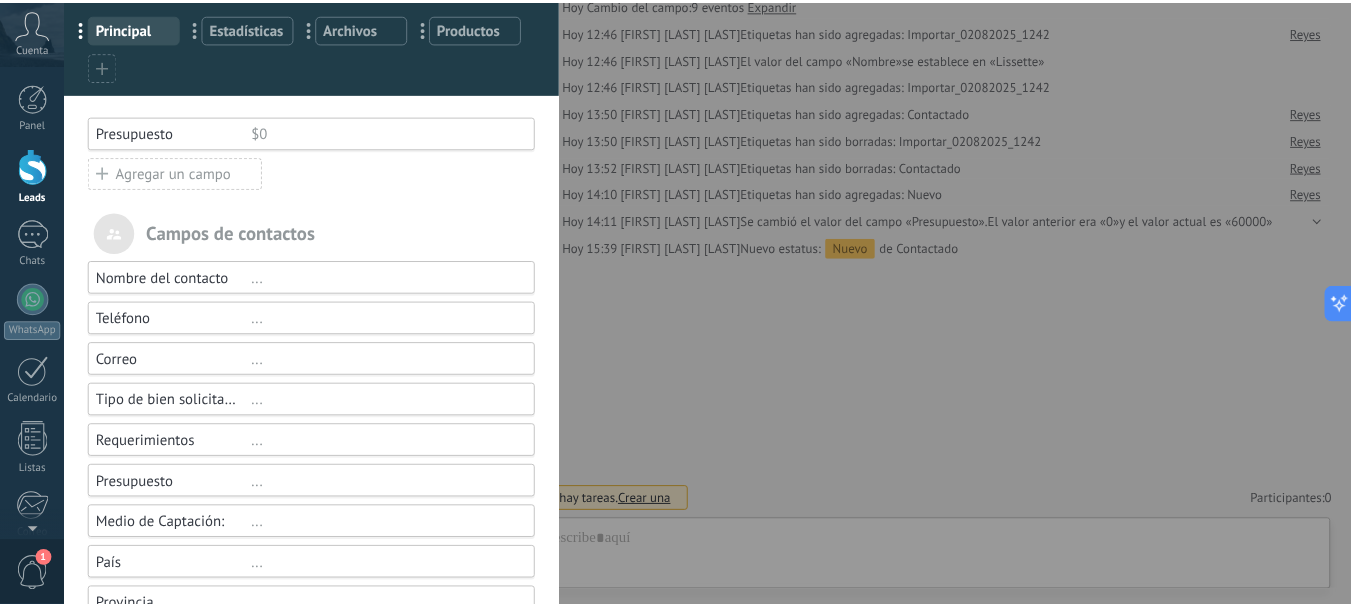 scroll, scrollTop: 0, scrollLeft: 0, axis: both 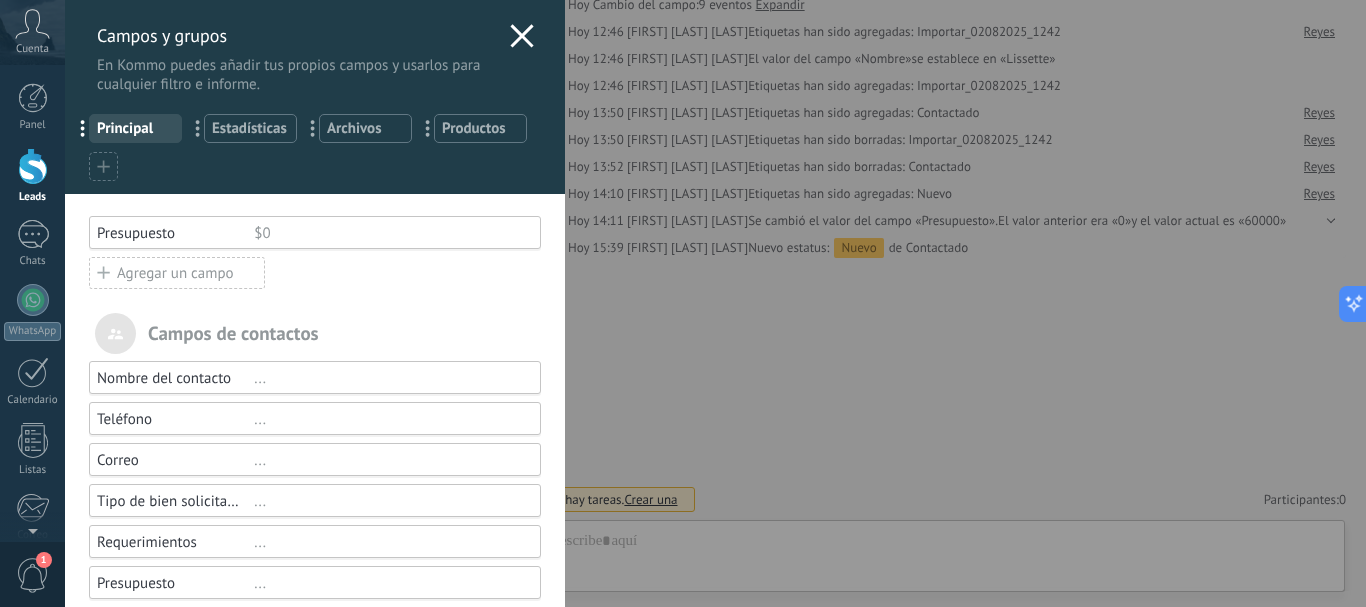 click 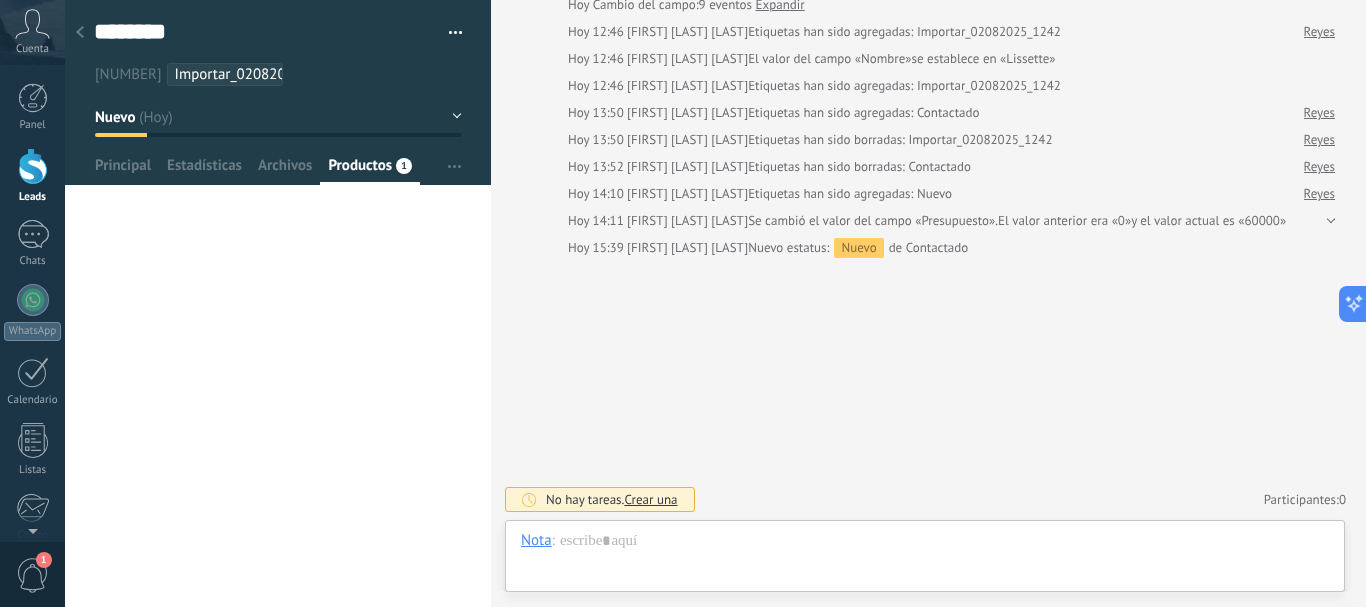 click on "Productos" at bounding box center [360, 170] 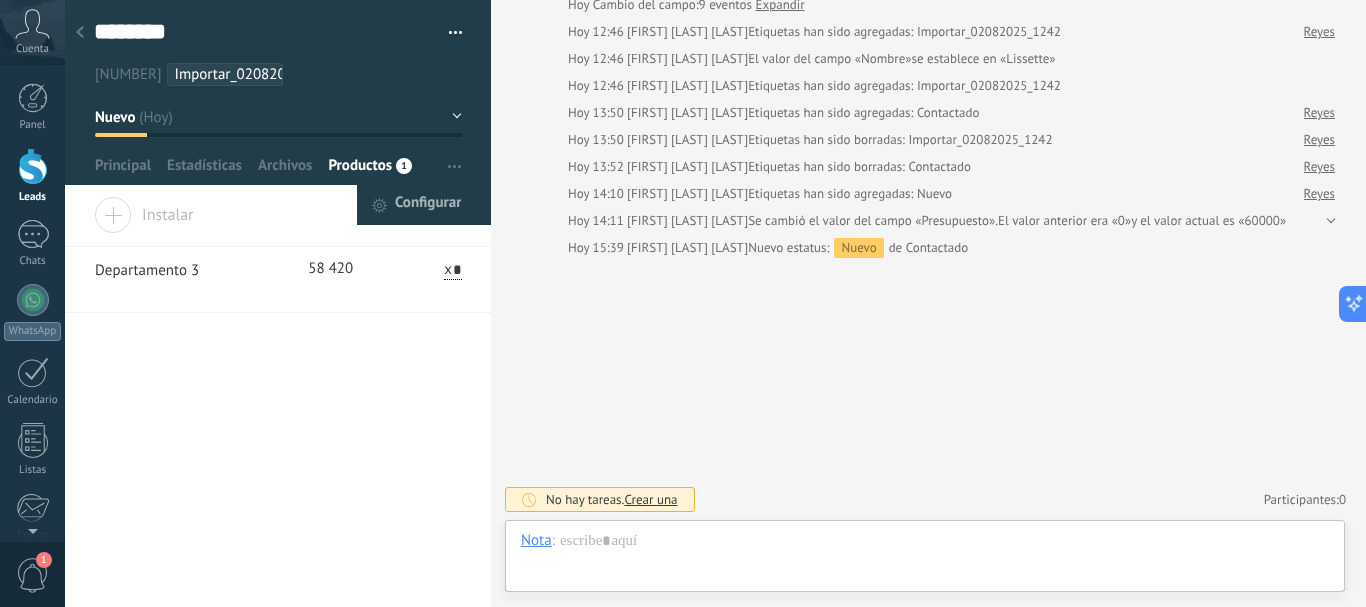 click on "Configurar" at bounding box center (428, 205) 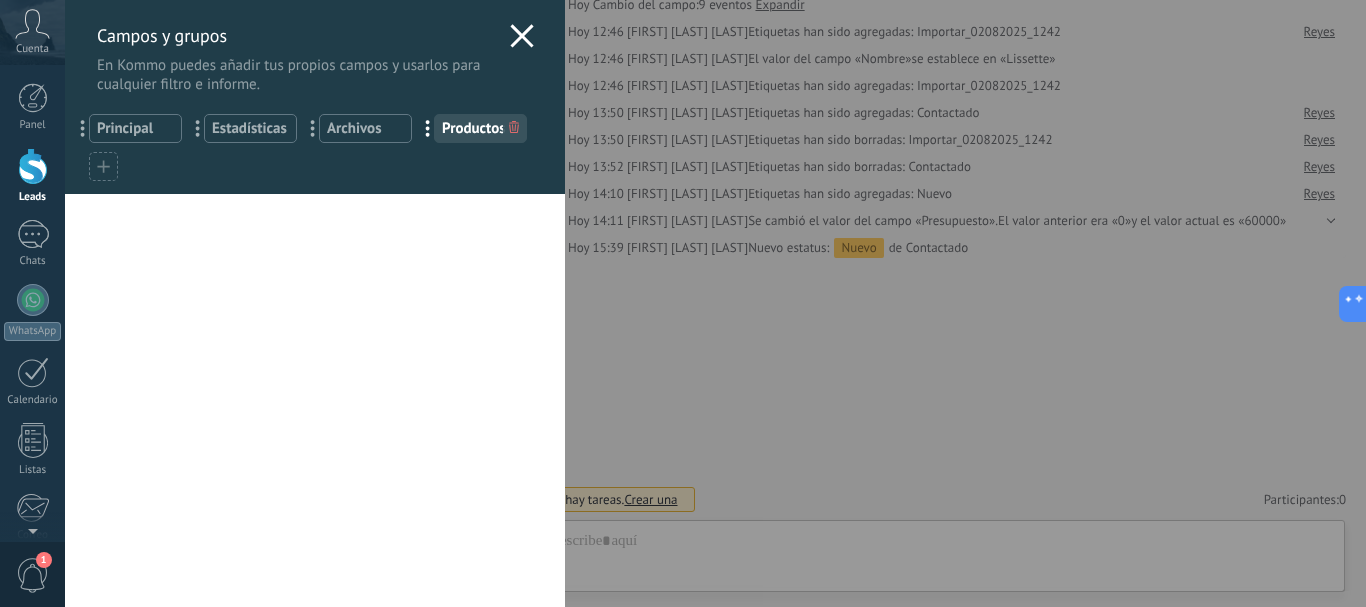 click at bounding box center (522, 38) 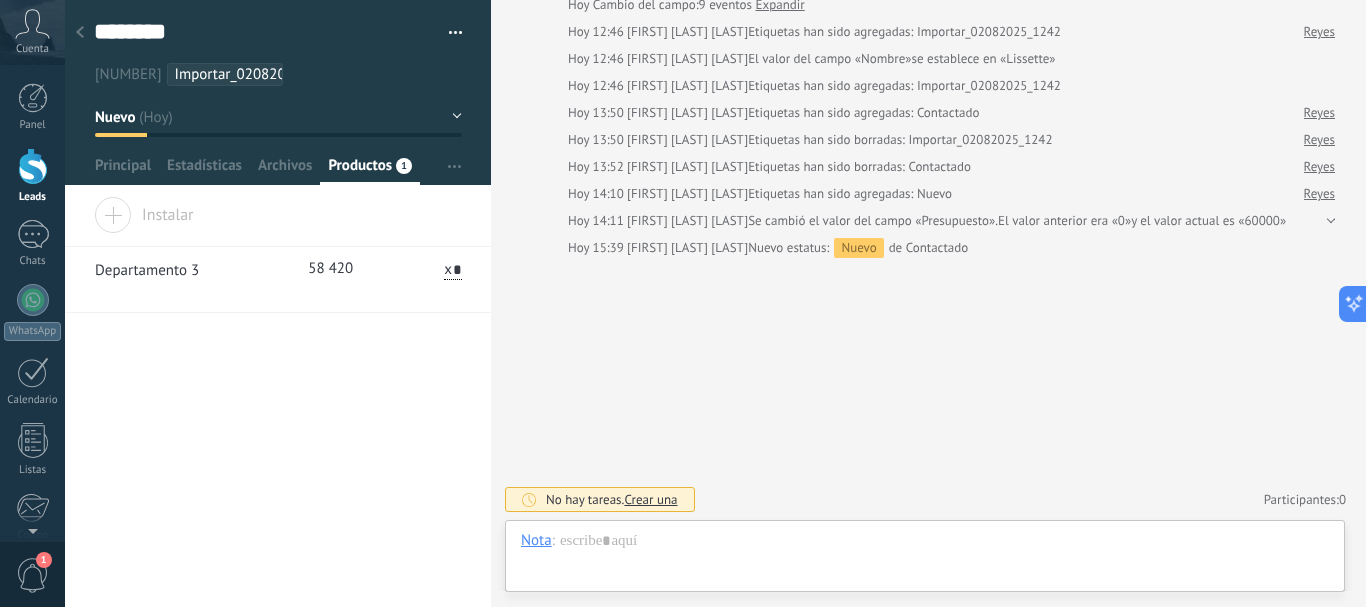 click at bounding box center [448, 33] 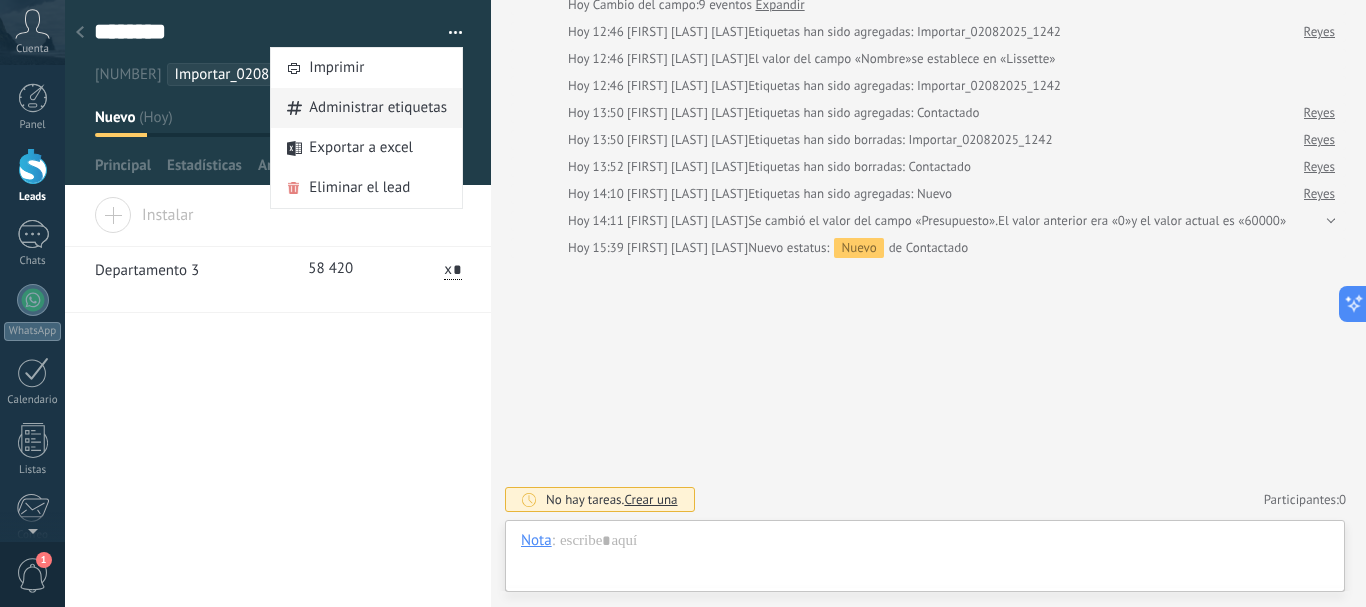 click on "Administrar etiquetas" at bounding box center [378, 108] 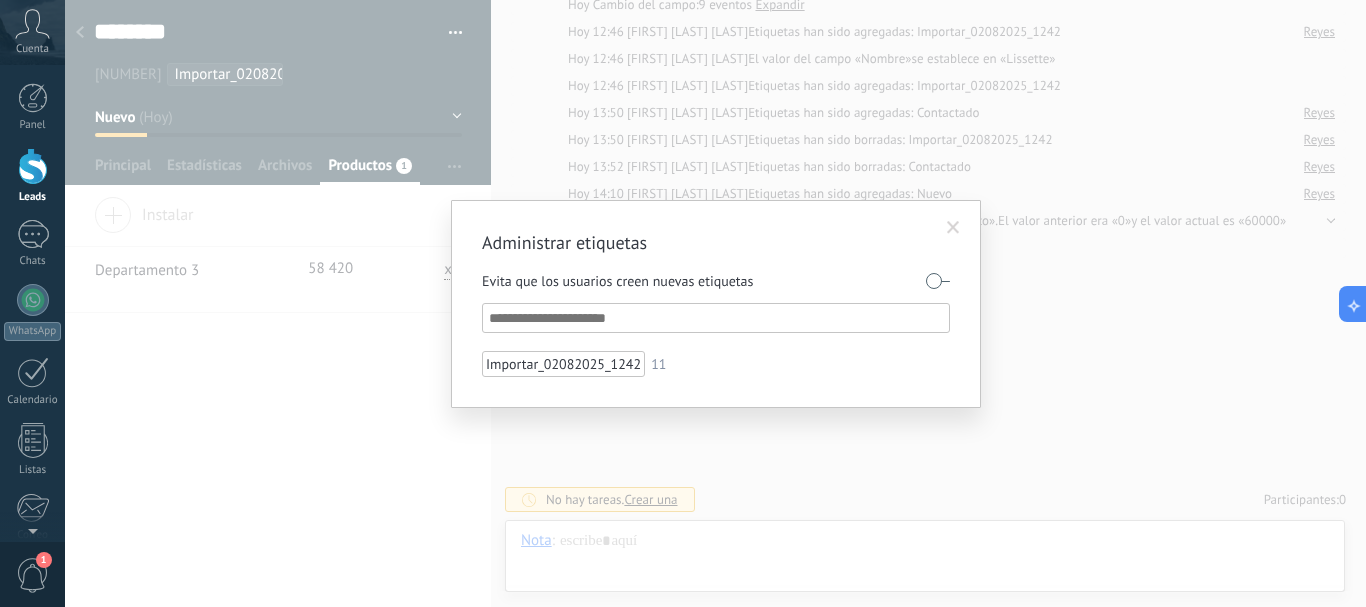click at bounding box center [717, 318] 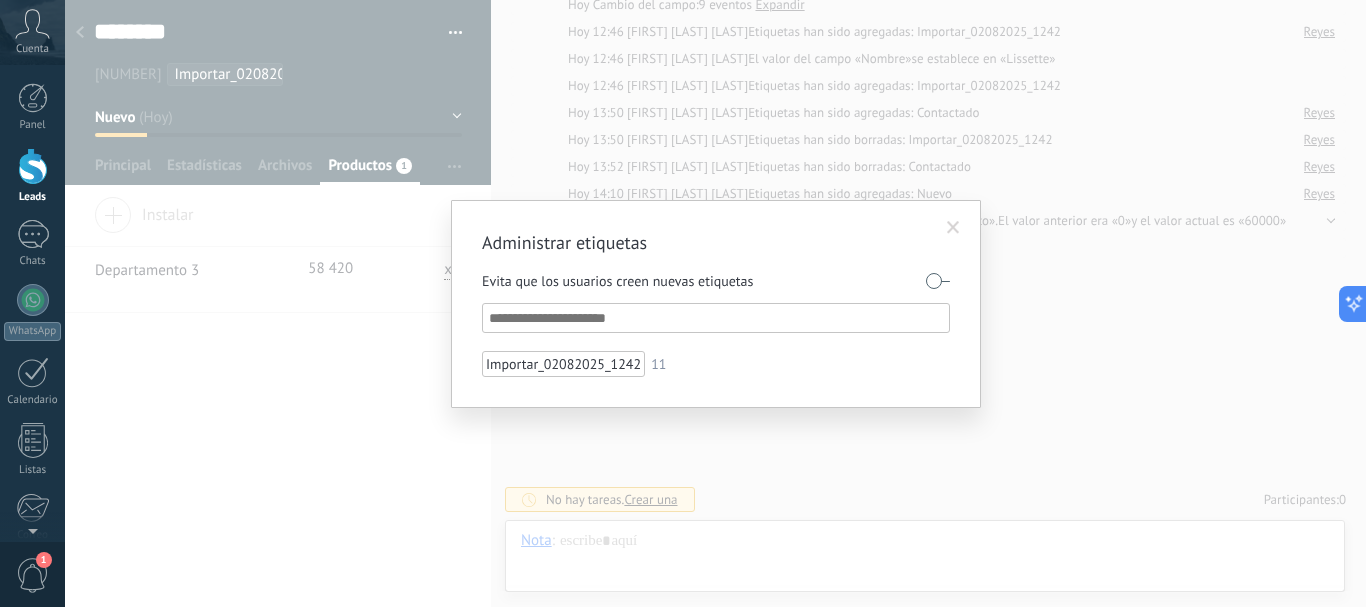 click at bounding box center [717, 318] 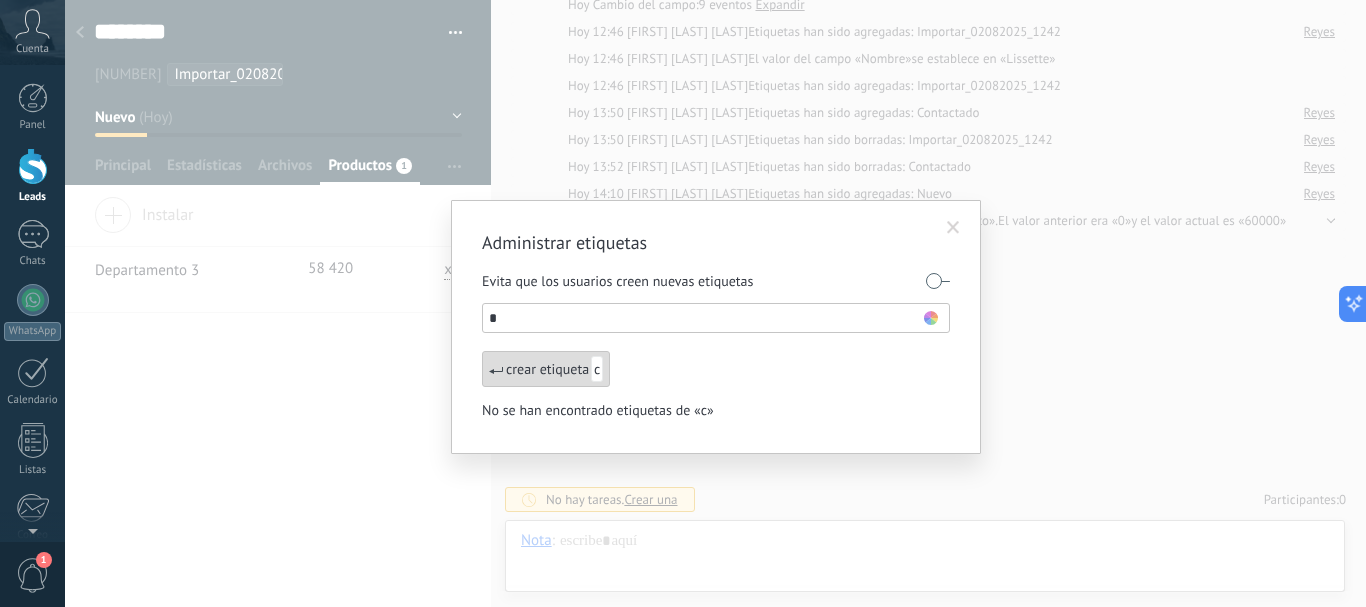 type on "*" 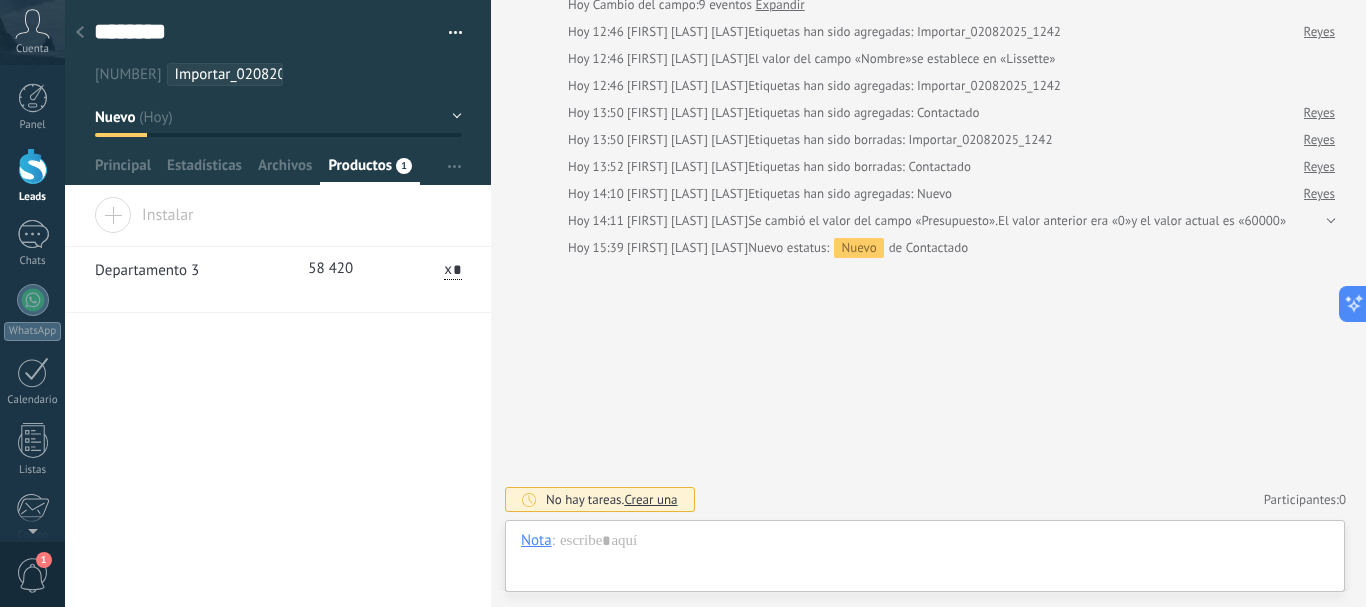 click at bounding box center (278, 92) 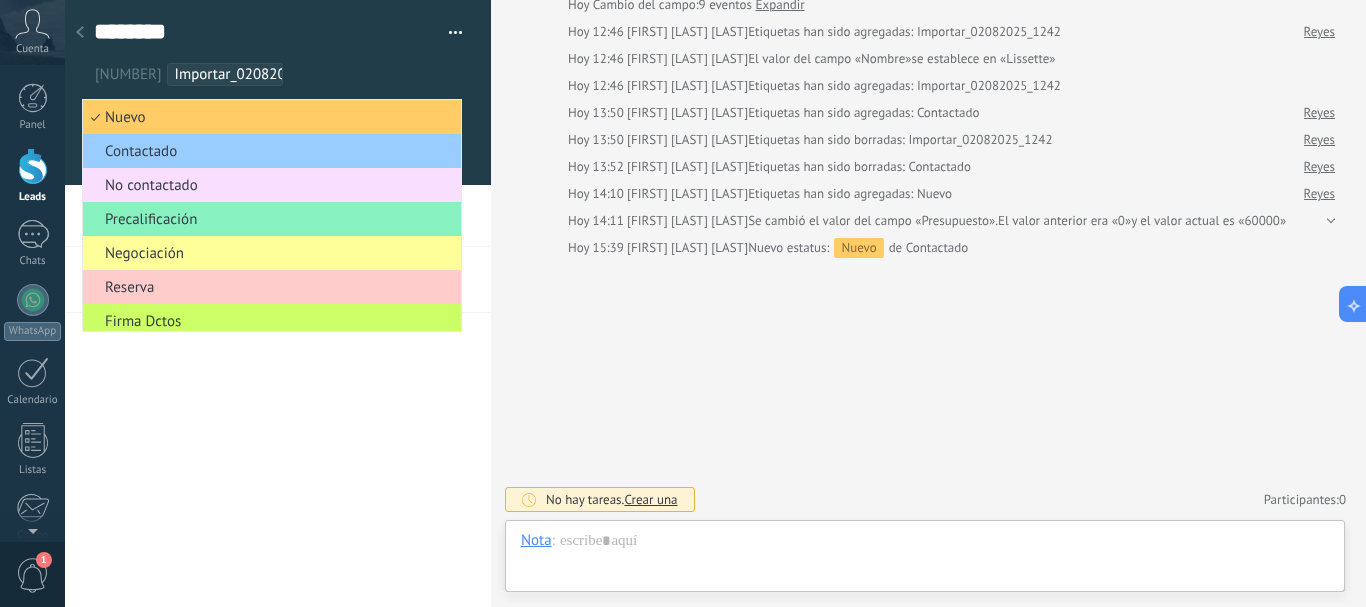 click on "Buscar Carga más Hoy Hoy Creación: 2 eventos Expandir Hoy Cambio del campo: 9 eventos Expandir Hoy 12:46 [FIRST] [LAST] [LAST] Etiquetas han sido agregadas: Importar_02082025_1242 Reyes Hoy 12:46 [FIRST] [LAST] [LAST] El valor del campo «Nombre» se establece en «[FIRST]» Hoy 12:46 [FIRST] [LAST] [LAST] Etiquetas han sido agregadas: Importar_02082025_1242 Hoy 13:50 [FIRST] [LAST] [LAST] Etiquetas han sido agregadas: Contactado Reyes Hoy 13:50 [FIRST] [LAST] [LAST] Etiquetas han sido borradas: Importar_02082025_1242 Reyes Hoy 13:52 [FIRST] [LAST] [LAST] Etiquetas han sido borradas: Contactado Reyes Hoy 14:10 [FIRST] [LAST] [LAST] Etiquetas han sido agregadas: Nuevo Reyes Hoy 14:11 [FIRST] [LAST] [LAST] Se cambió el valor del campo «Presupuesto». El valor anterior era «0» y el valor actual es «60000» Hoy 15:39 [FIRST] [LAST] [LAST] Nuevo estatus: Nuevo de Contactado No hay tareas. Crear una Participantes: 0 Agregar usuario Bots: 0" at bounding box center [928, 233] 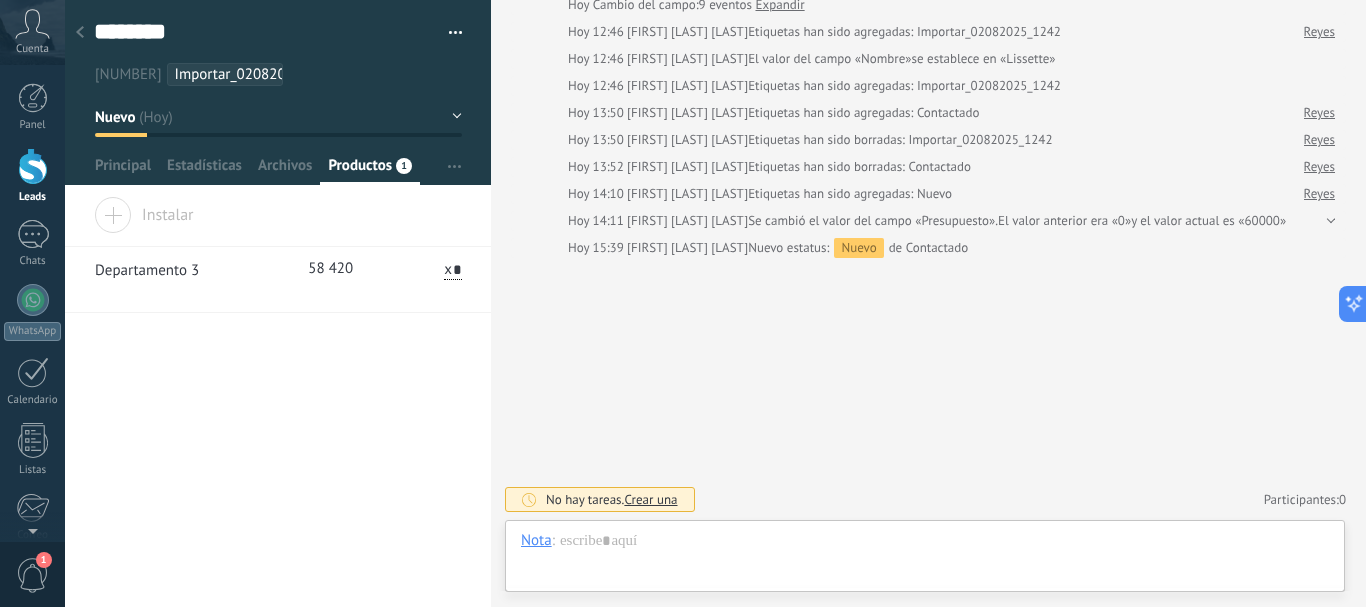 click on "No hay tareas.  Crear una" at bounding box center (600, 499) 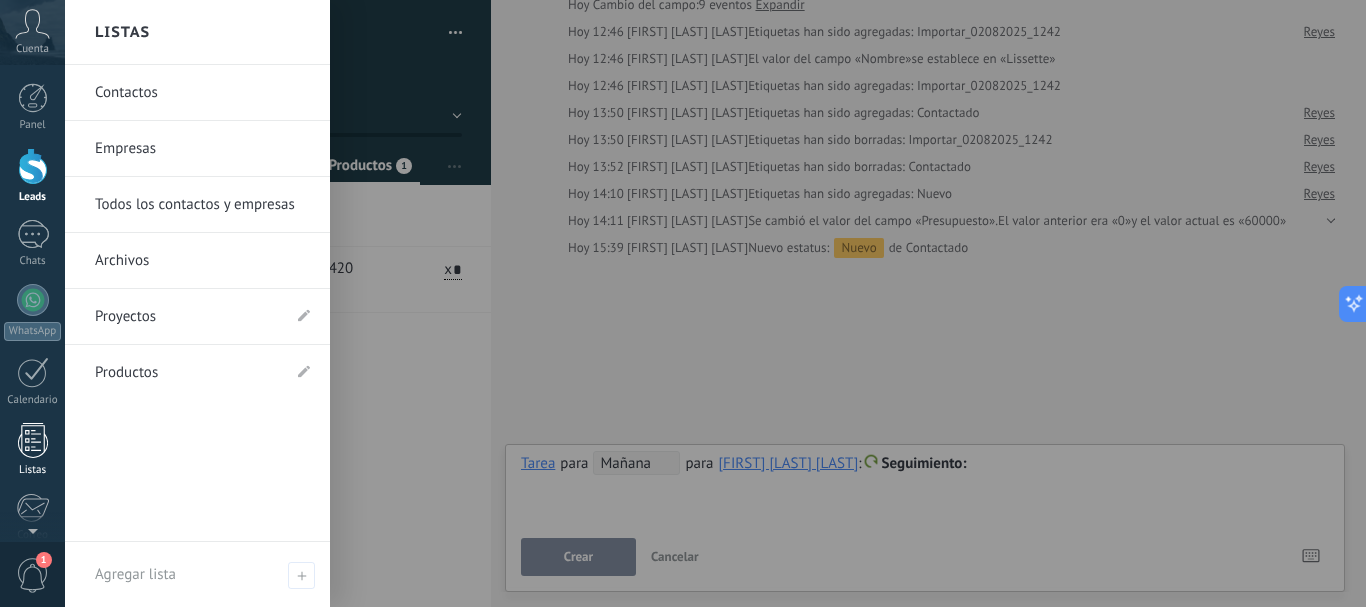 click at bounding box center [33, 440] 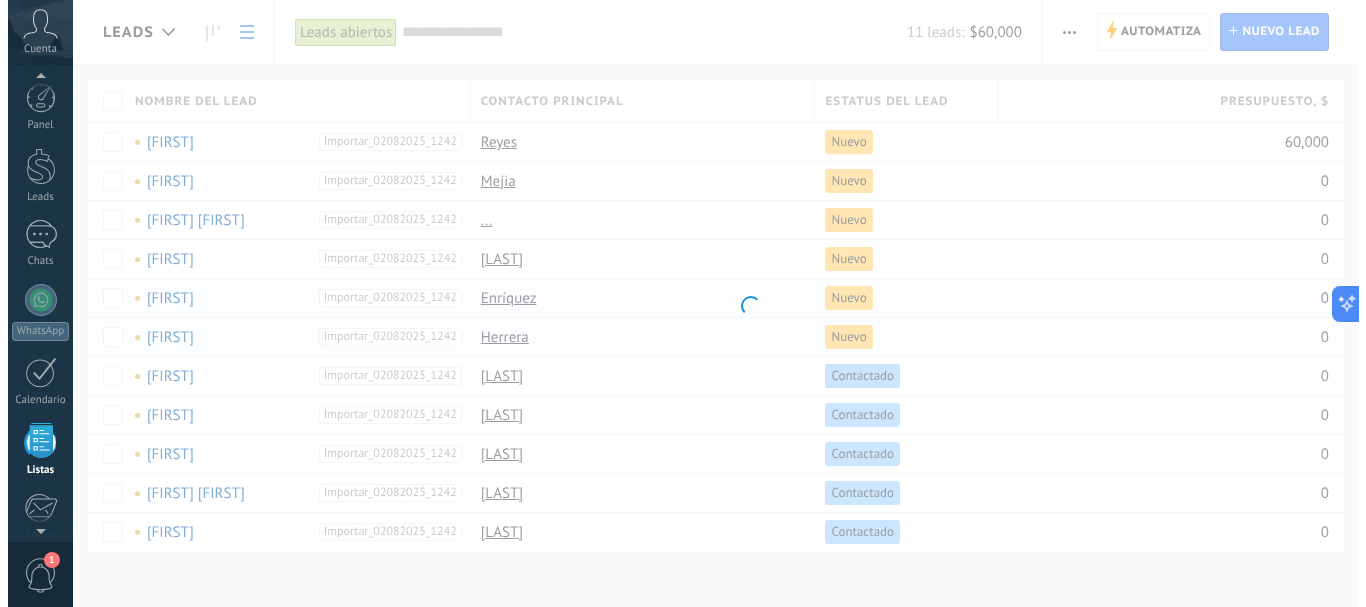 scroll, scrollTop: 124, scrollLeft: 0, axis: vertical 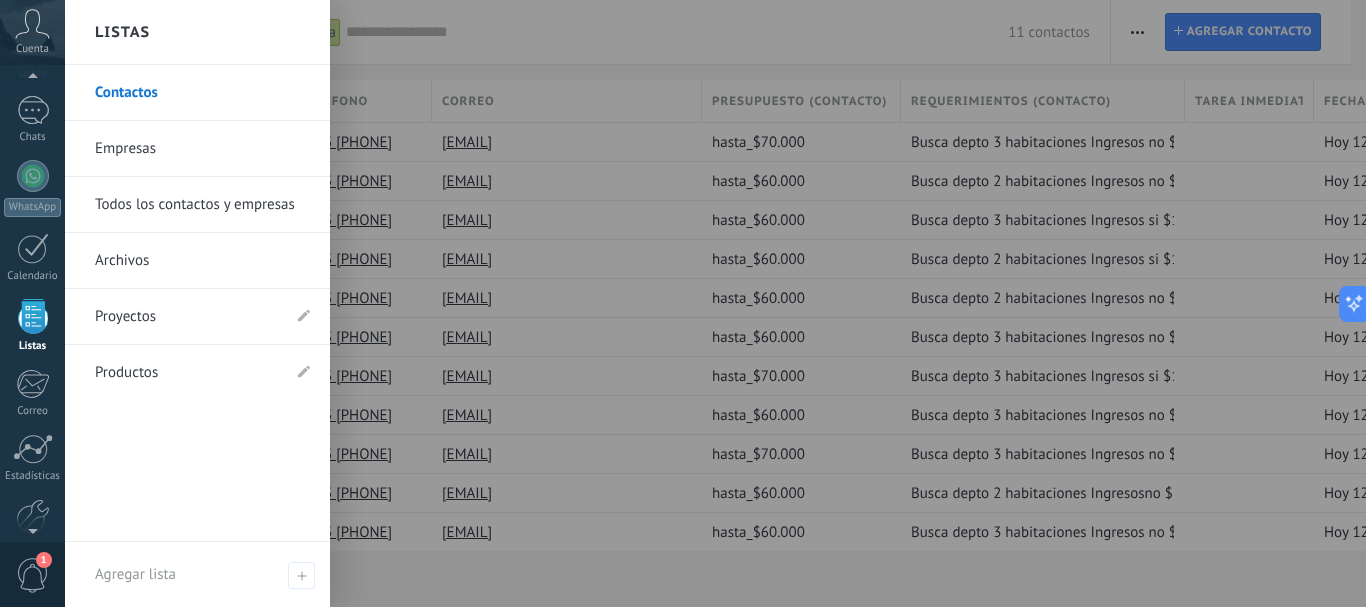 click on "Productos" at bounding box center (187, 373) 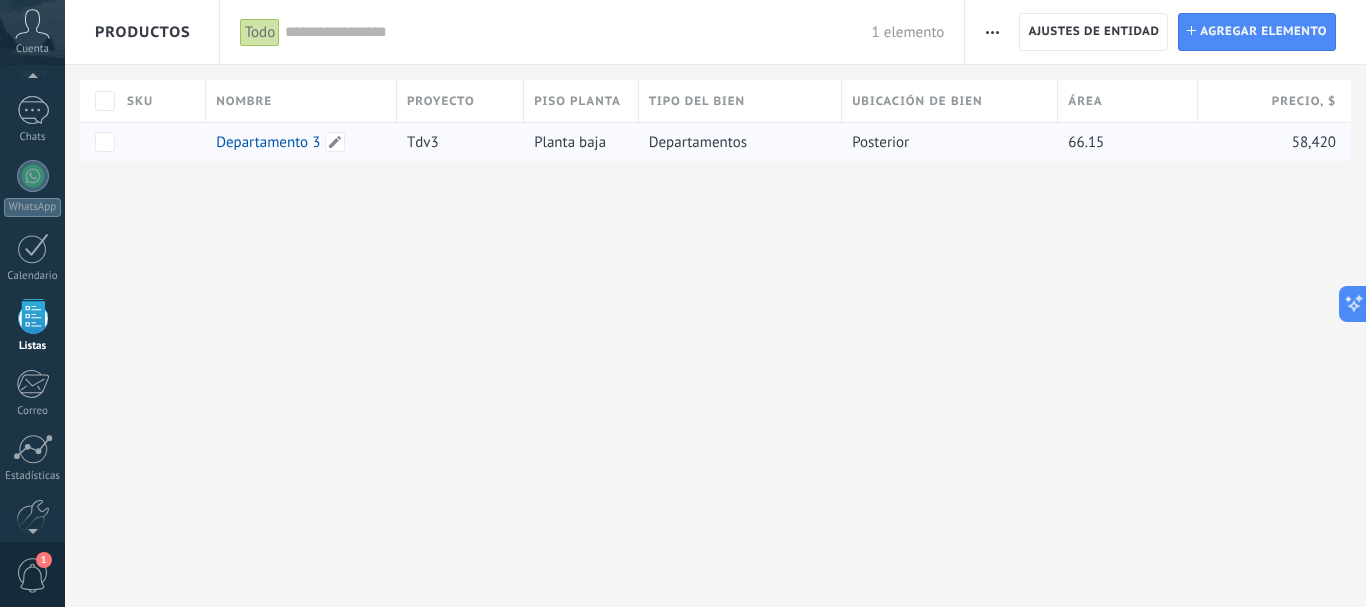 click on "Departamento 3" at bounding box center (268, 142) 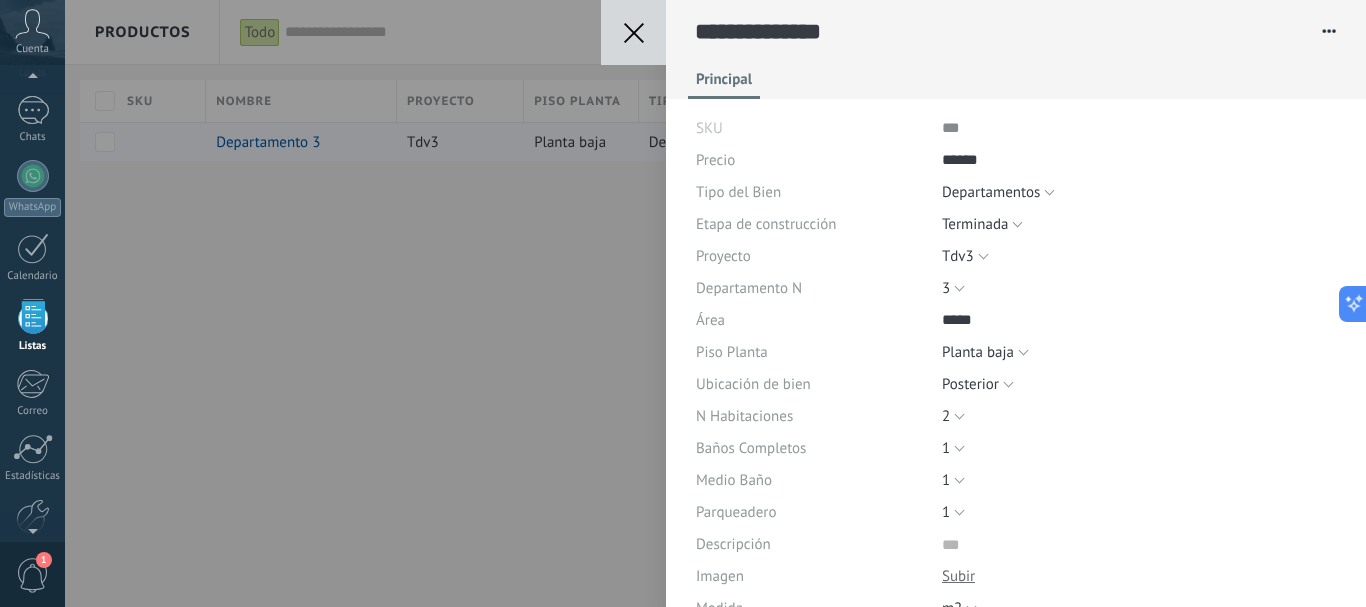 scroll, scrollTop: 20, scrollLeft: 0, axis: vertical 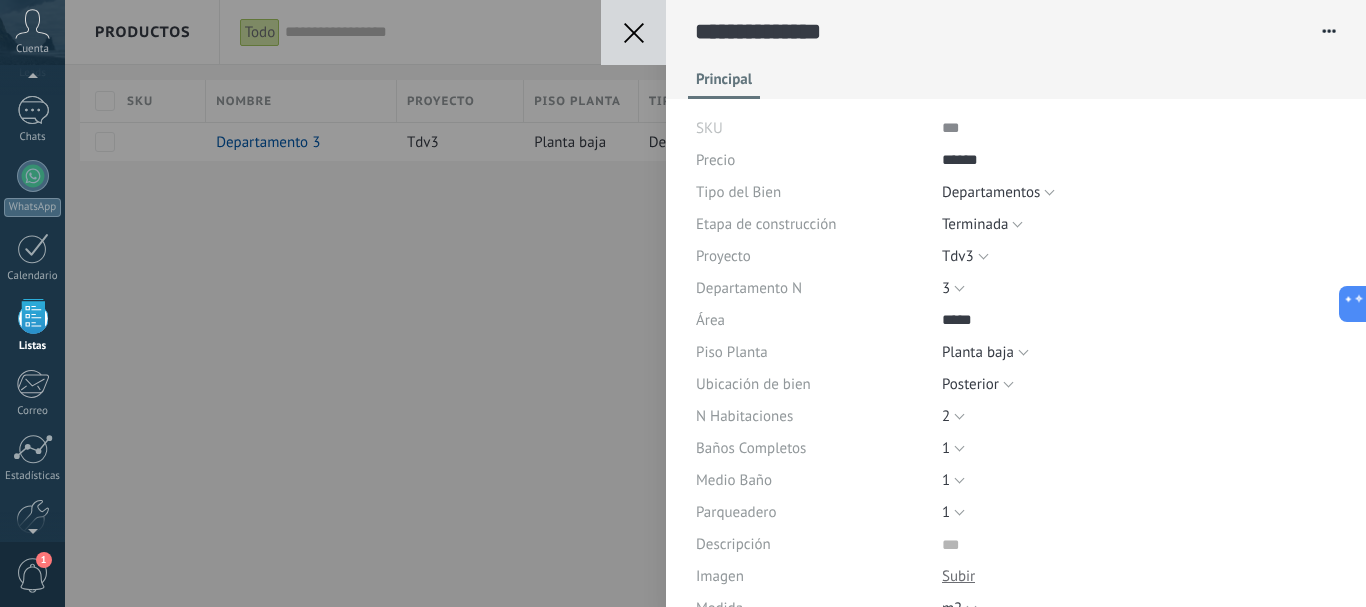 click at bounding box center (1322, 31) 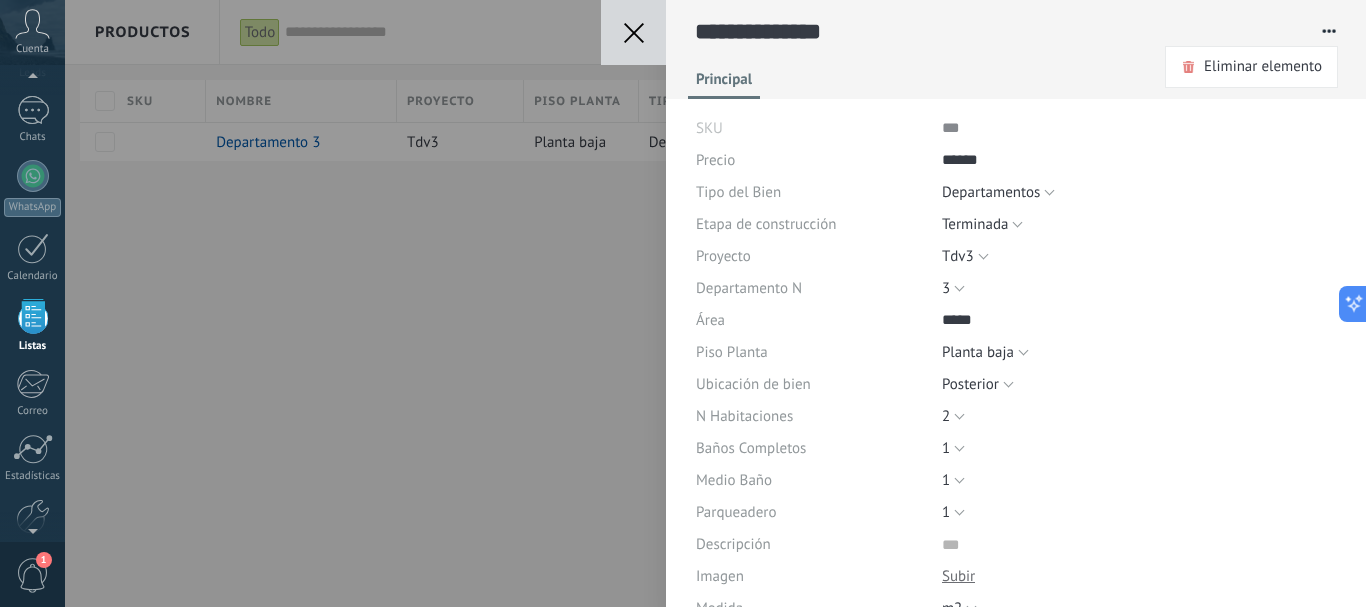 click at bounding box center [633, 32] 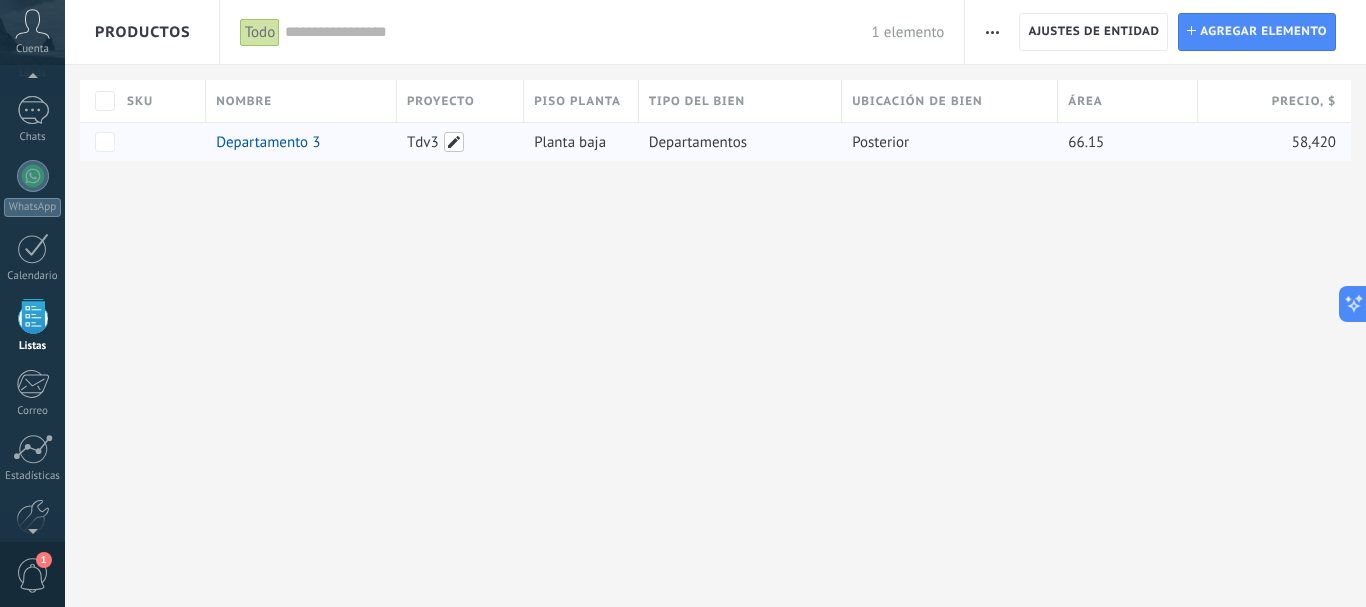 click at bounding box center [454, 142] 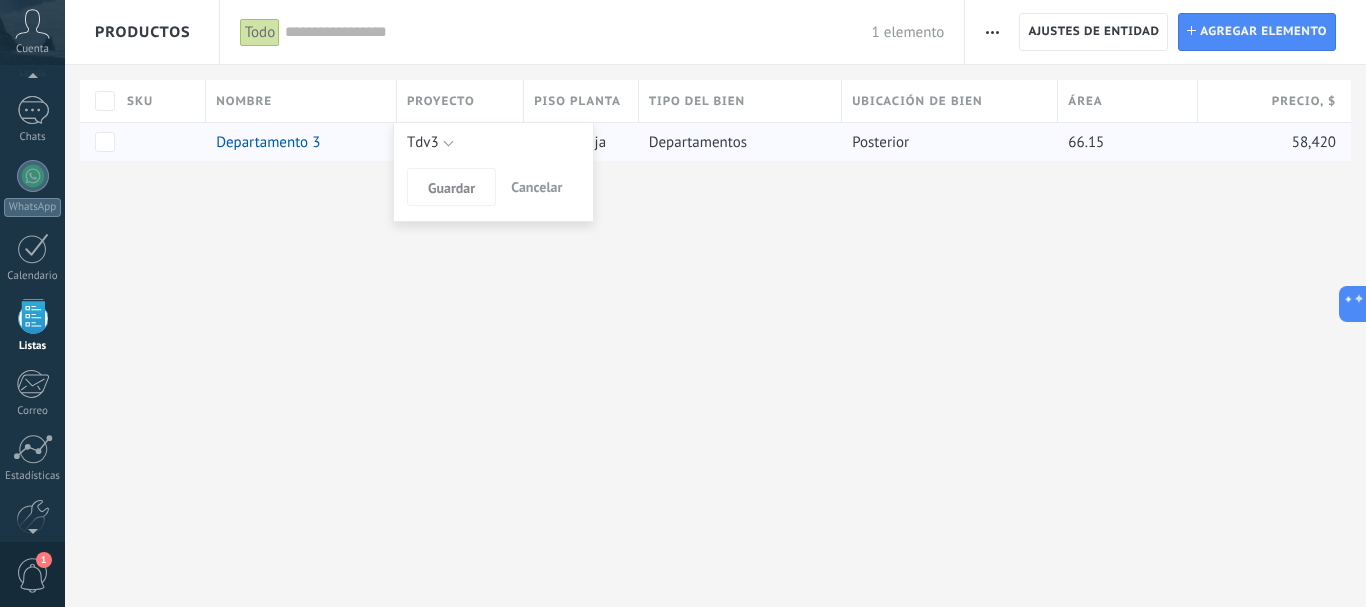 click on "**********" at bounding box center (715, 303) 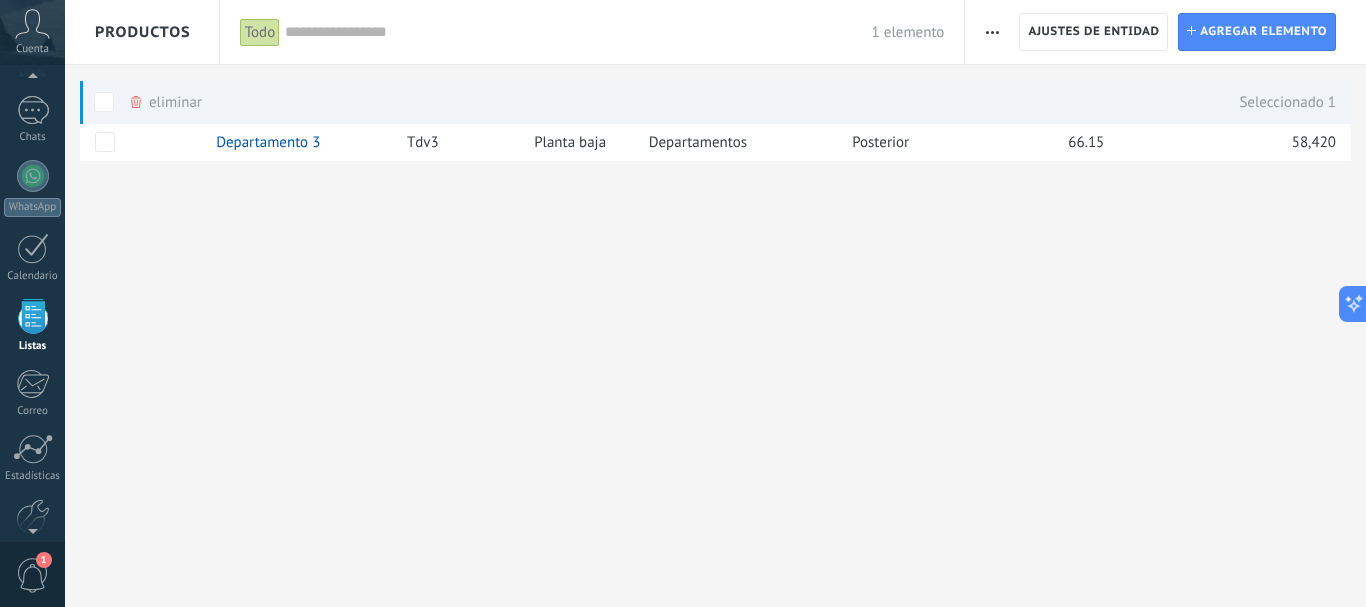 click 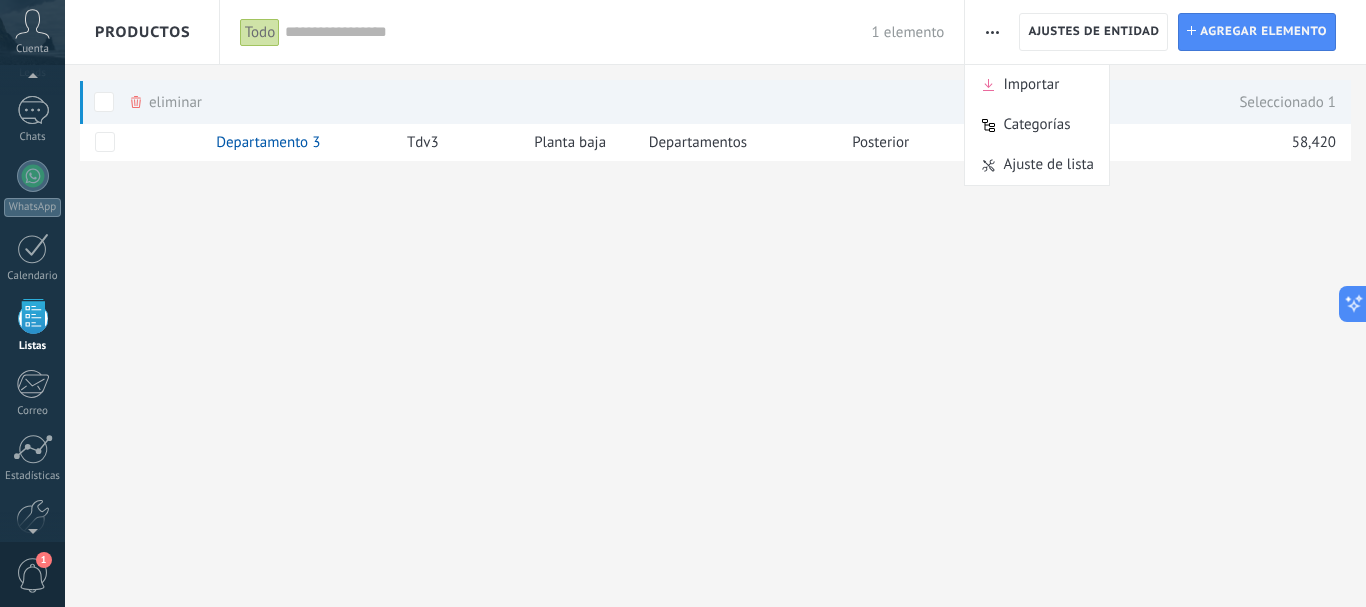 click on "**********" at bounding box center (715, 113) 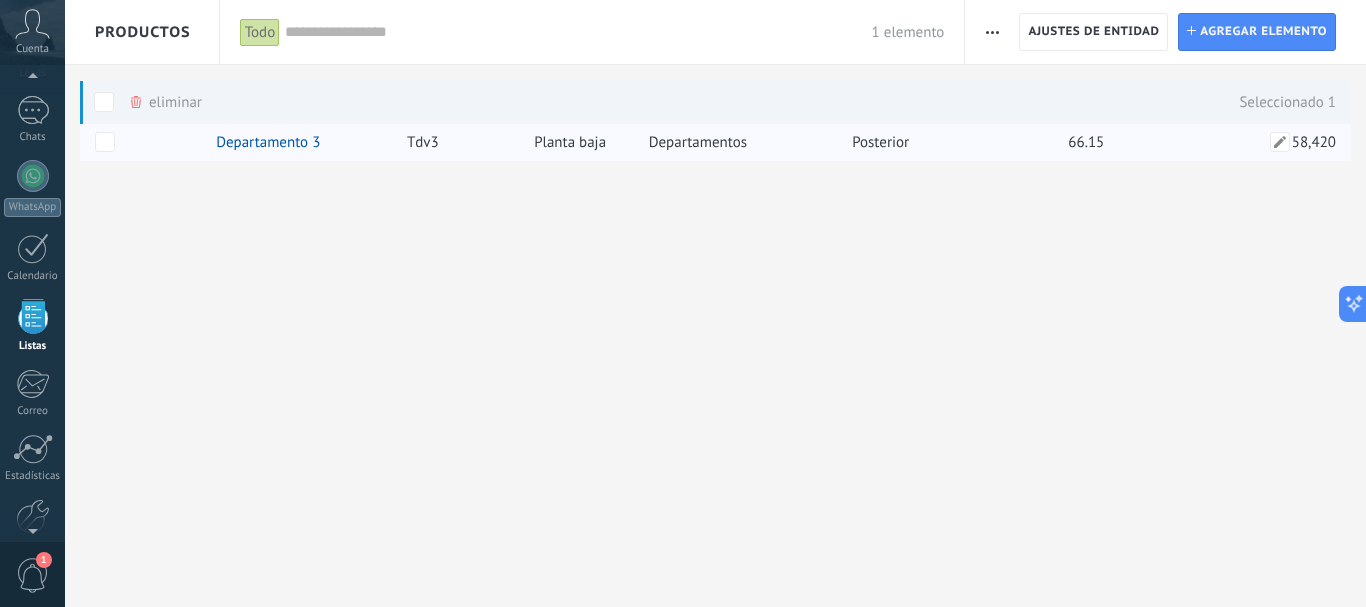 click on "58,420" at bounding box center [1267, 142] 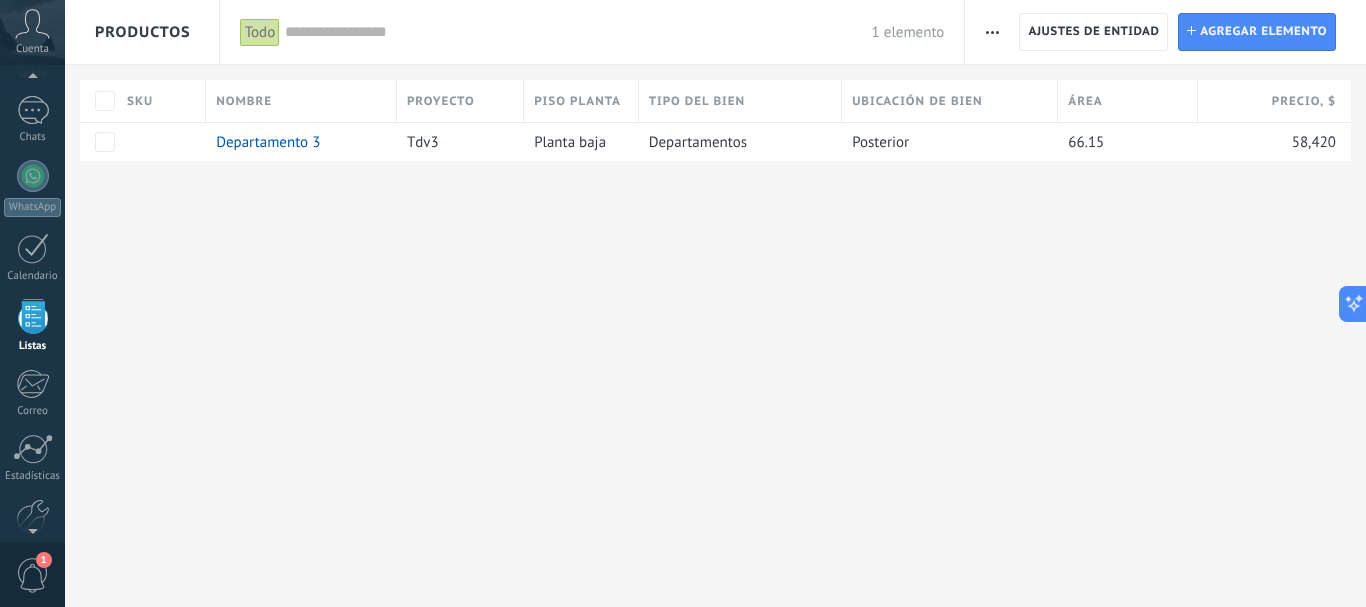 click on "**********" at bounding box center [715, 113] 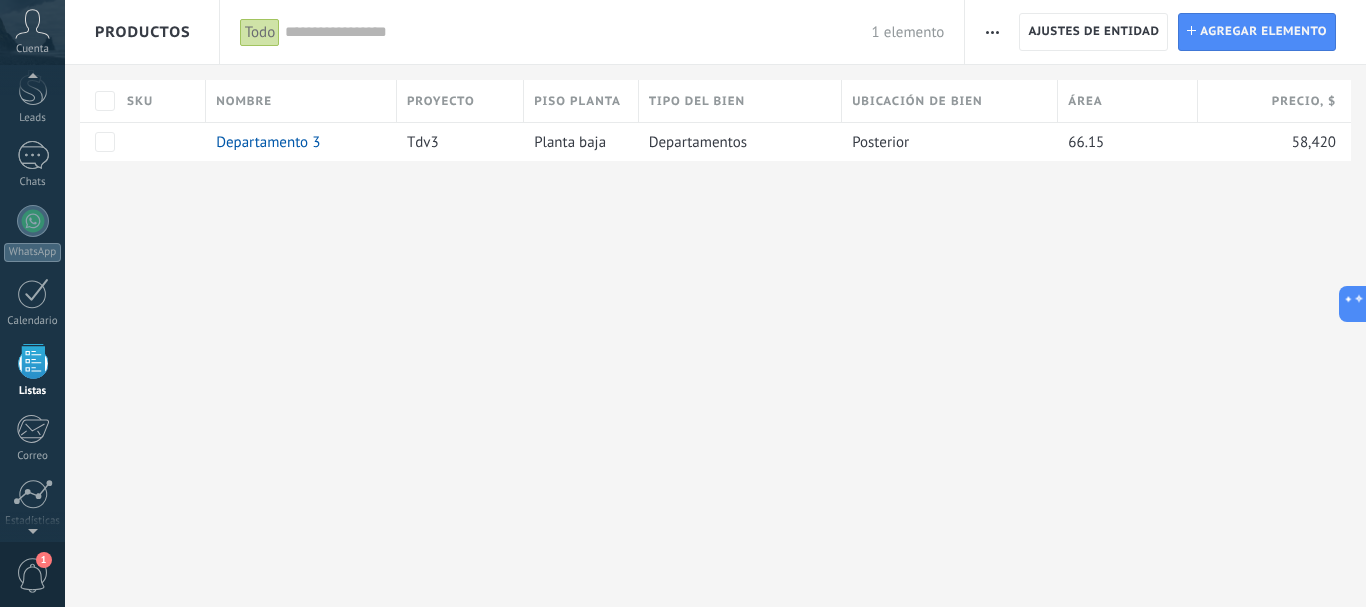 scroll, scrollTop: 70, scrollLeft: 0, axis: vertical 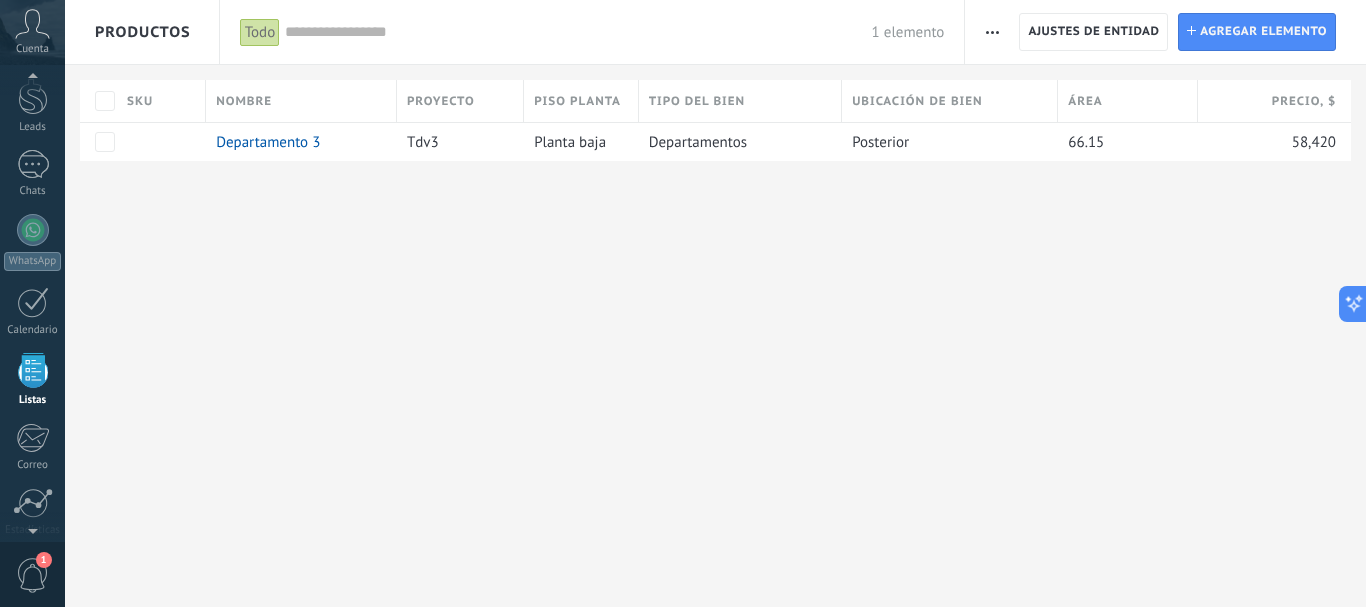 click on "Cuenta" at bounding box center [32, 49] 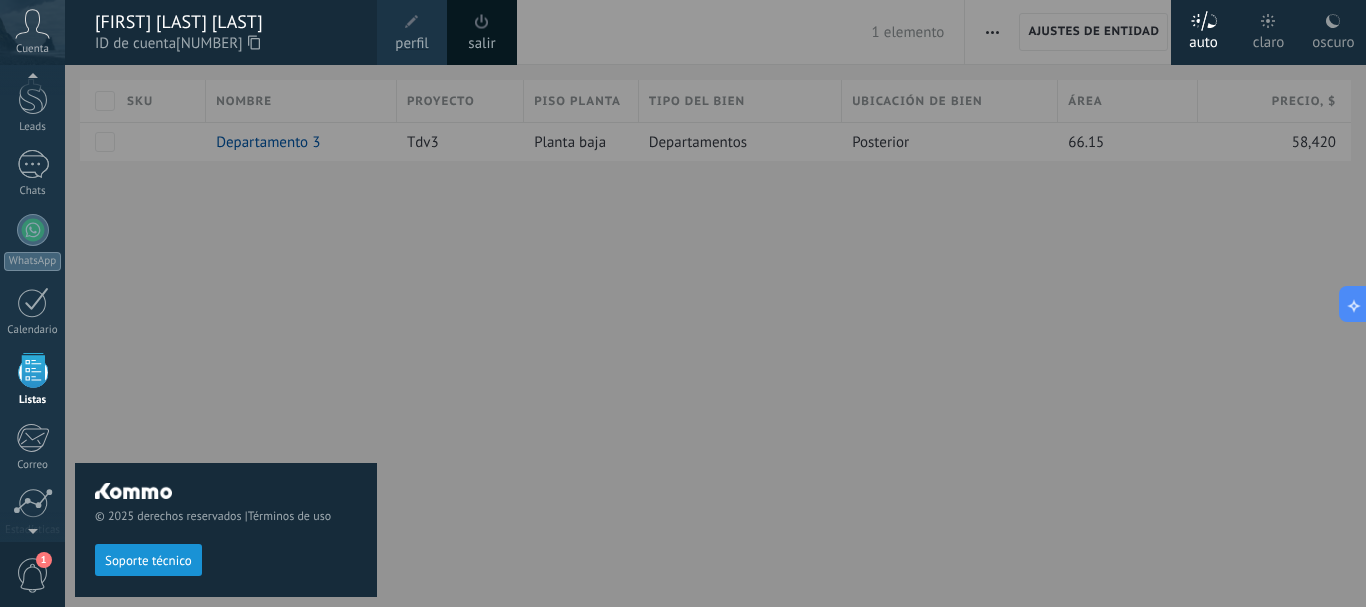 click at bounding box center (748, 303) 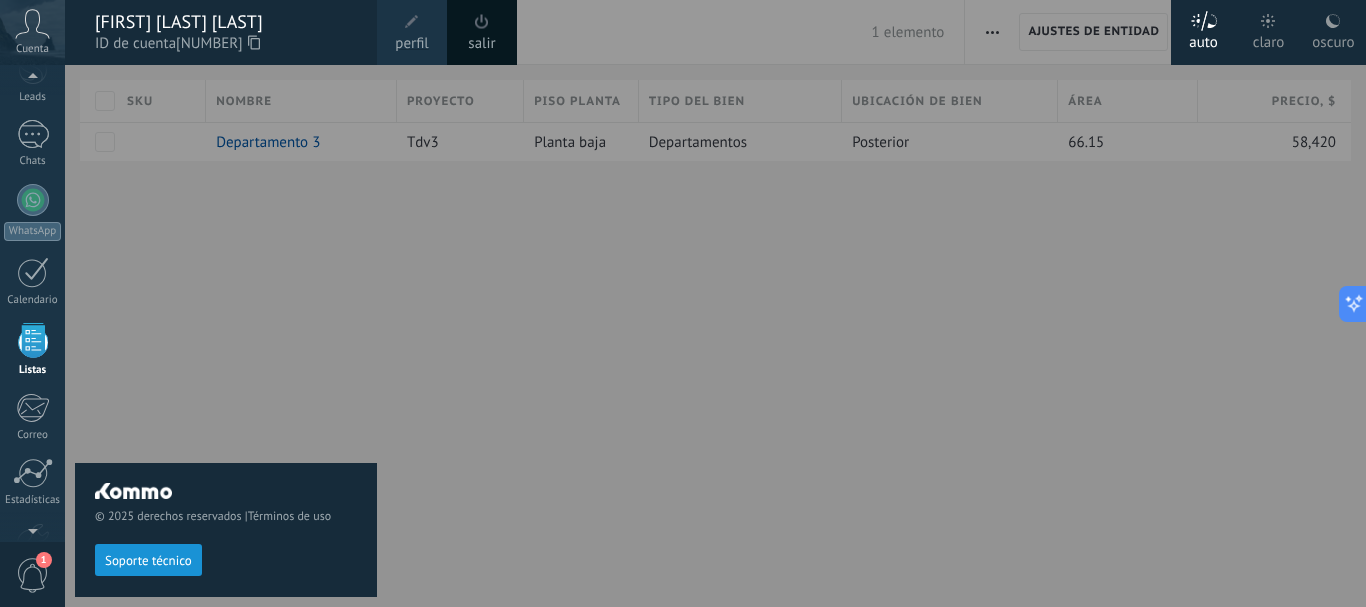 scroll, scrollTop: 118, scrollLeft: 0, axis: vertical 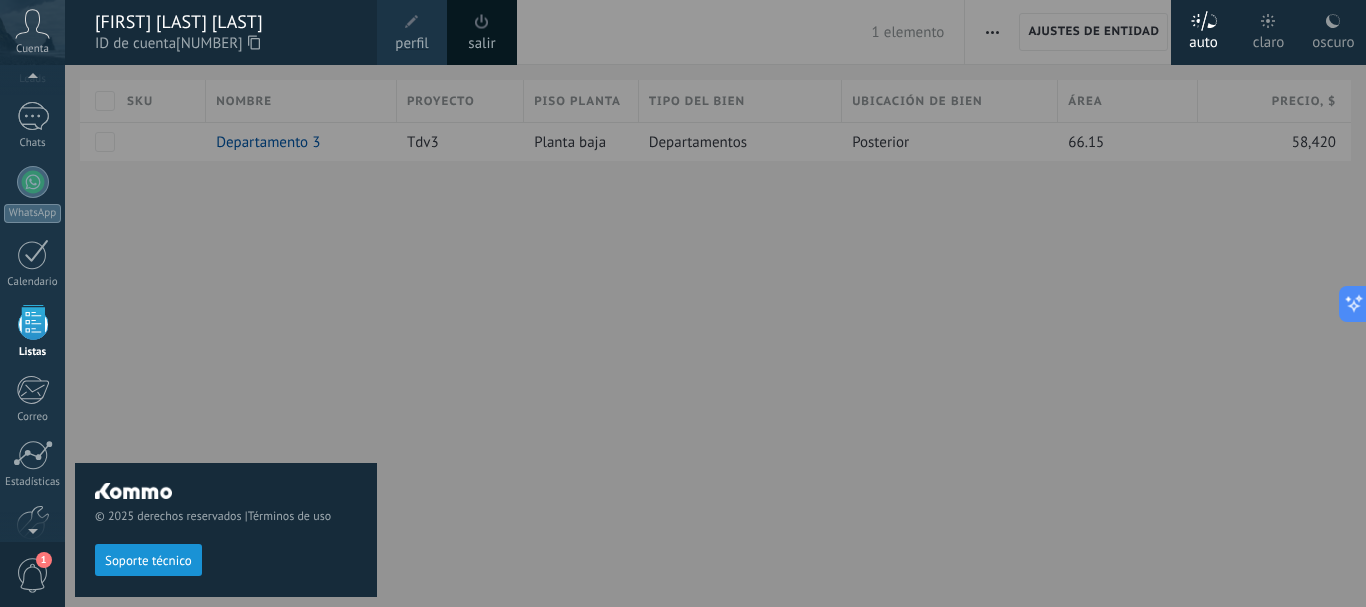 click on "1" at bounding box center (33, 575) 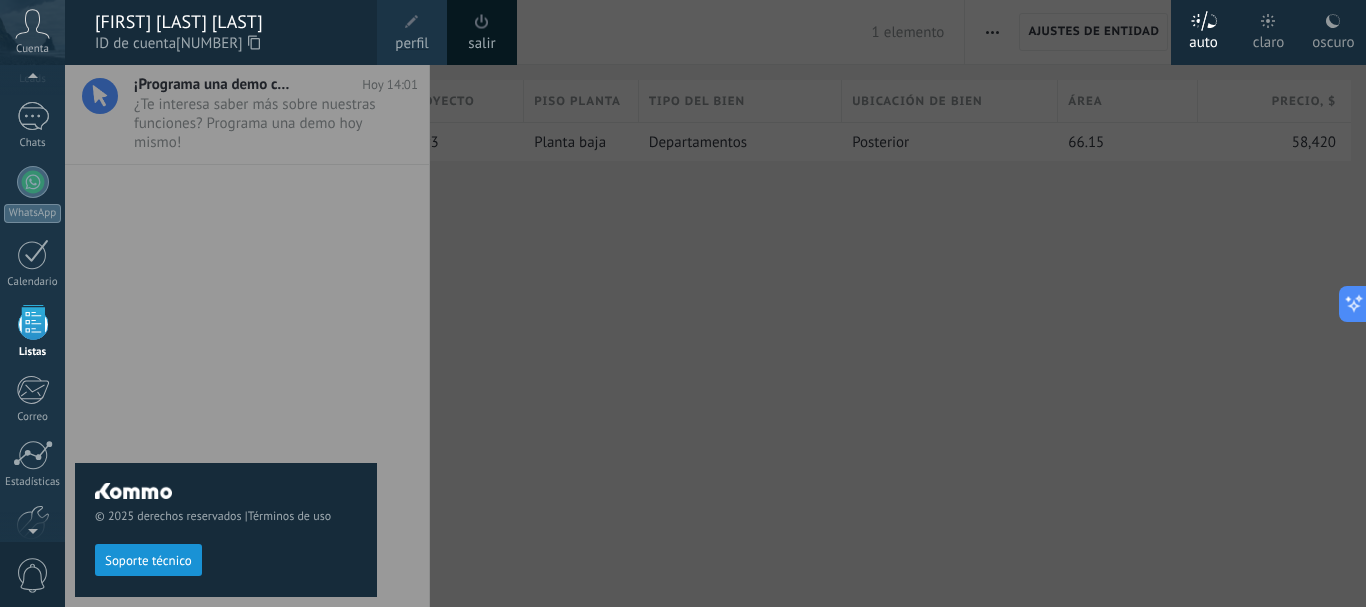 scroll, scrollTop: 121, scrollLeft: 0, axis: vertical 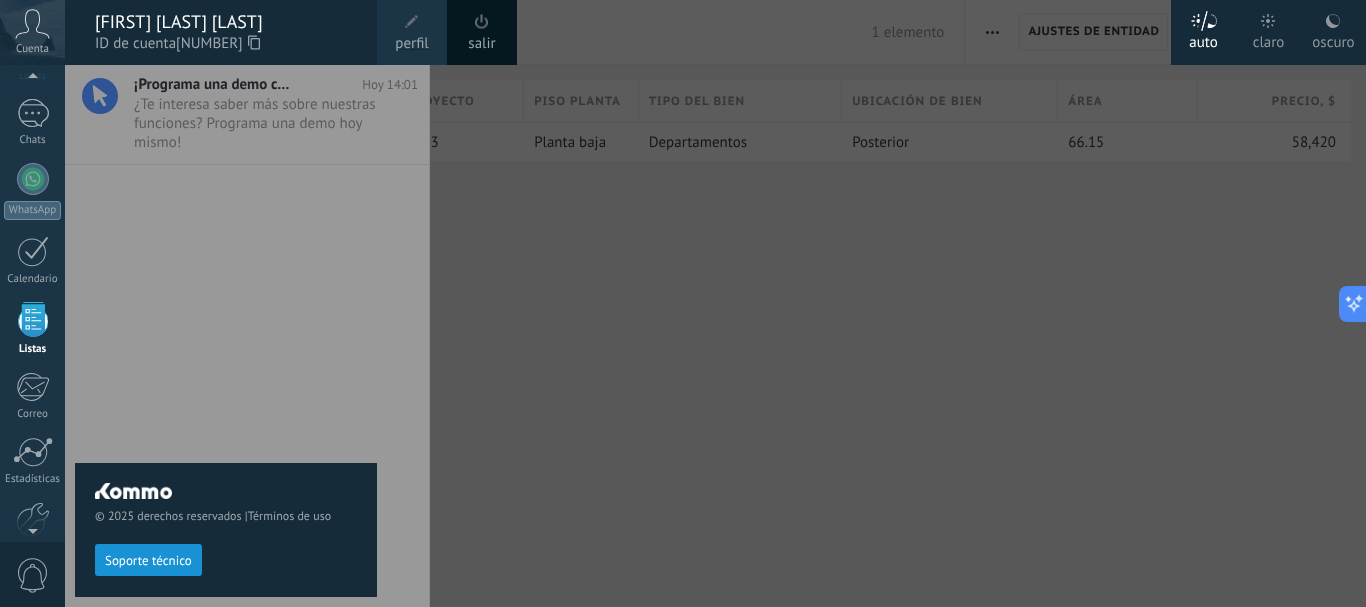 click at bounding box center (748, 303) 